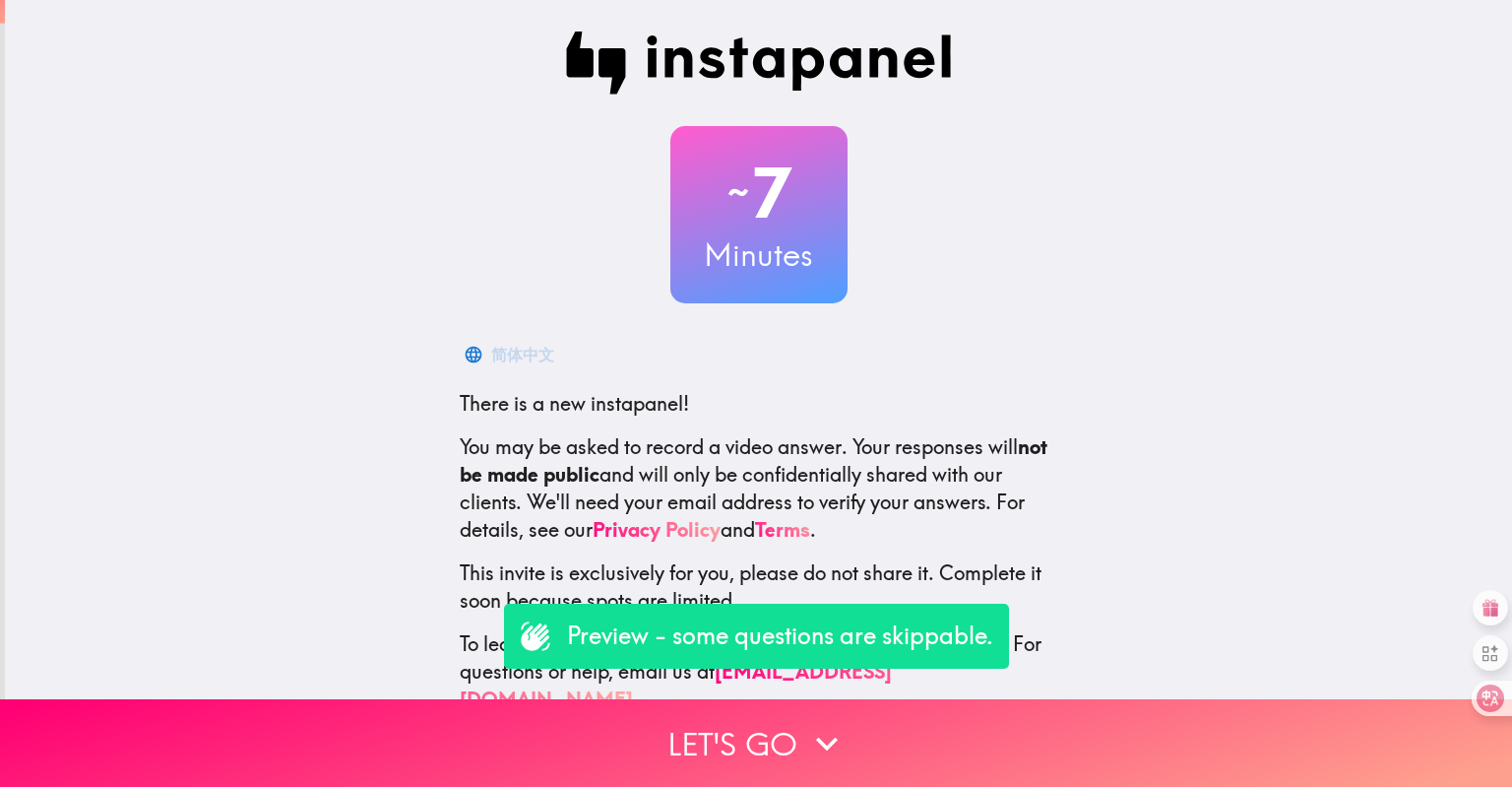 scroll, scrollTop: 0, scrollLeft: 0, axis: both 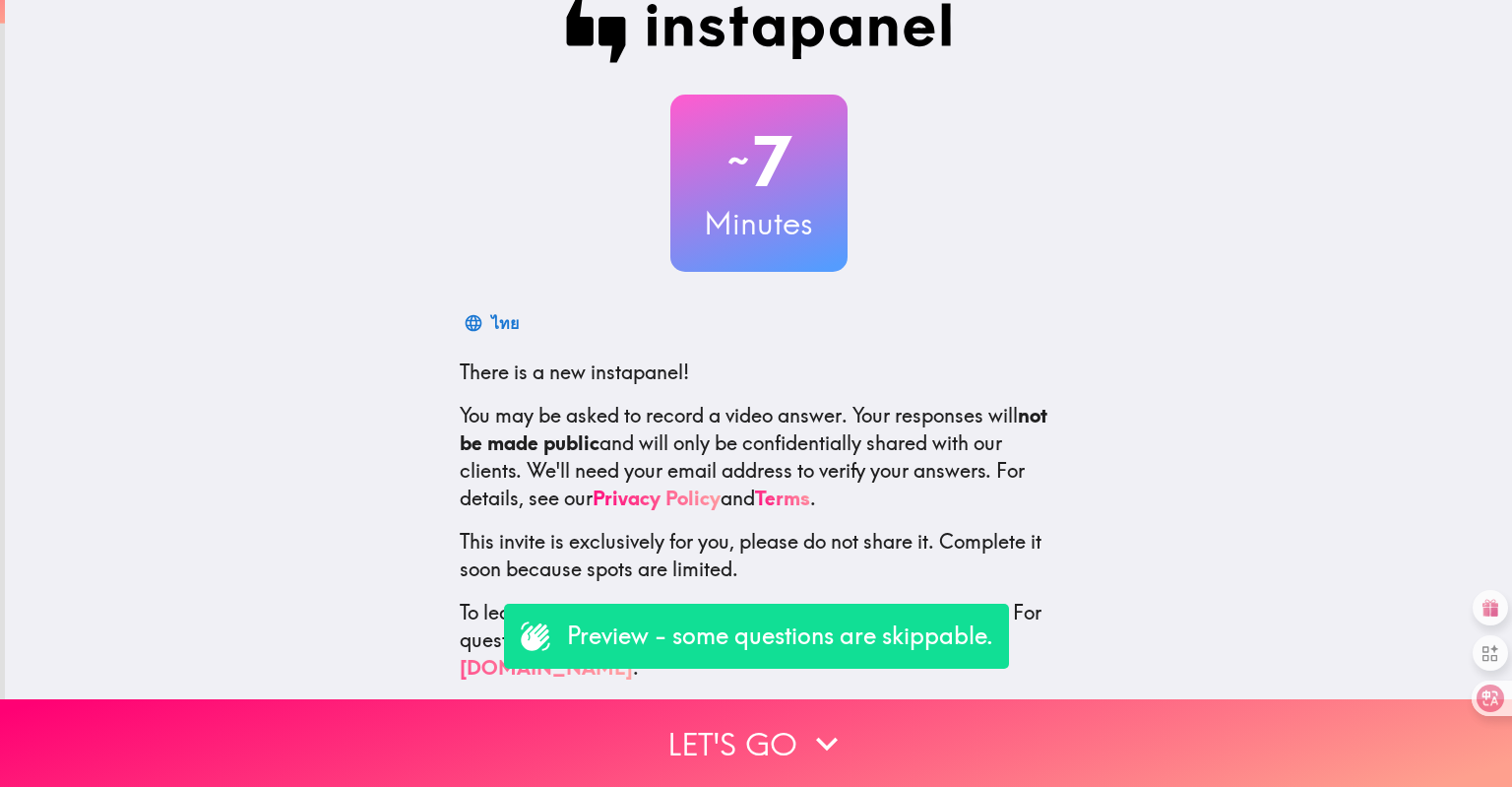 click on "~ 7 Minutes" at bounding box center (759, 183) 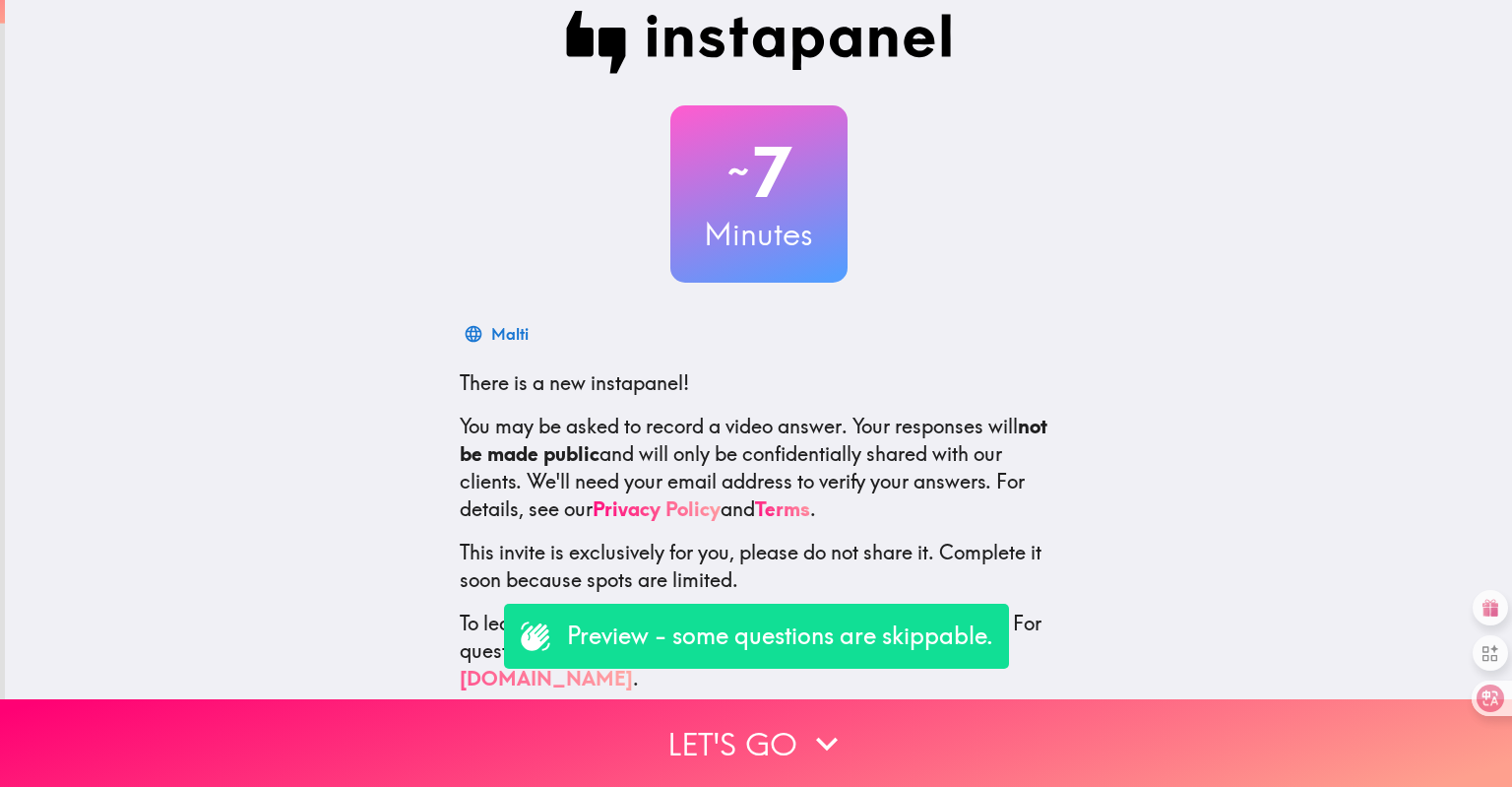 scroll, scrollTop: 32, scrollLeft: 0, axis: vertical 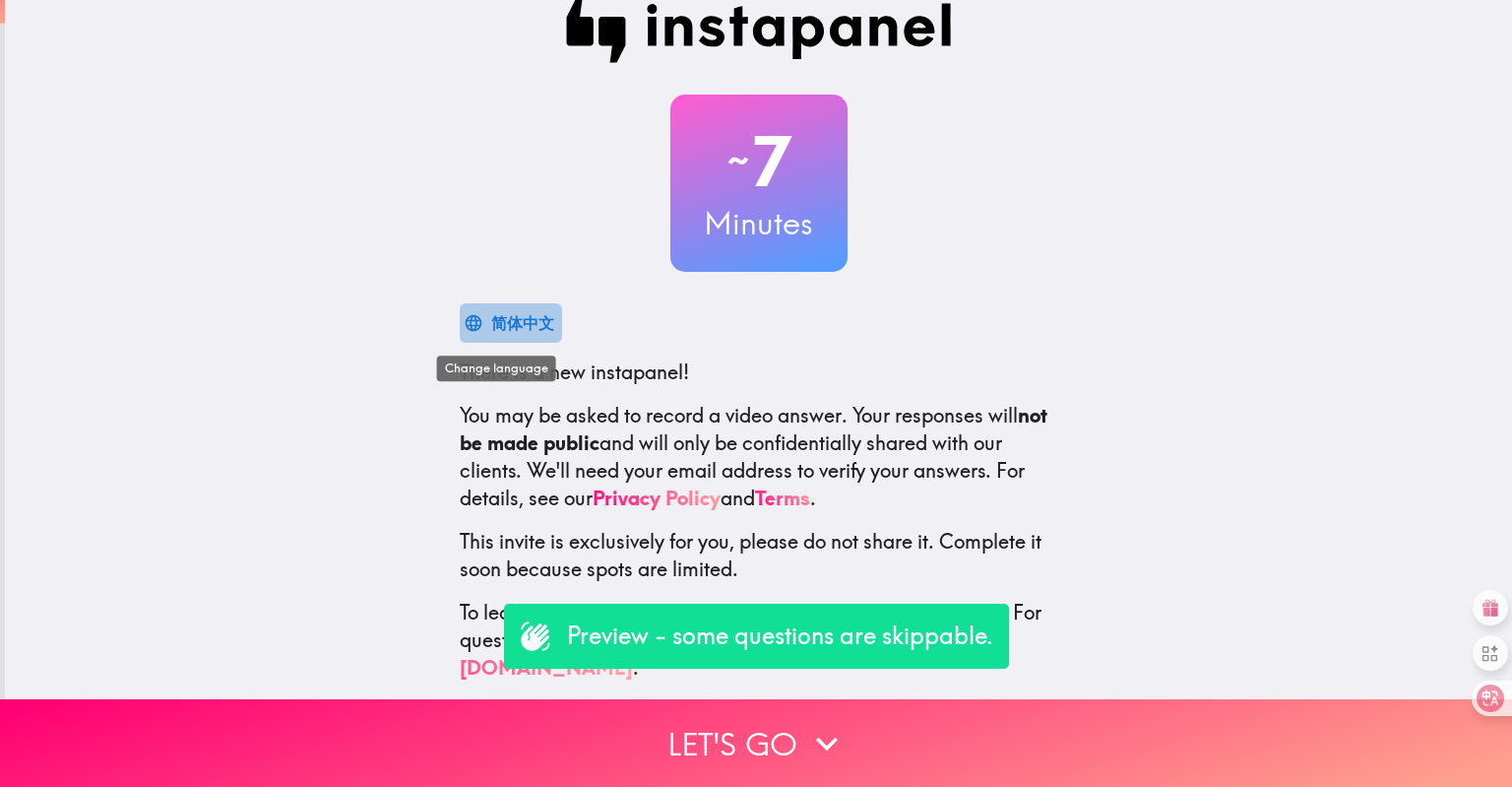 click on "简体中文" at bounding box center (523, 323) 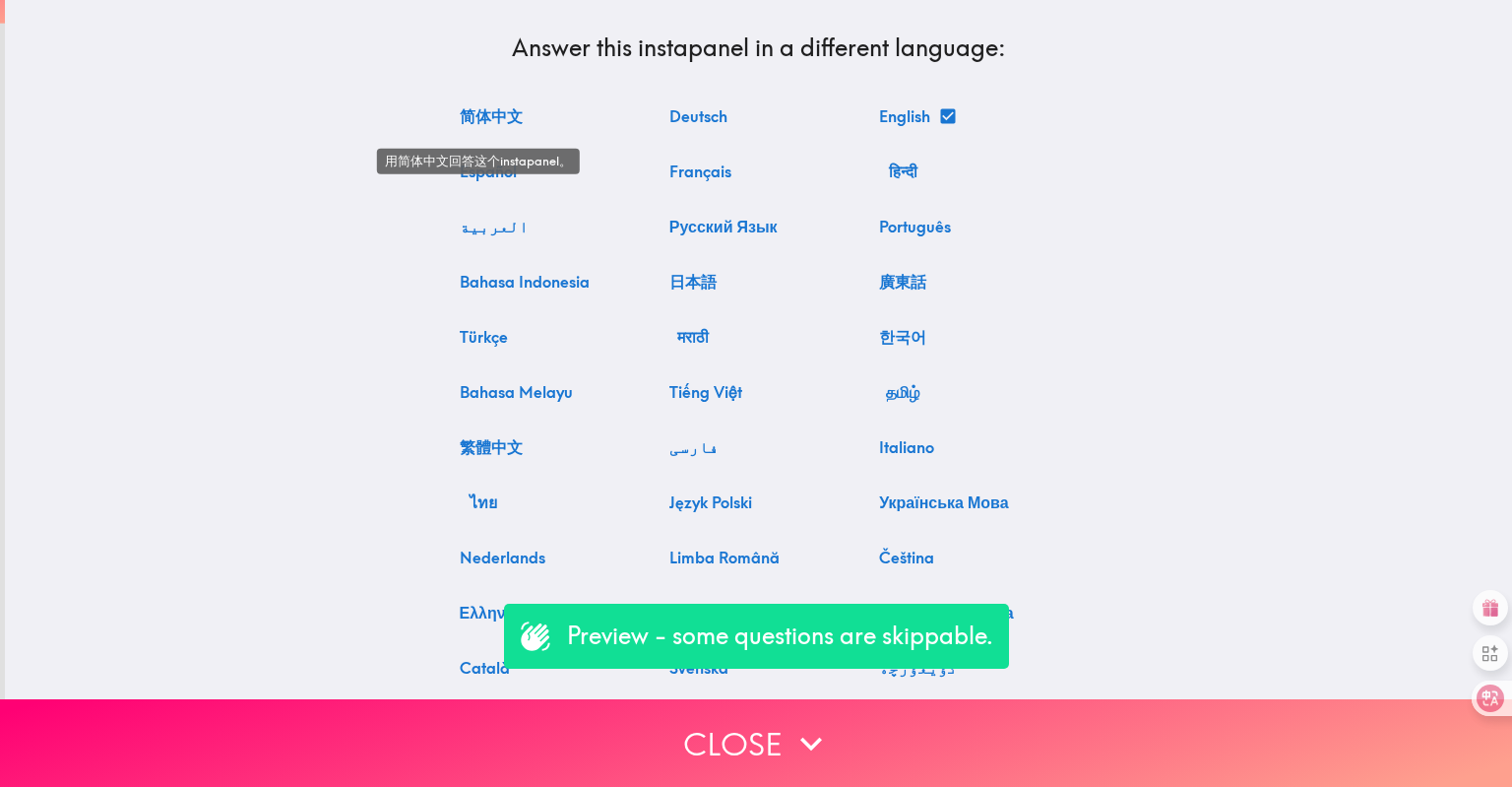 click on "简体中文" at bounding box center [491, 116] 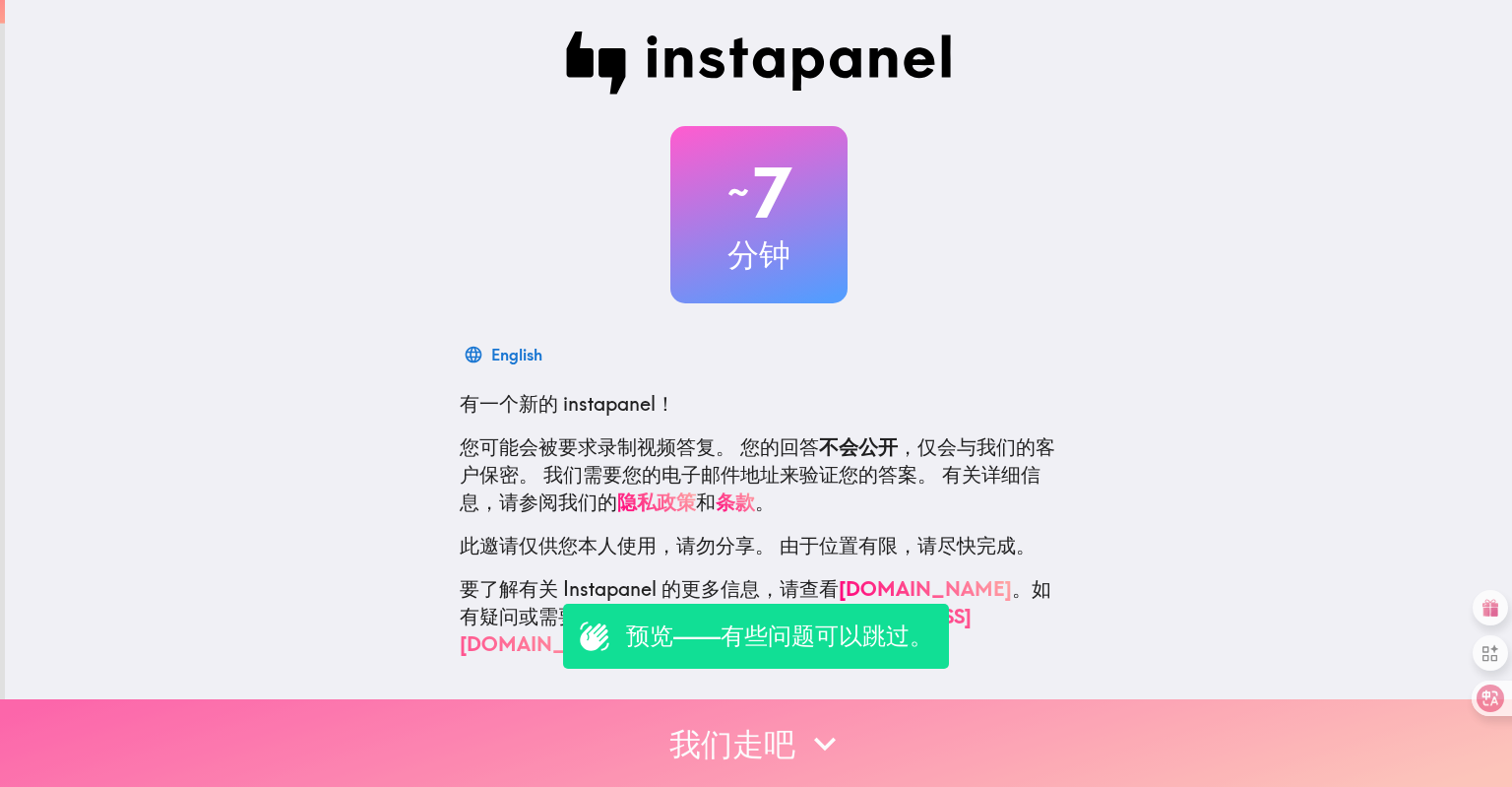 click on "我们走吧" at bounding box center [756, 743] 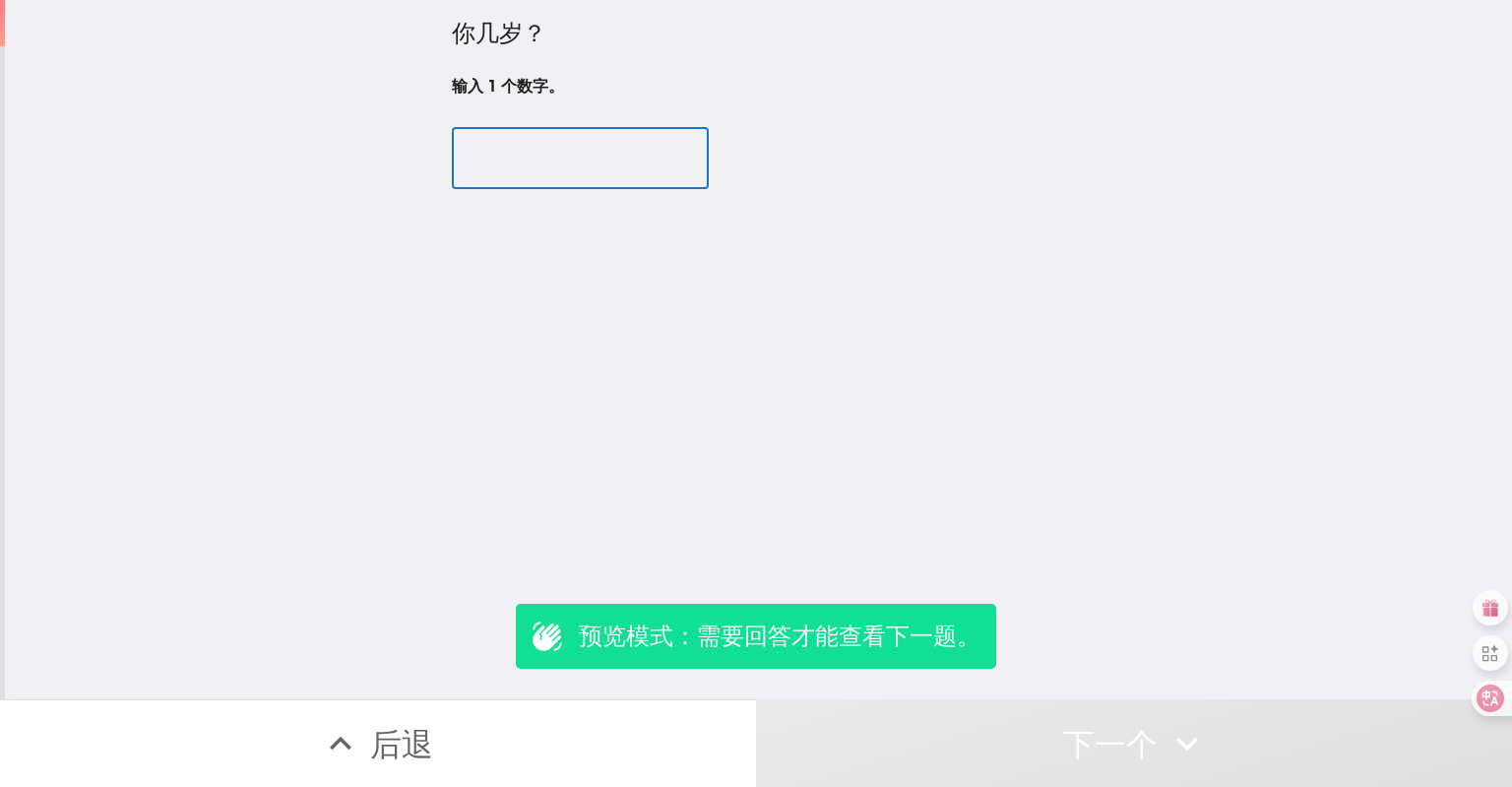 click at bounding box center [580, 159] 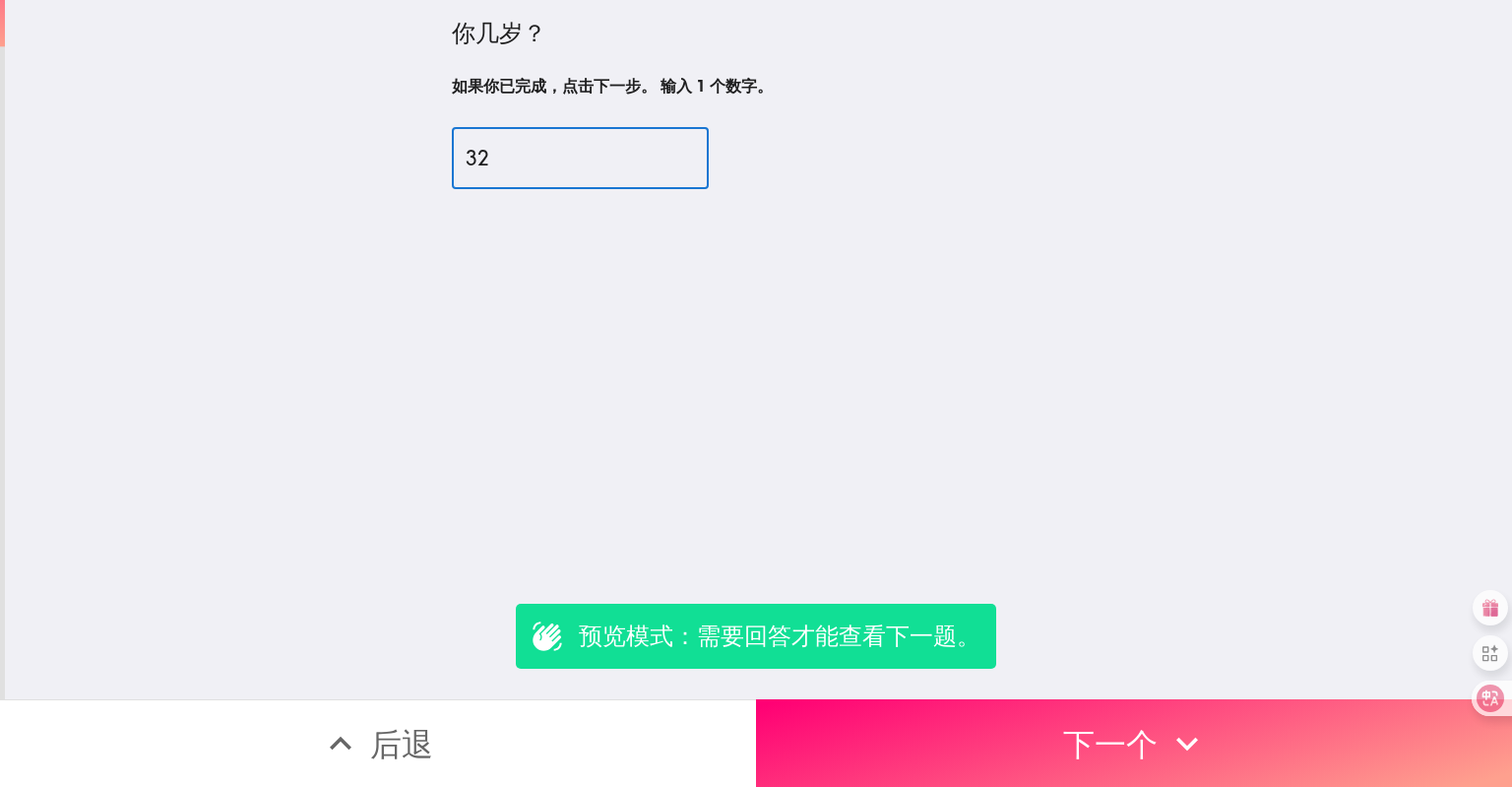 type on "32" 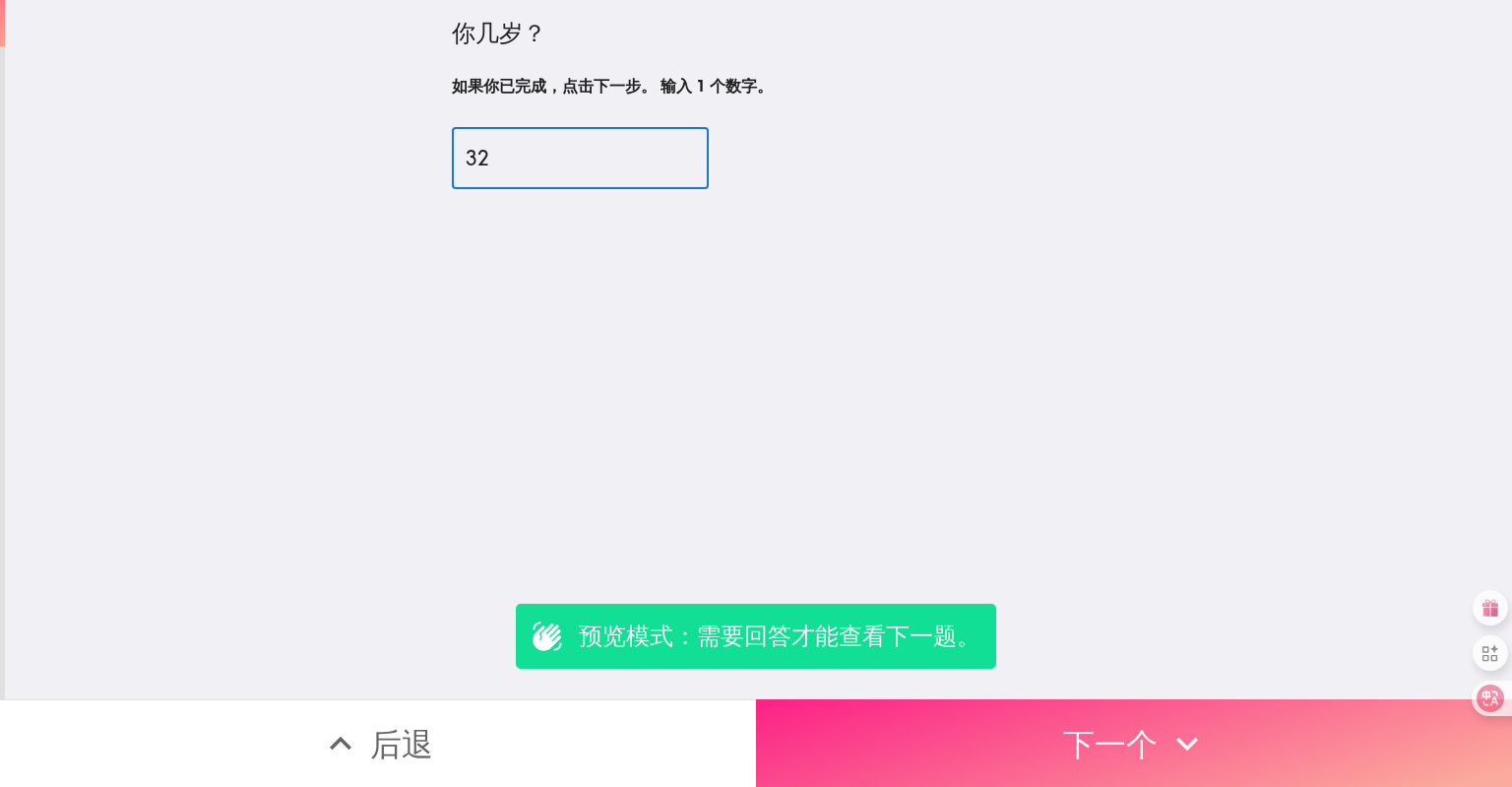 click on "下一个" at bounding box center [1134, 743] 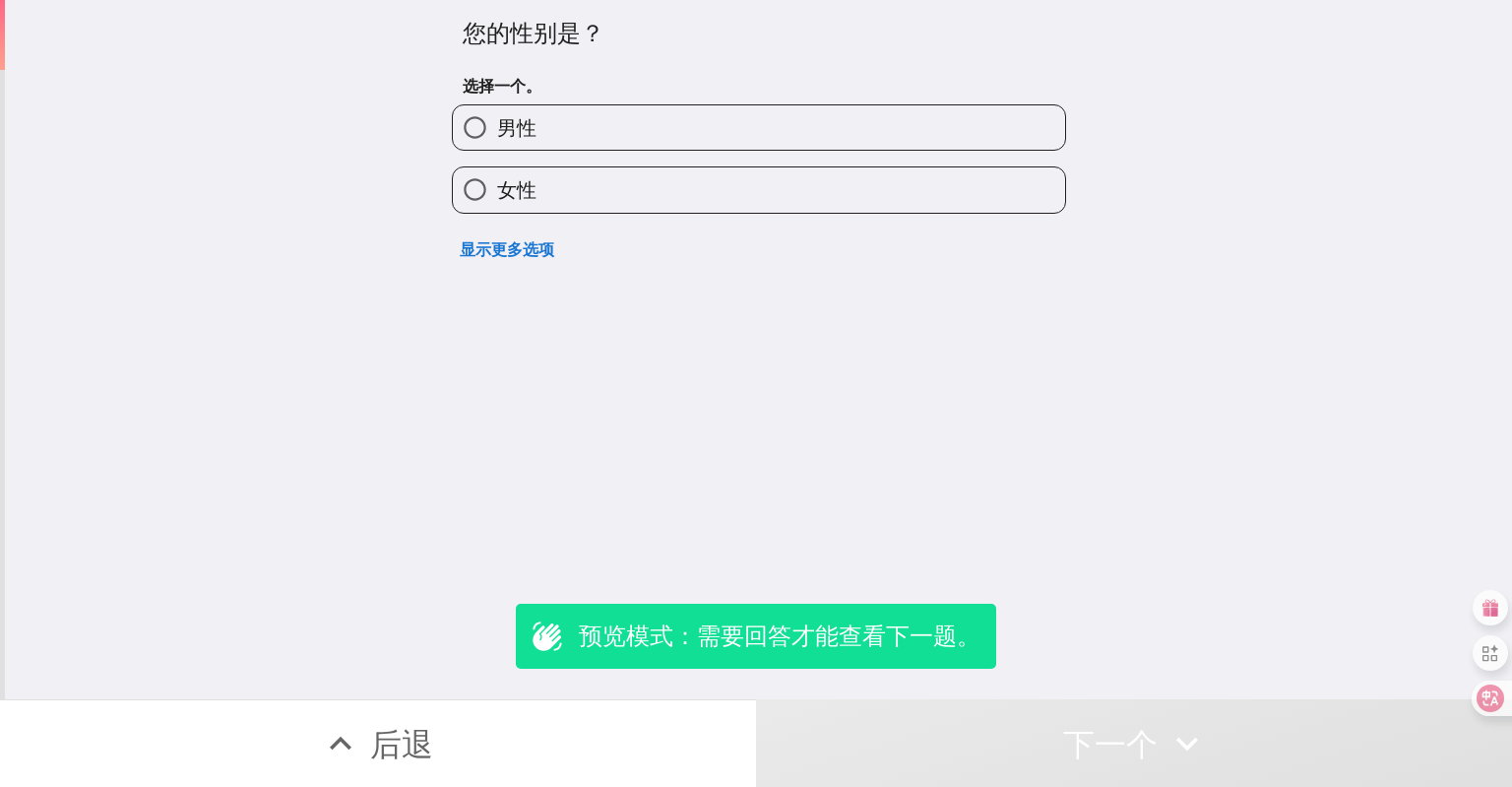 click on "女性" at bounding box center (759, 189) 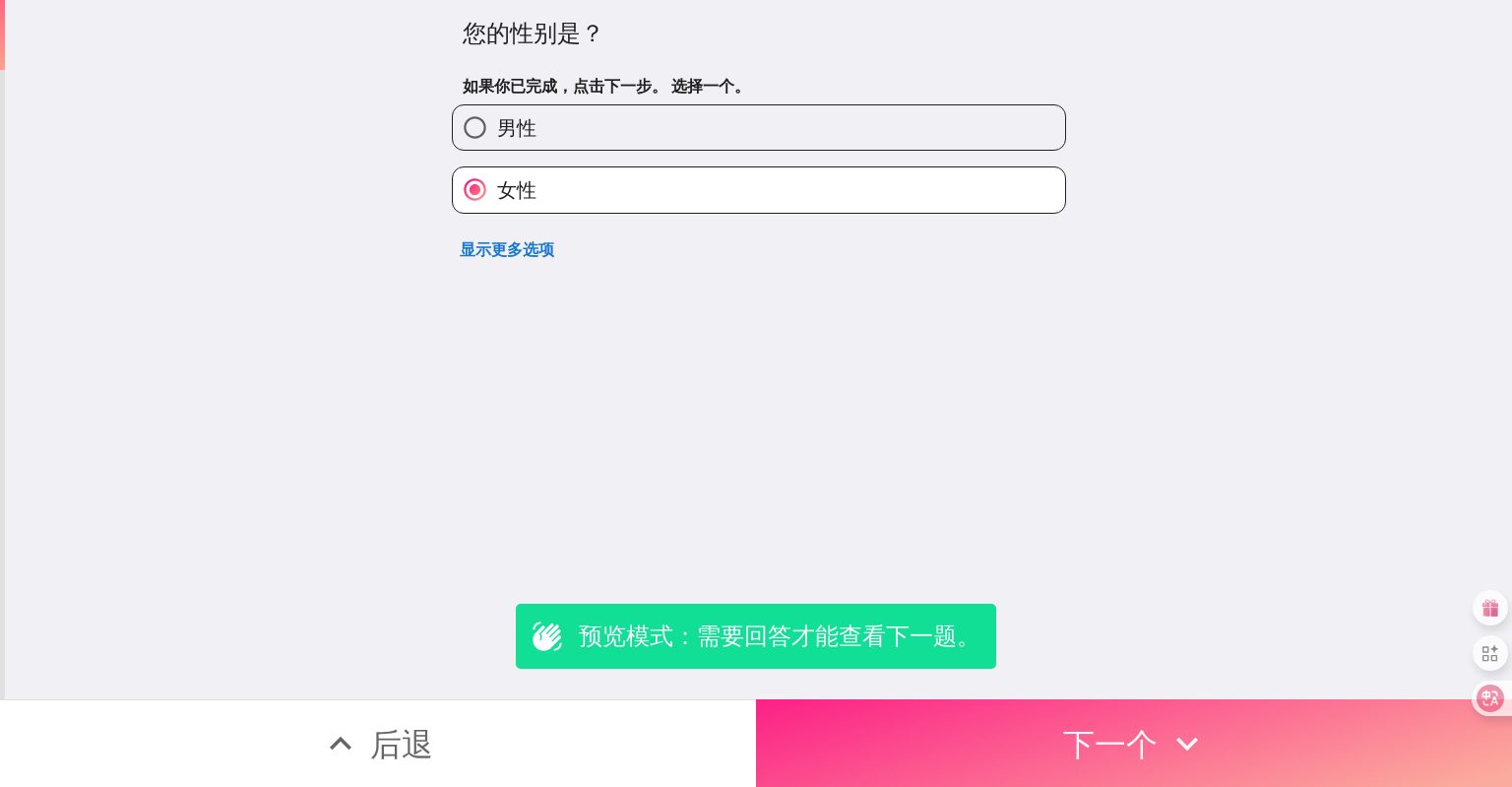 click on "下一个" at bounding box center (1134, 743) 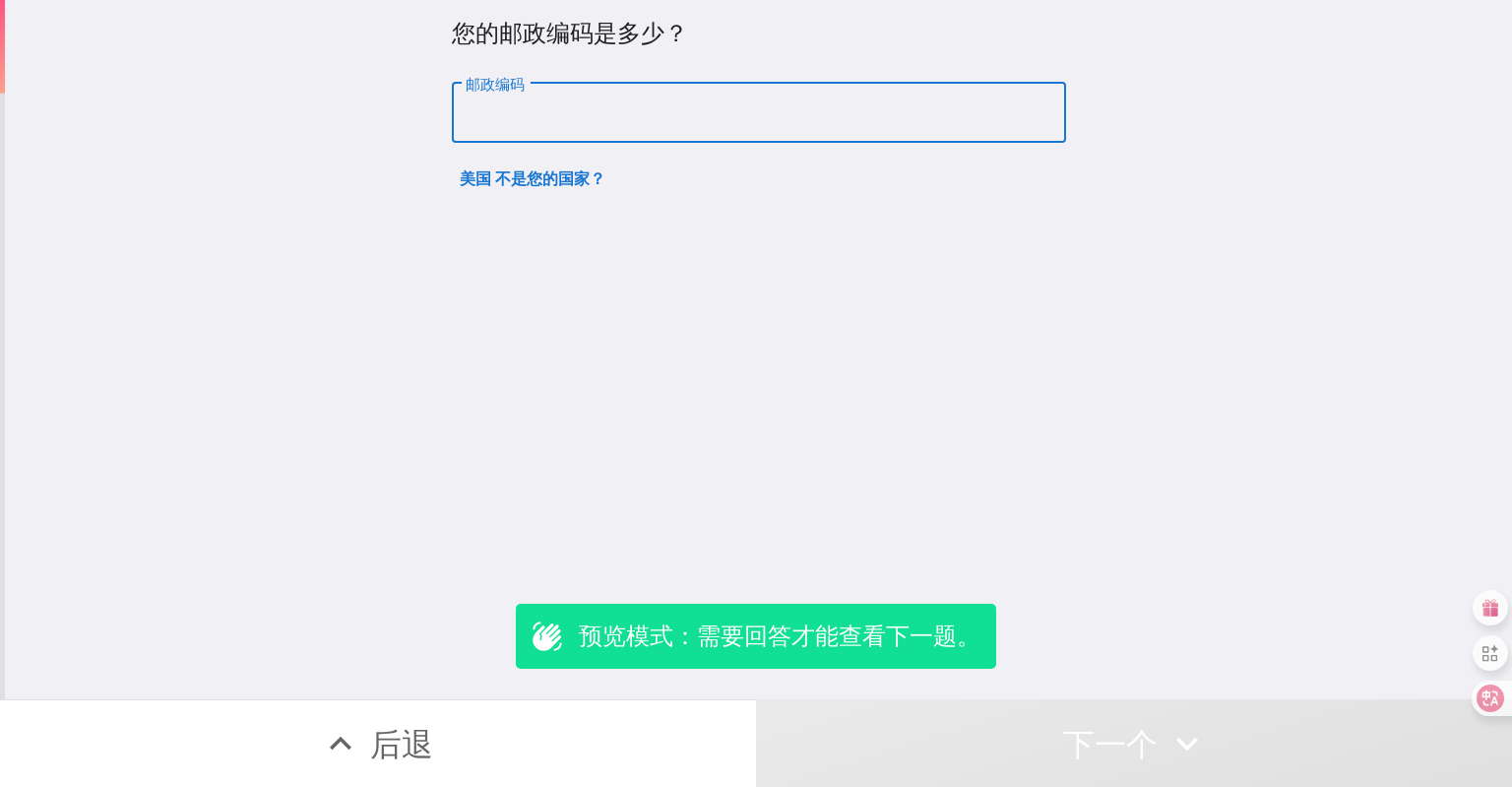 click on "邮政编码" at bounding box center [759, 113] 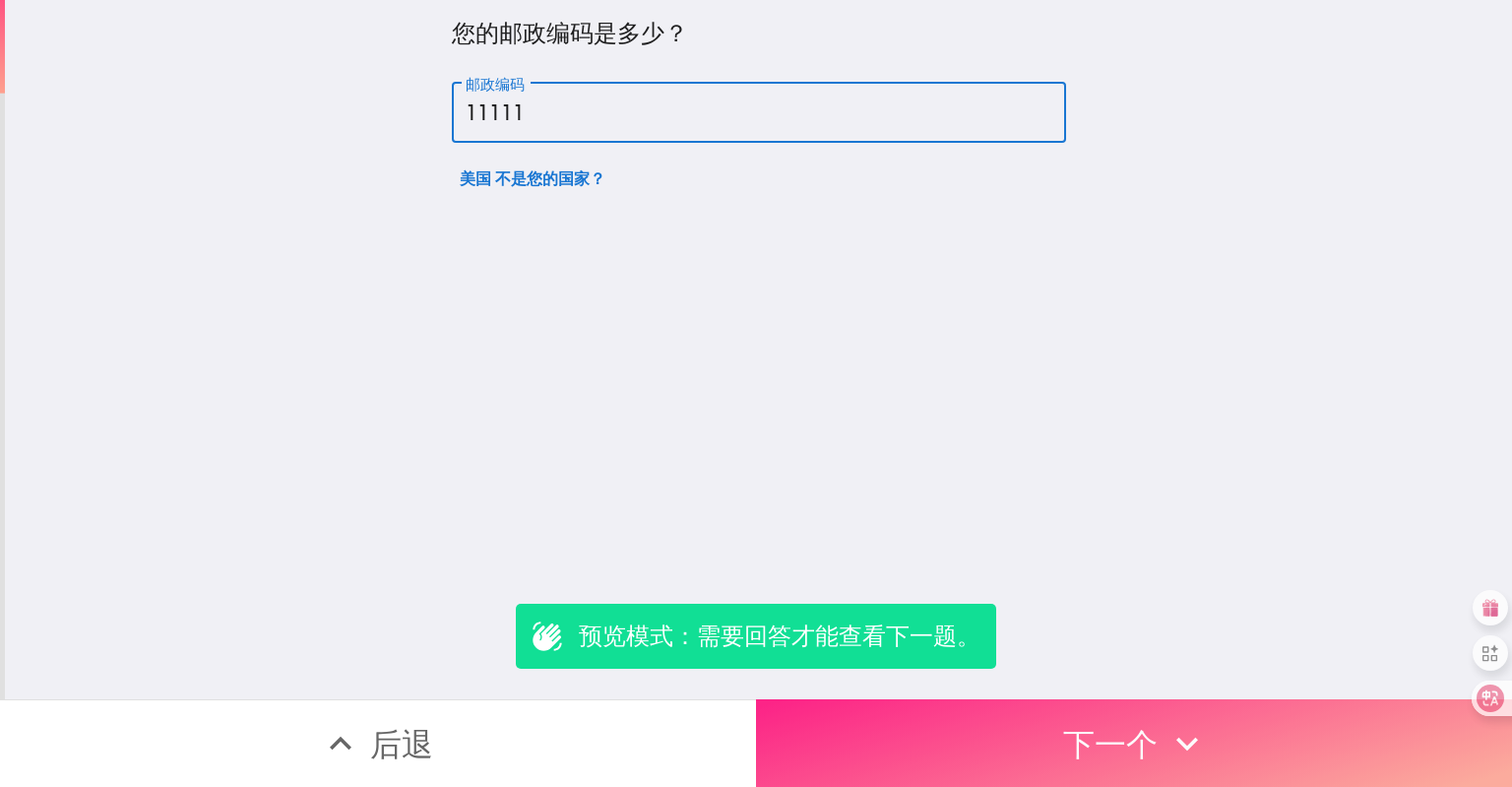 type on "11111" 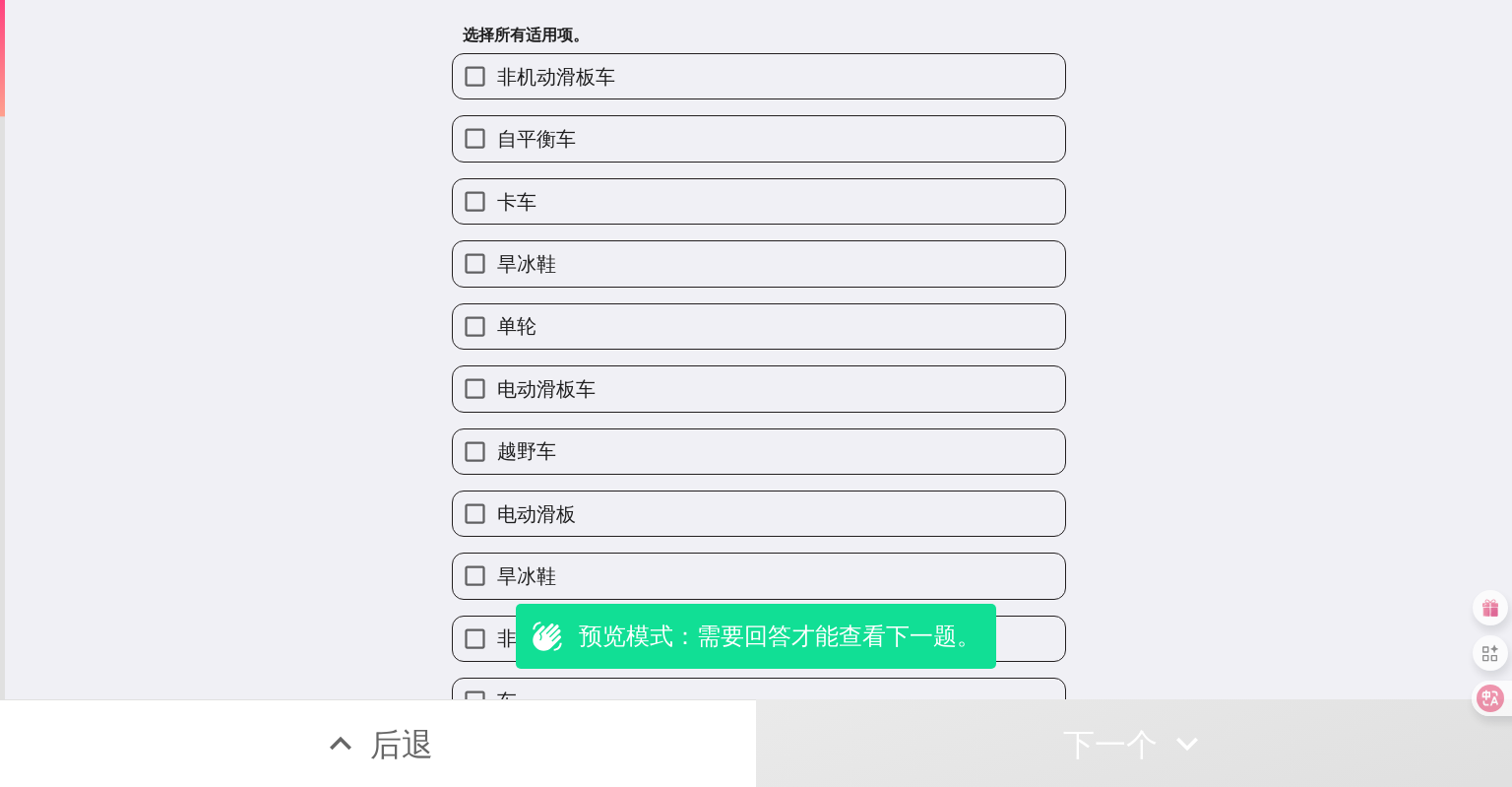 scroll, scrollTop: 98, scrollLeft: 0, axis: vertical 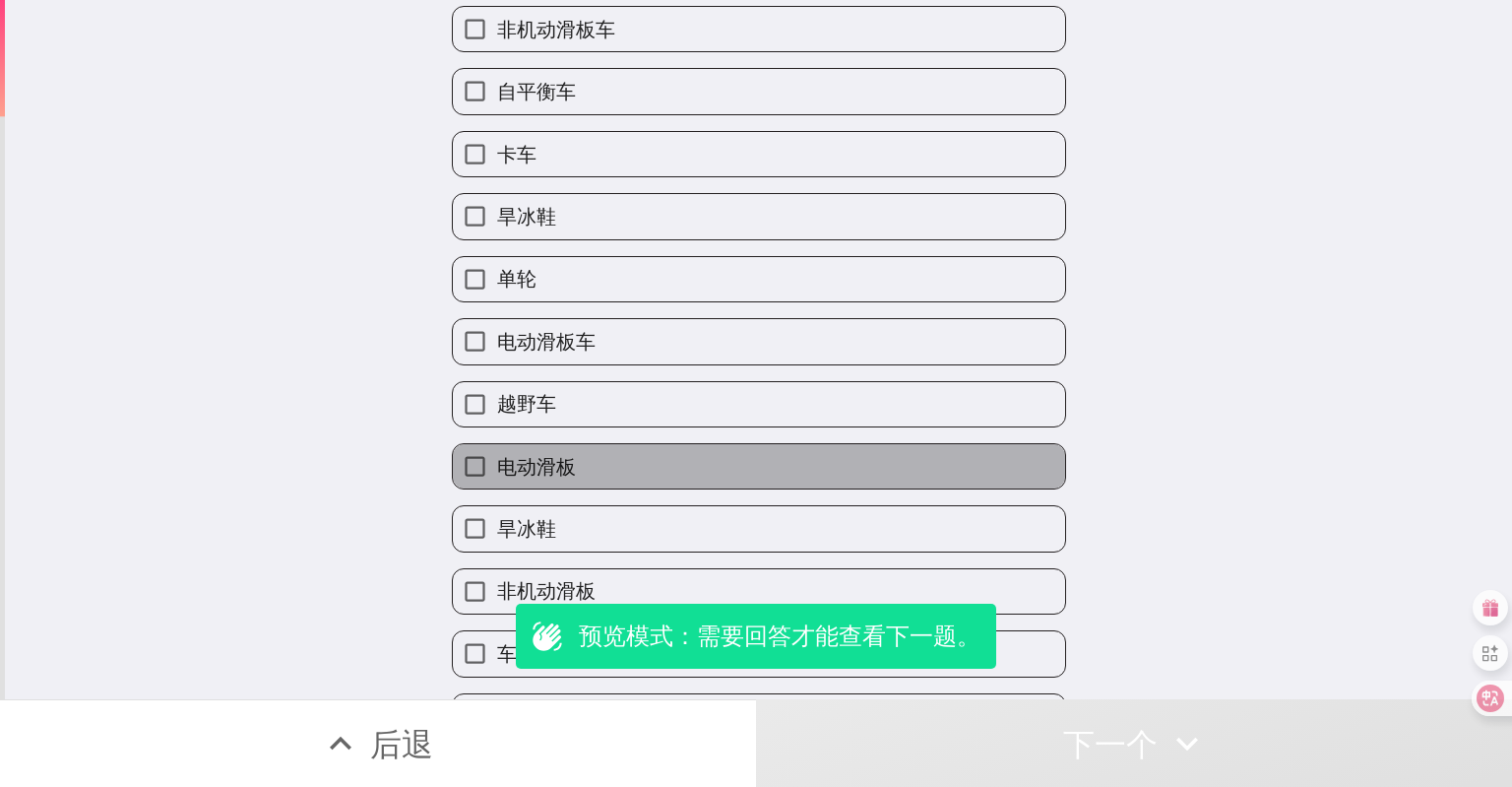 click on "电动滑板" at bounding box center (759, 466) 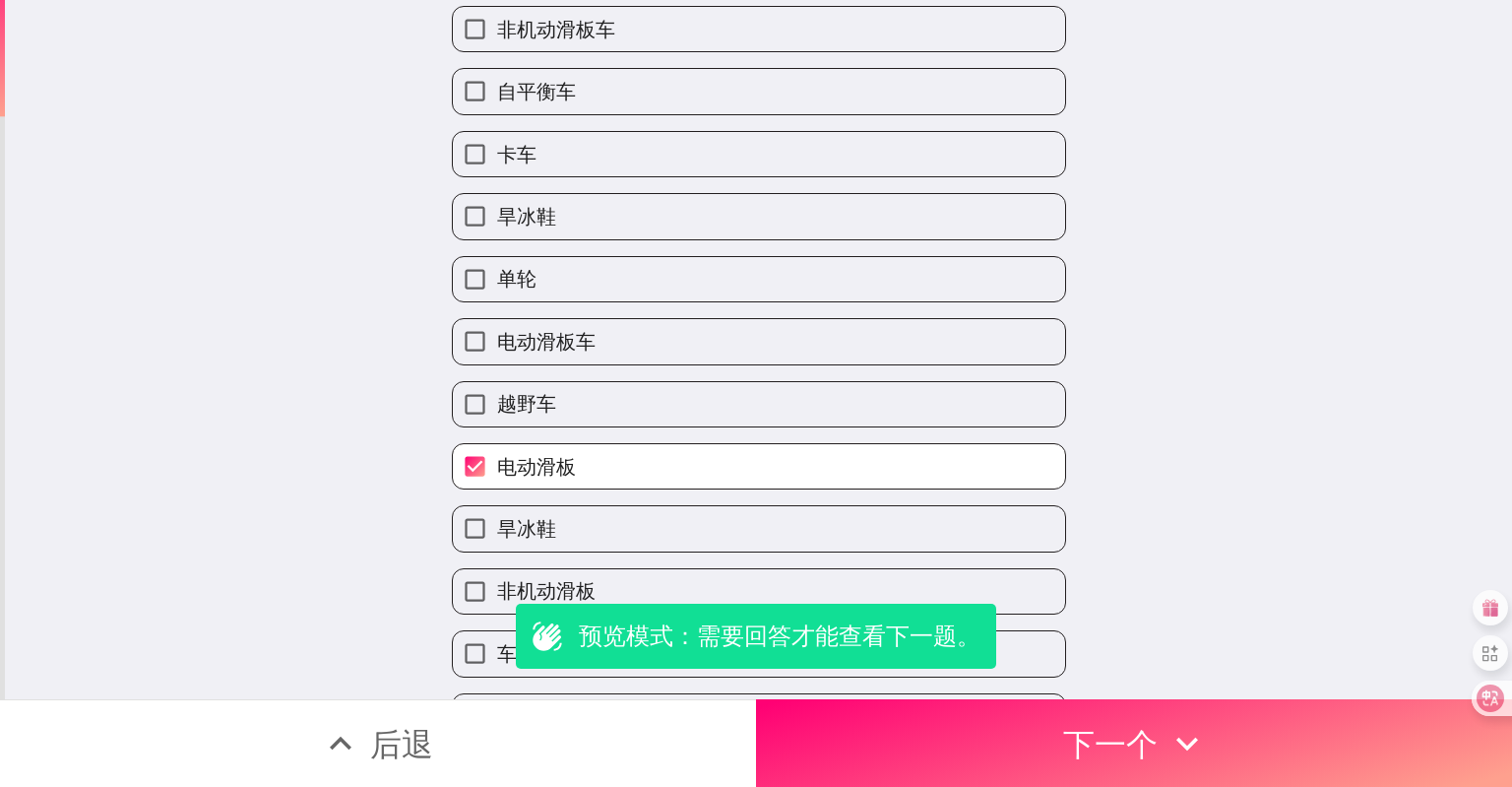click on "电动滑板车" at bounding box center [759, 341] 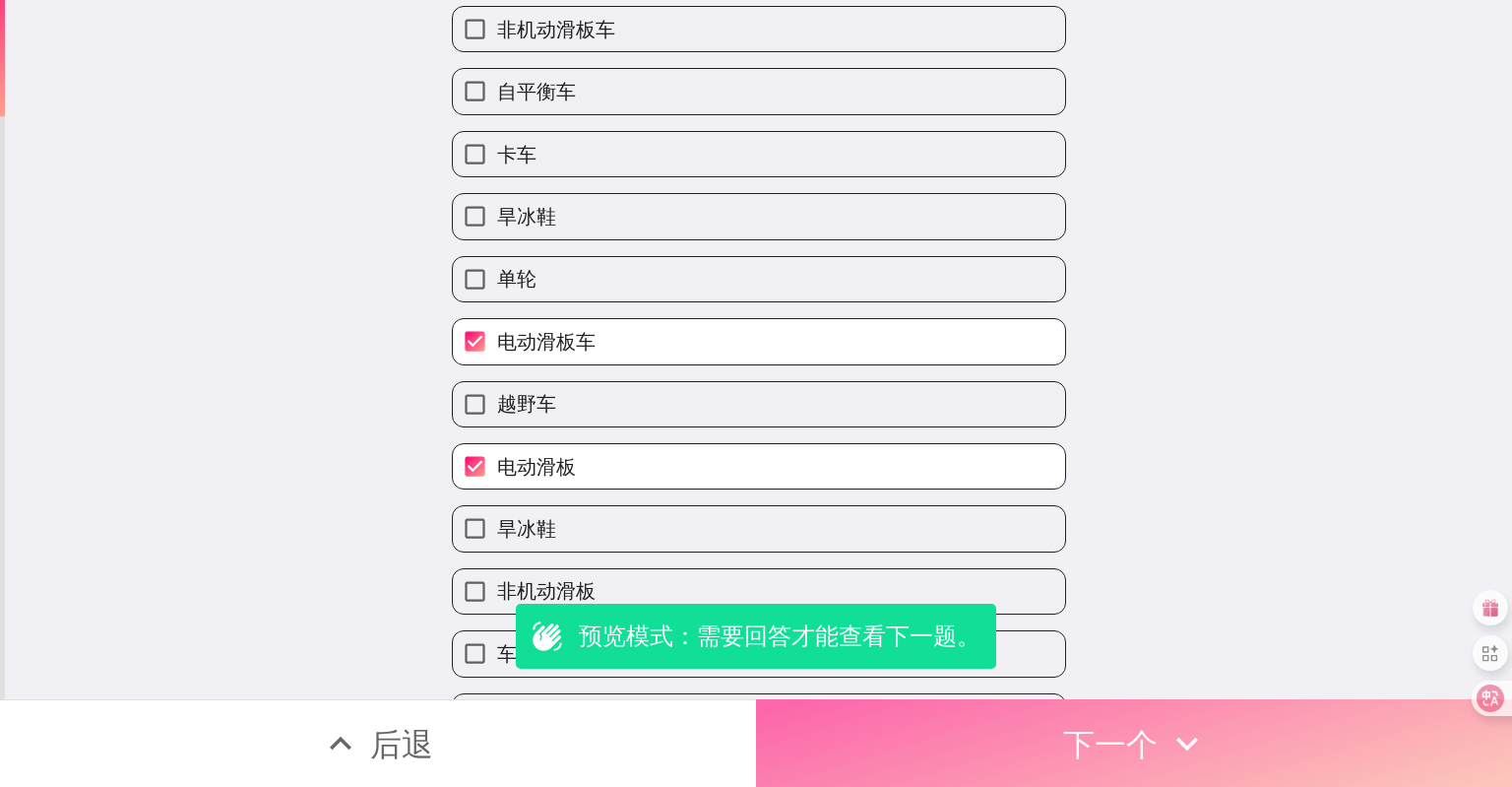 click on "下一个" at bounding box center (1134, 743) 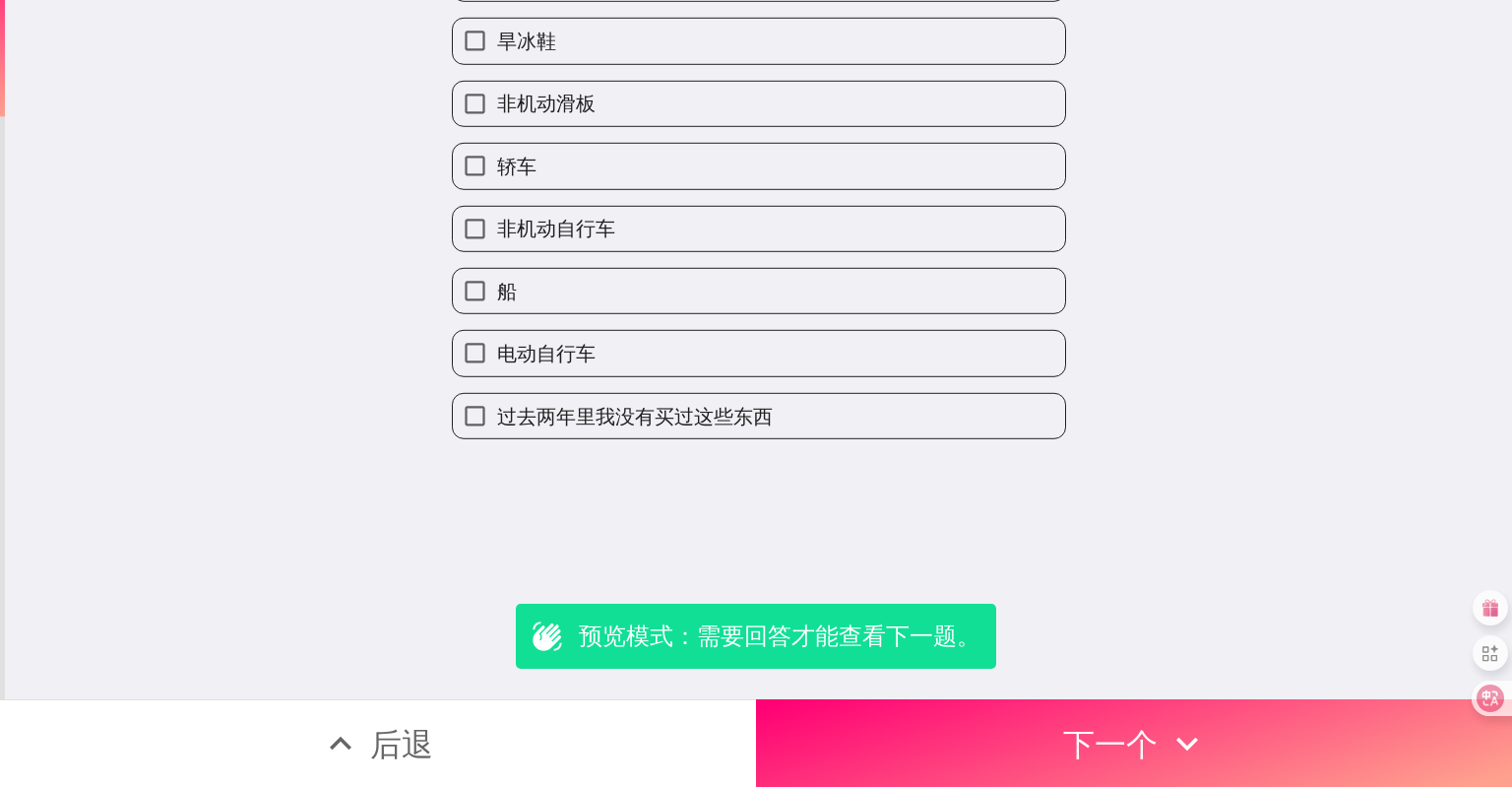 scroll, scrollTop: 0, scrollLeft: 0, axis: both 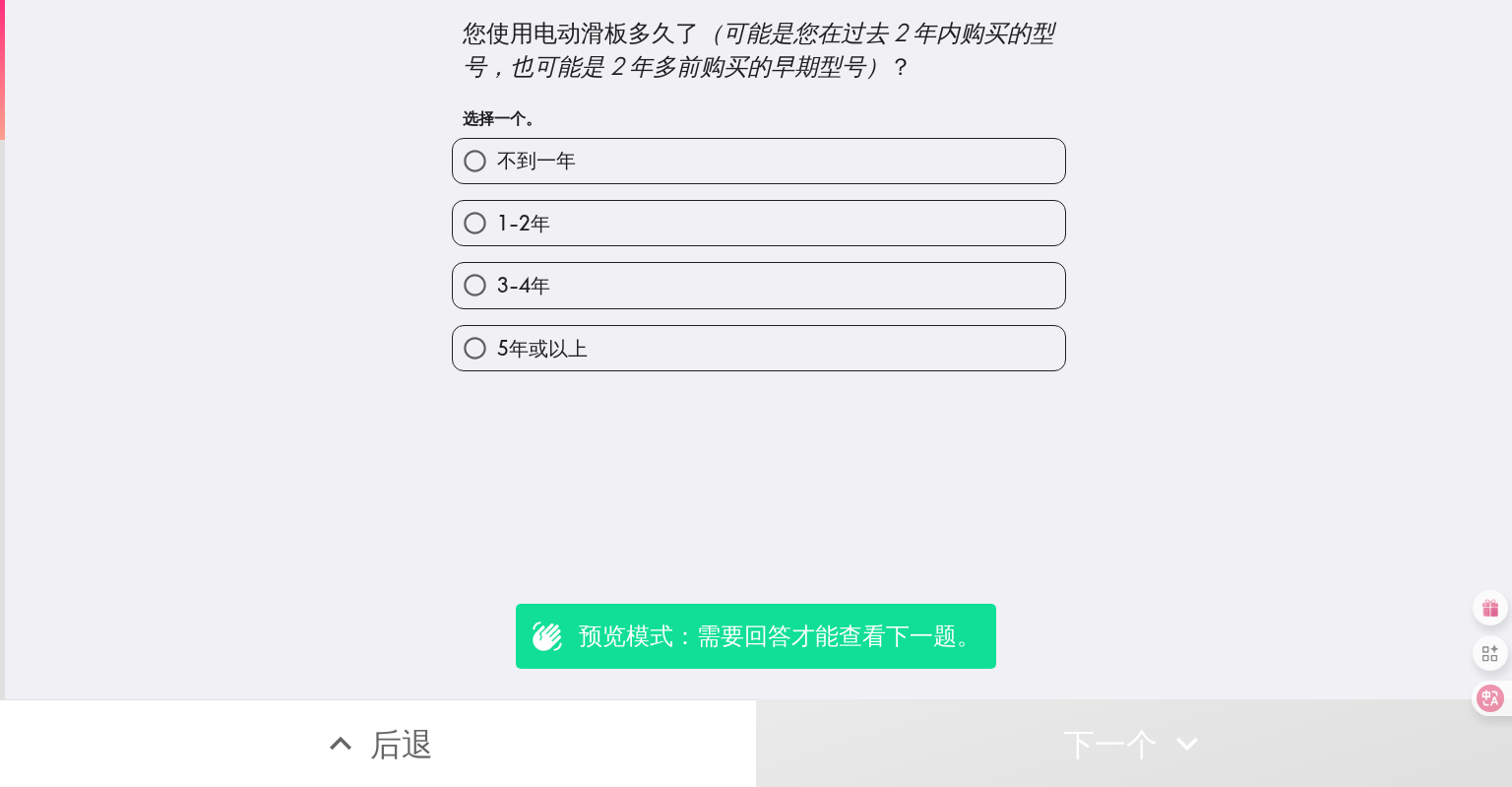 click on "后退" at bounding box center (378, 743) 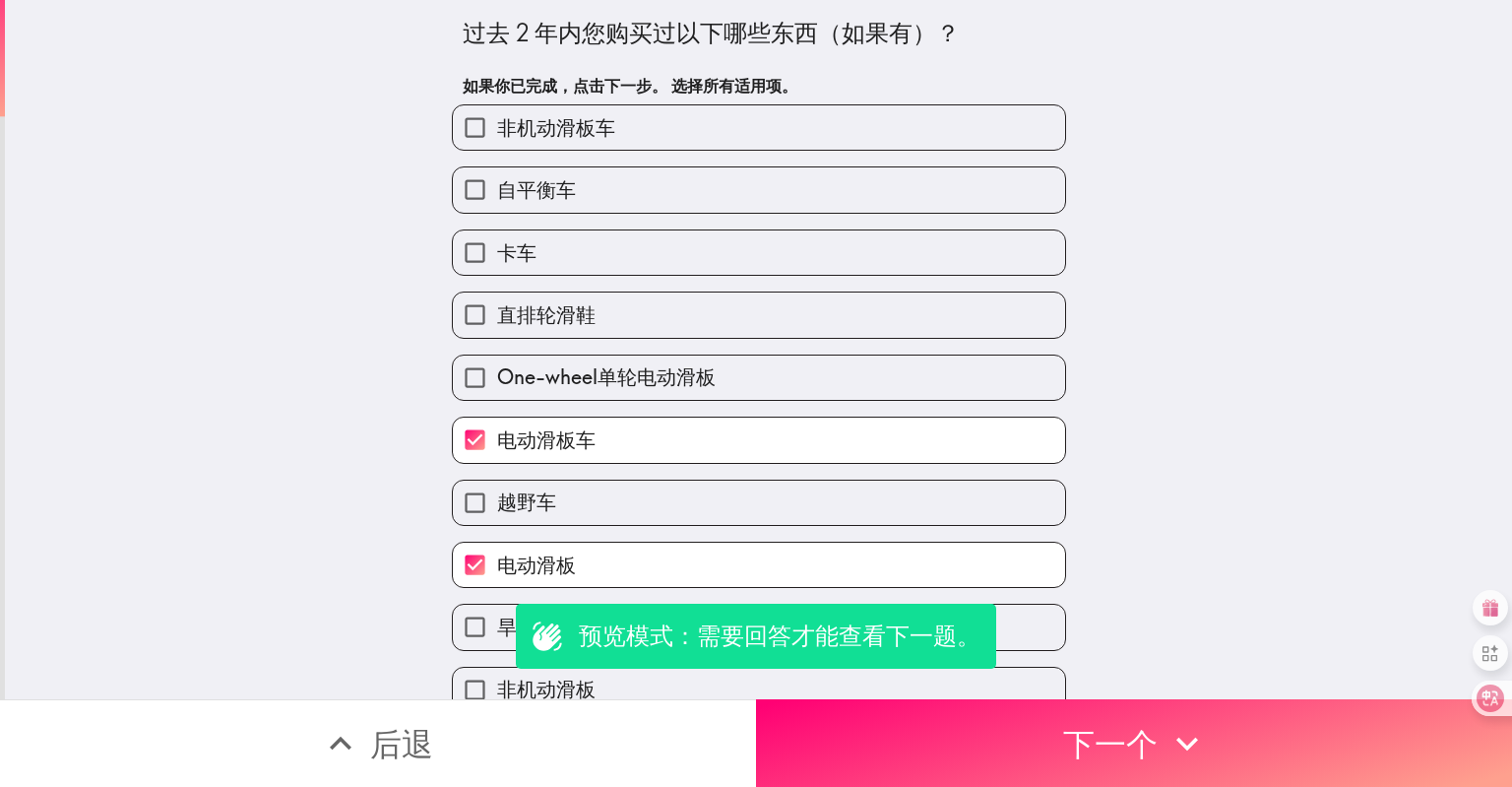 click on "电动滑板" at bounding box center (536, 565) 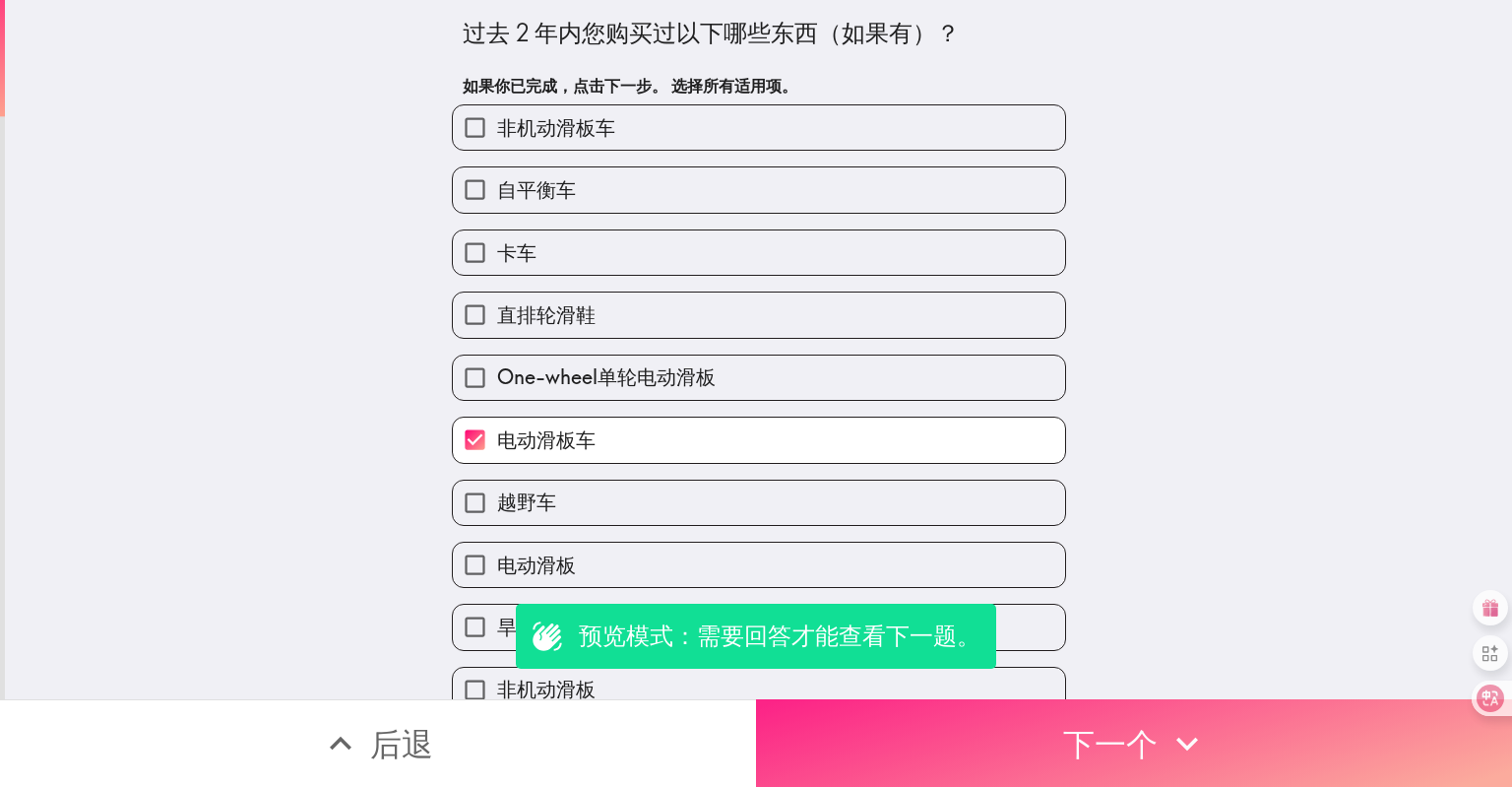 click on "下一个" at bounding box center (1134, 743) 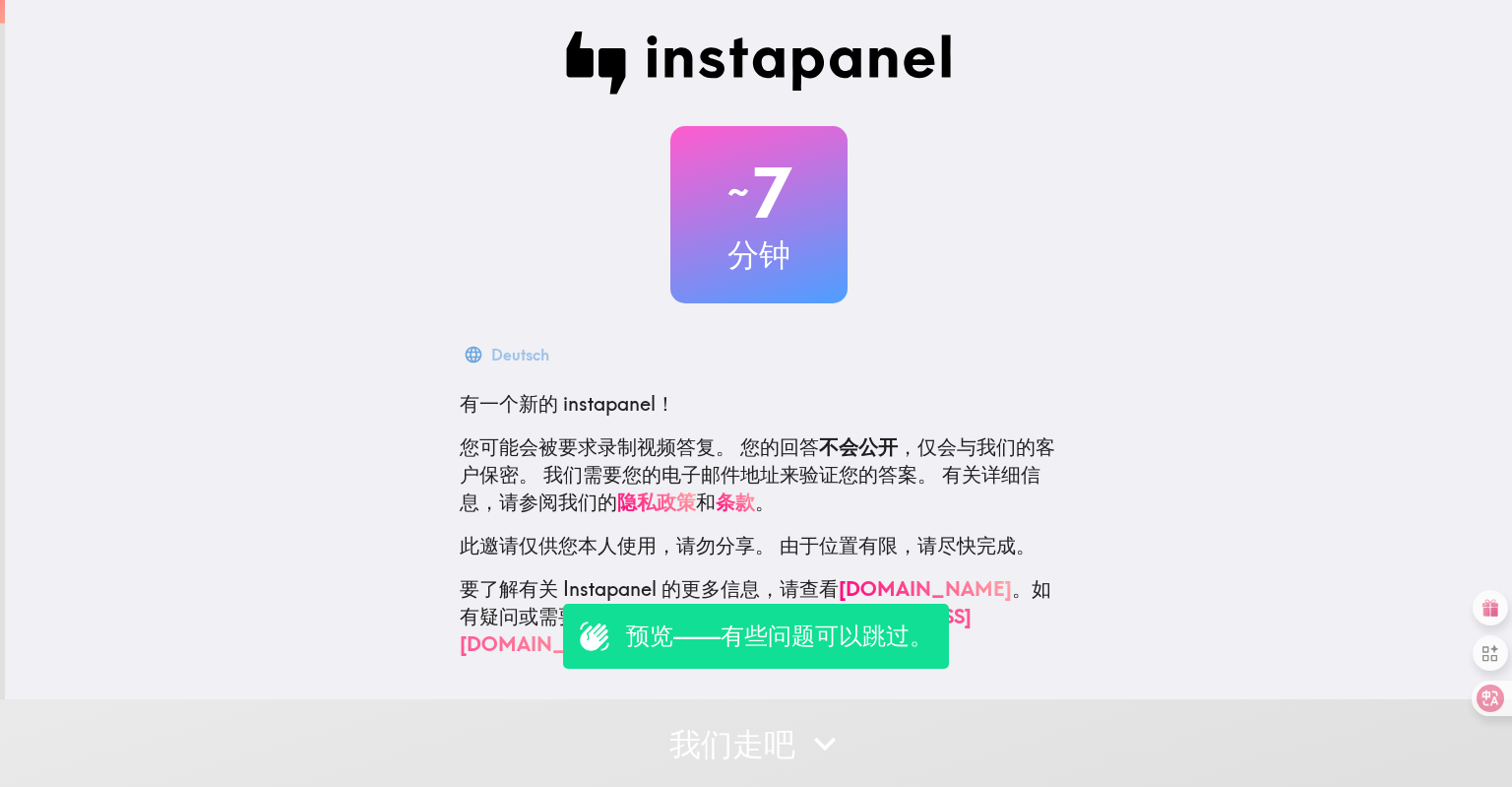 scroll, scrollTop: 0, scrollLeft: 0, axis: both 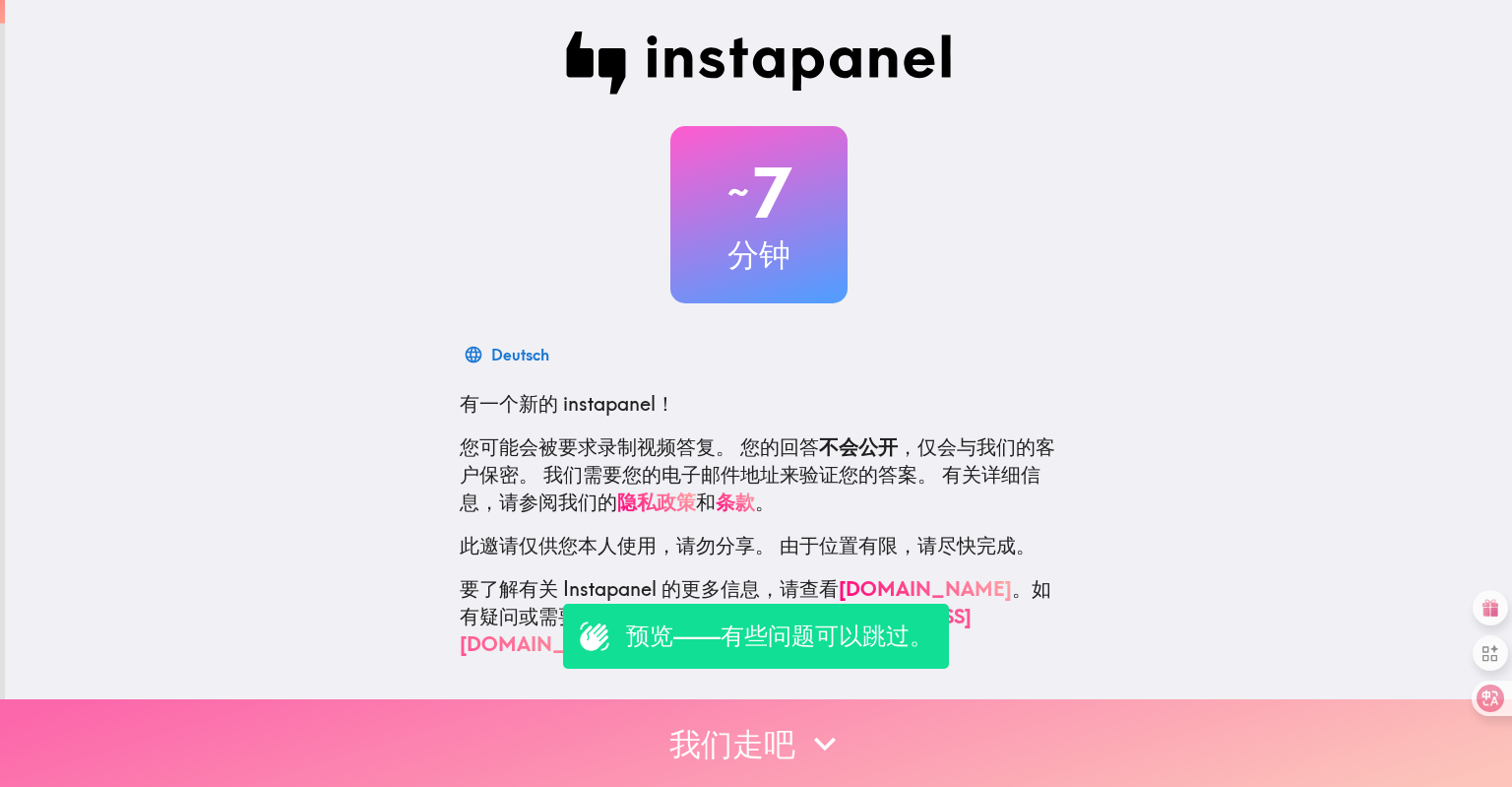 click on "我们走吧" at bounding box center (756, 743) 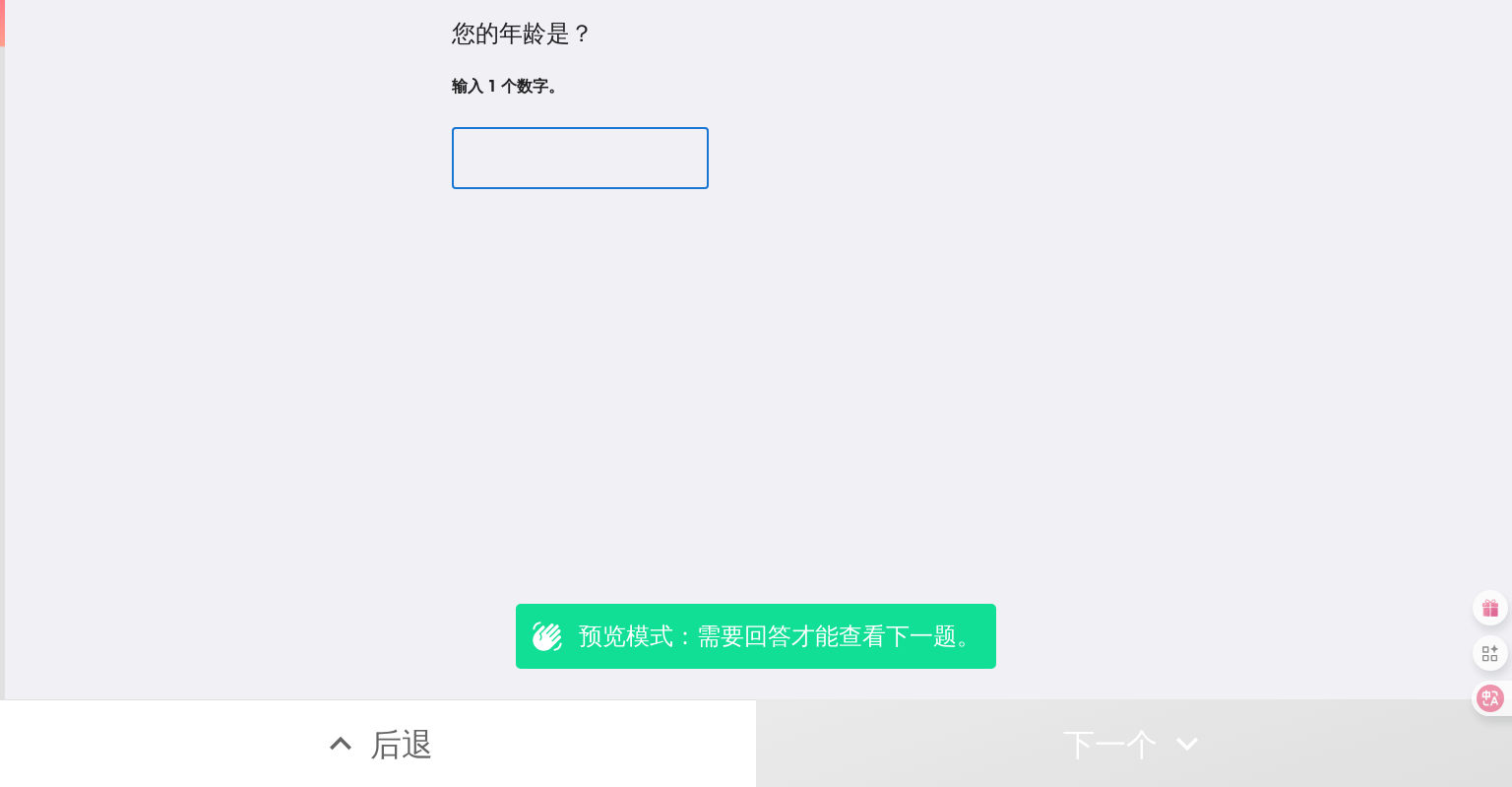 click at bounding box center (580, 159) 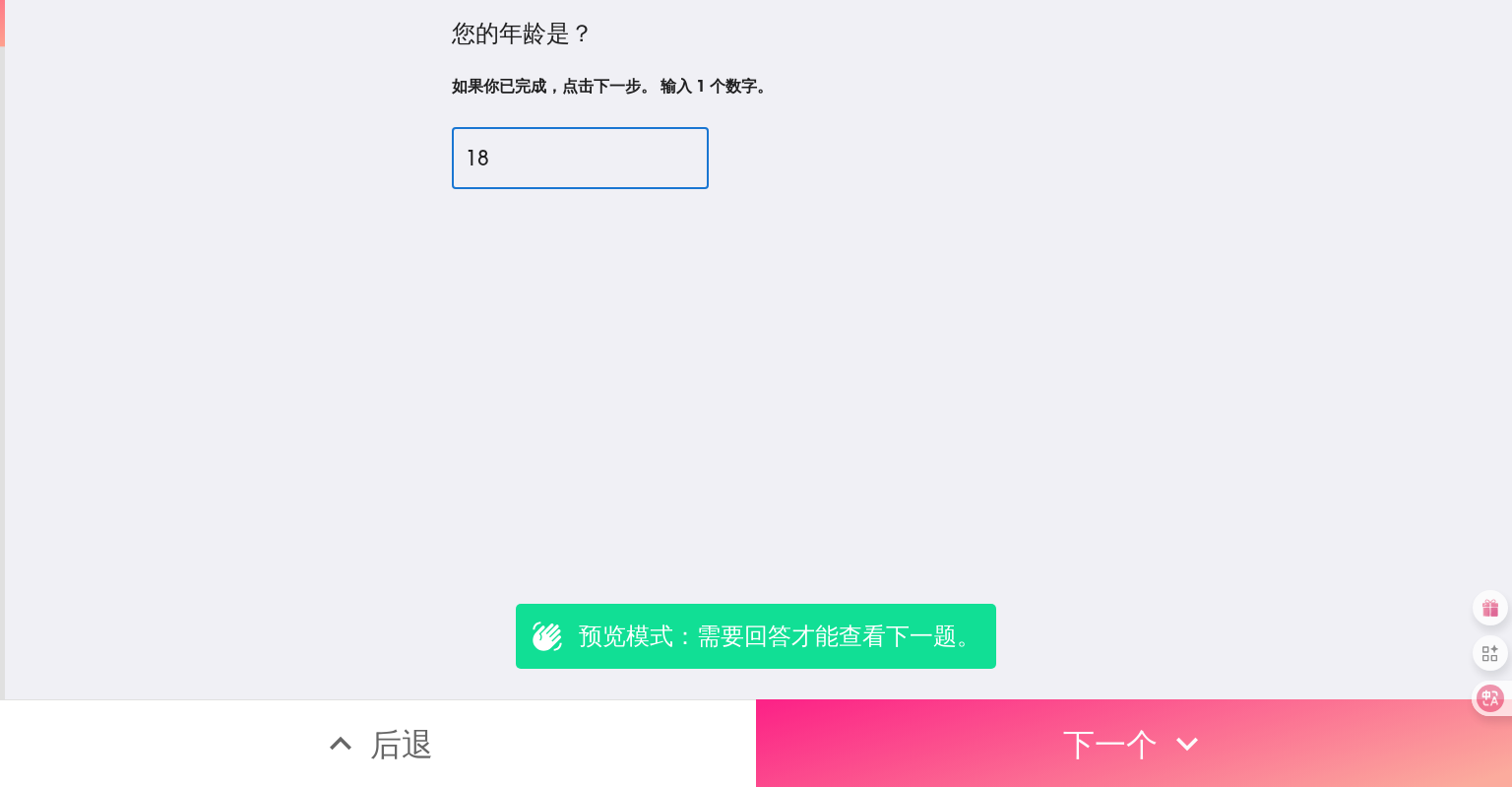 type on "18" 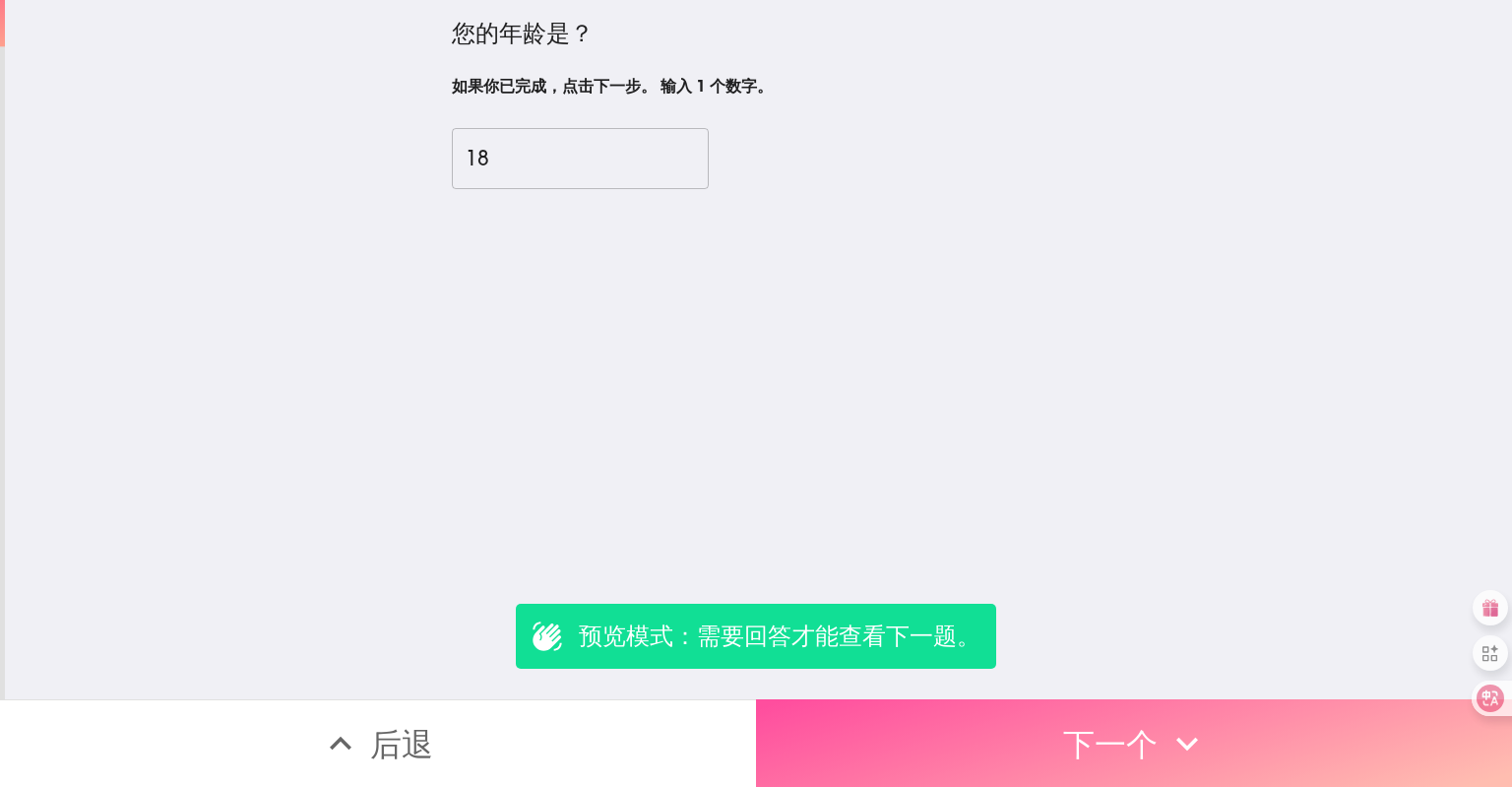 click on "下一个" at bounding box center (1134, 743) 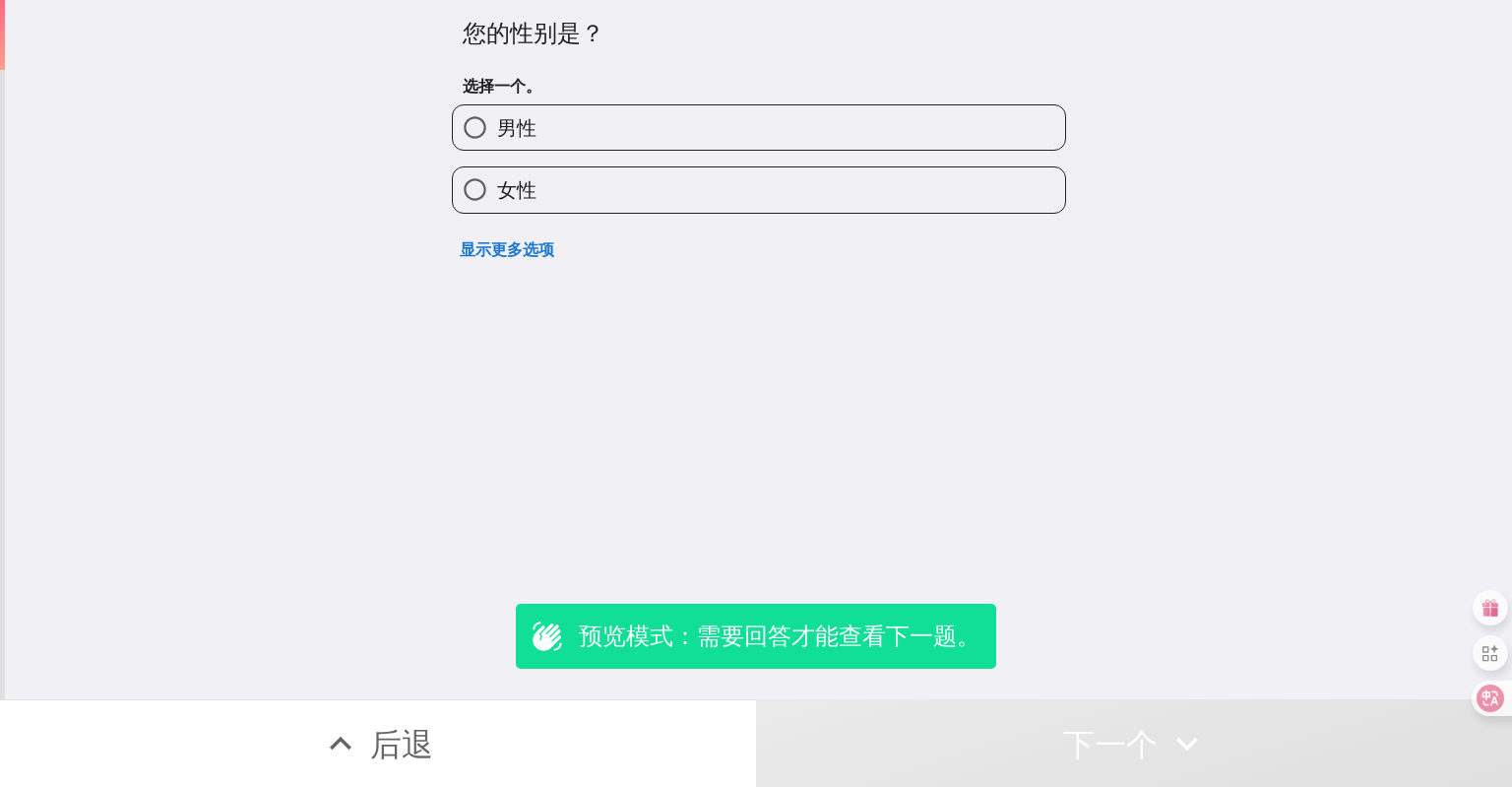click on "女性" at bounding box center (759, 189) 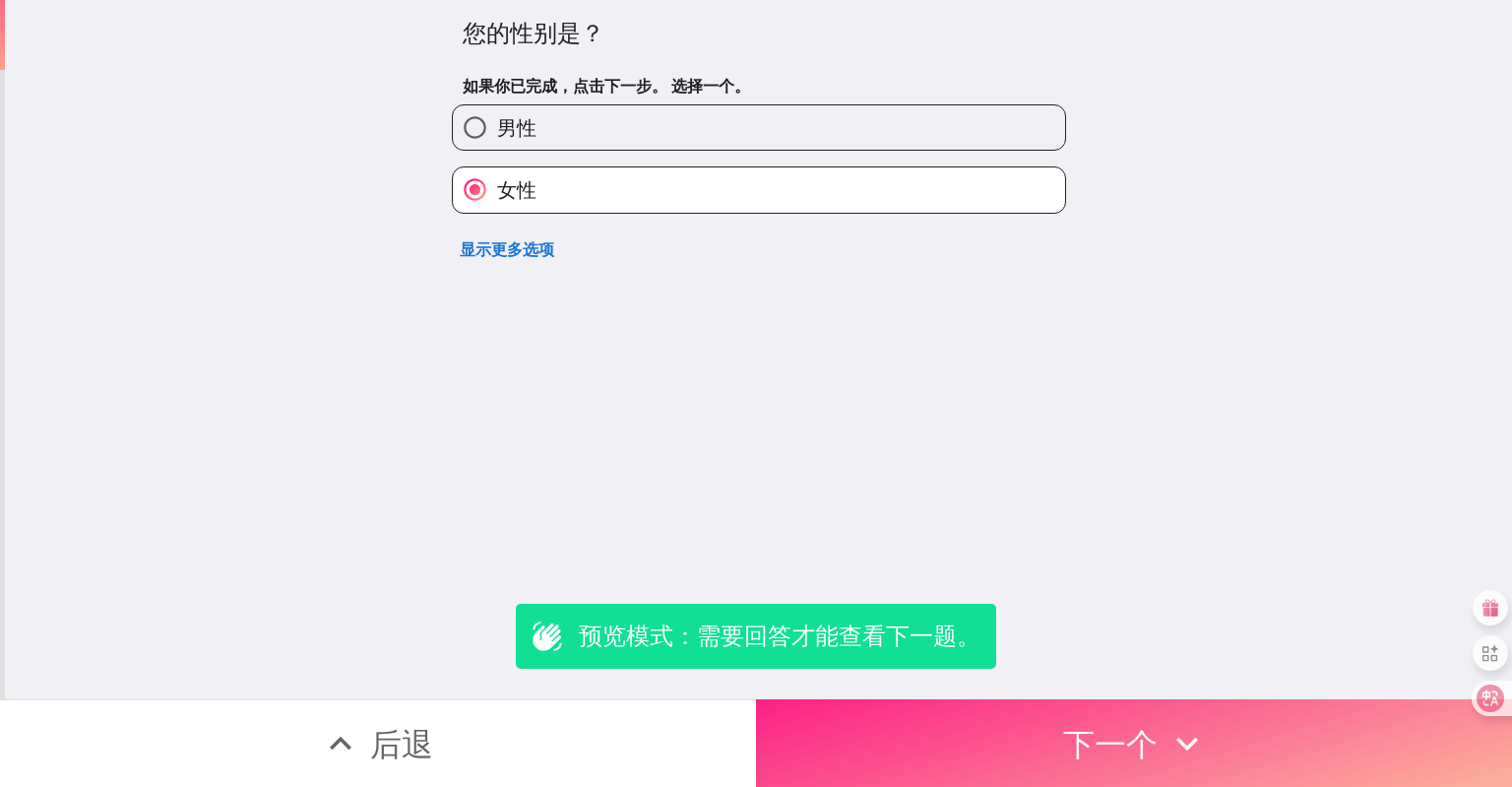 click on "下一个" at bounding box center (1134, 743) 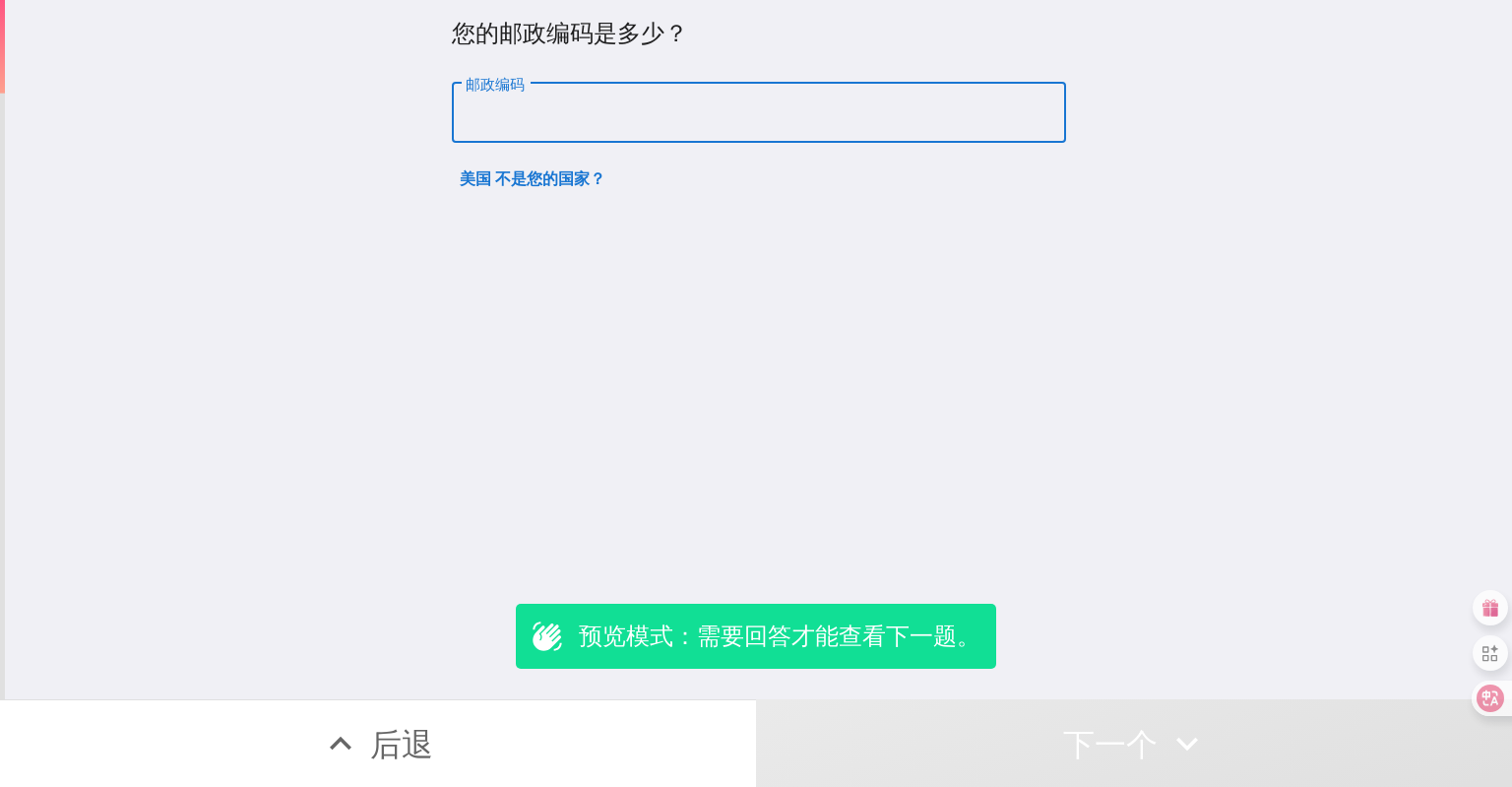 click on "邮政编码" at bounding box center [759, 113] 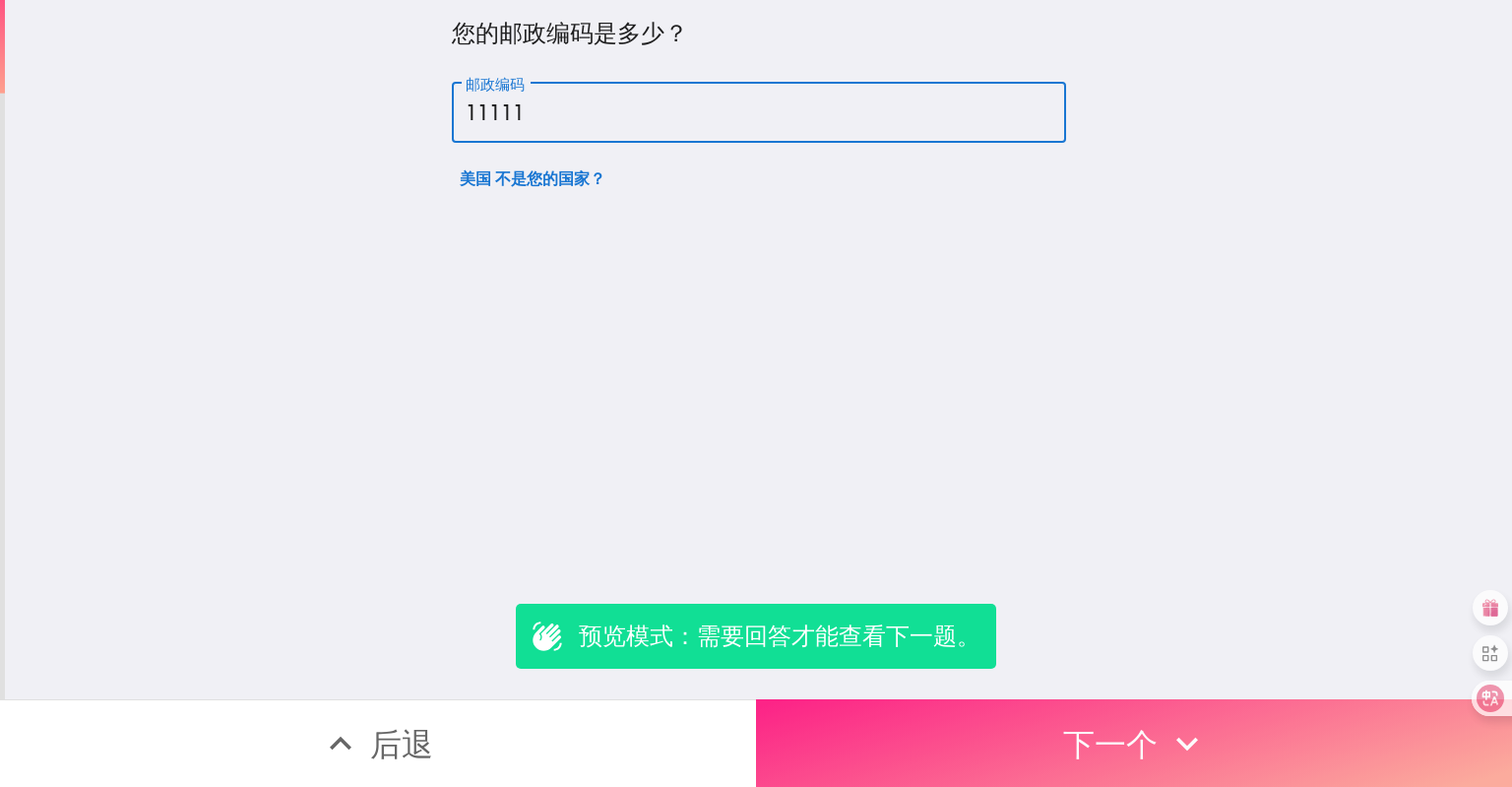 type on "11111" 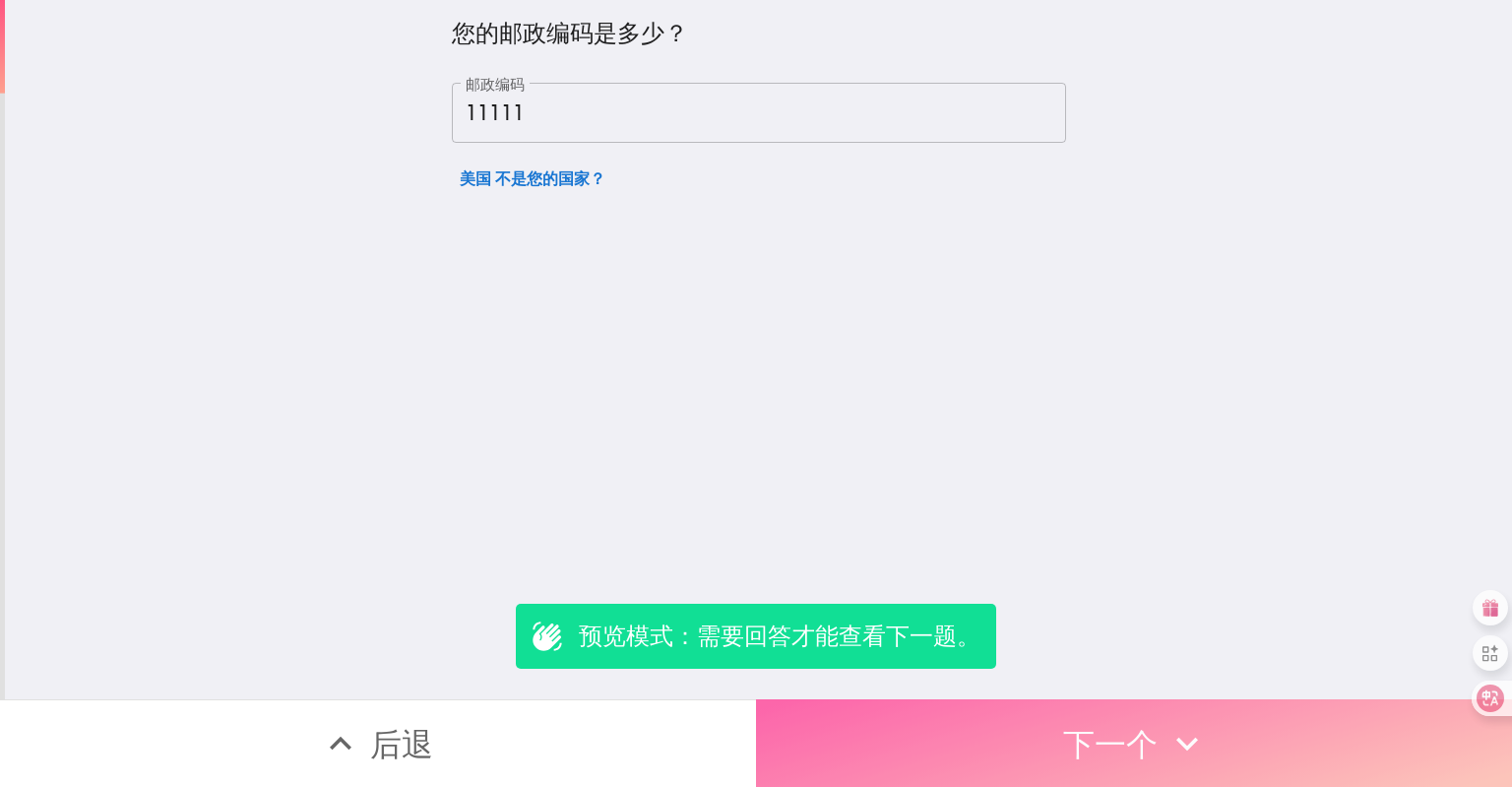 click on "下一个" at bounding box center (1134, 743) 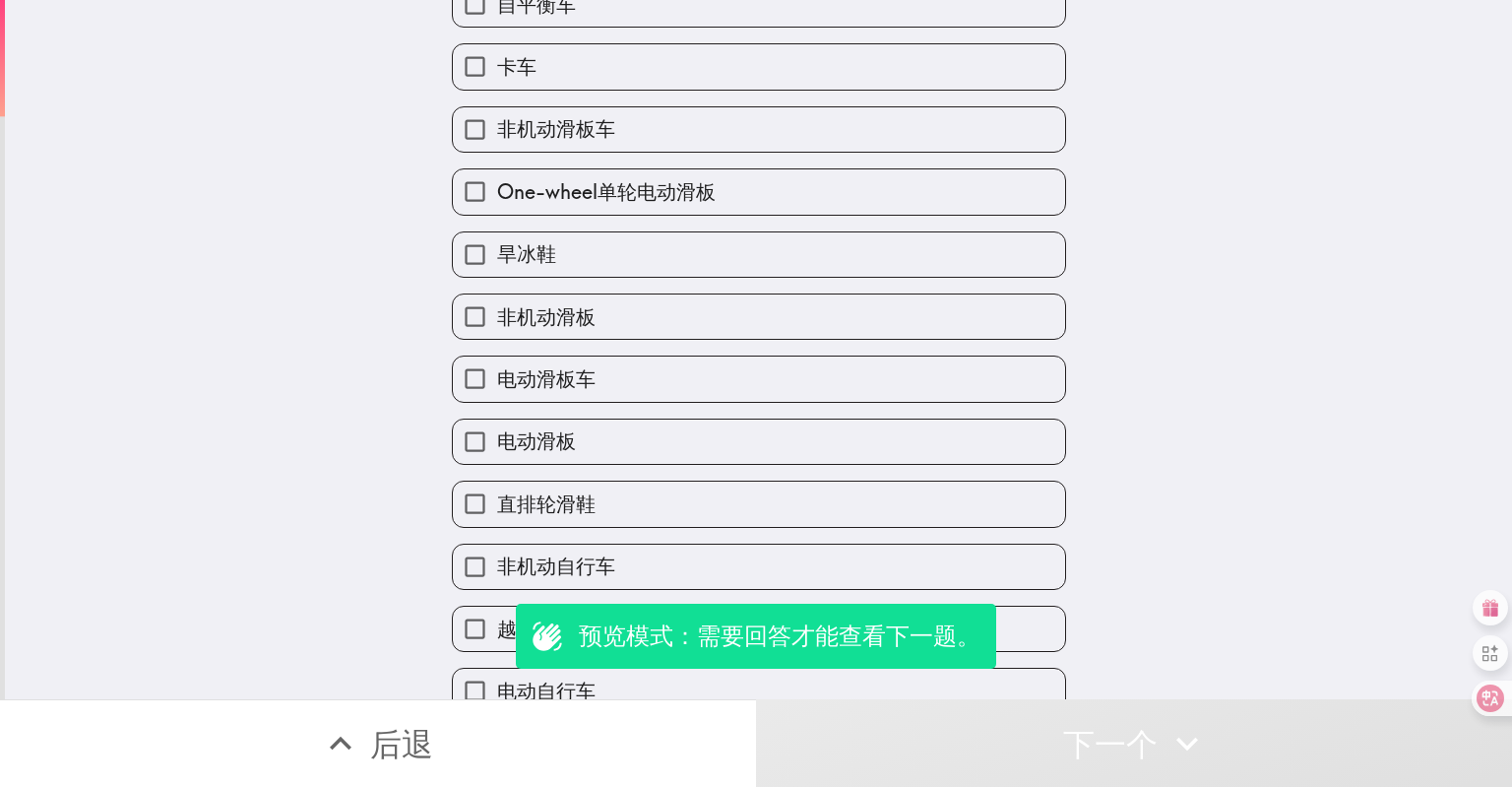 scroll, scrollTop: 295, scrollLeft: 0, axis: vertical 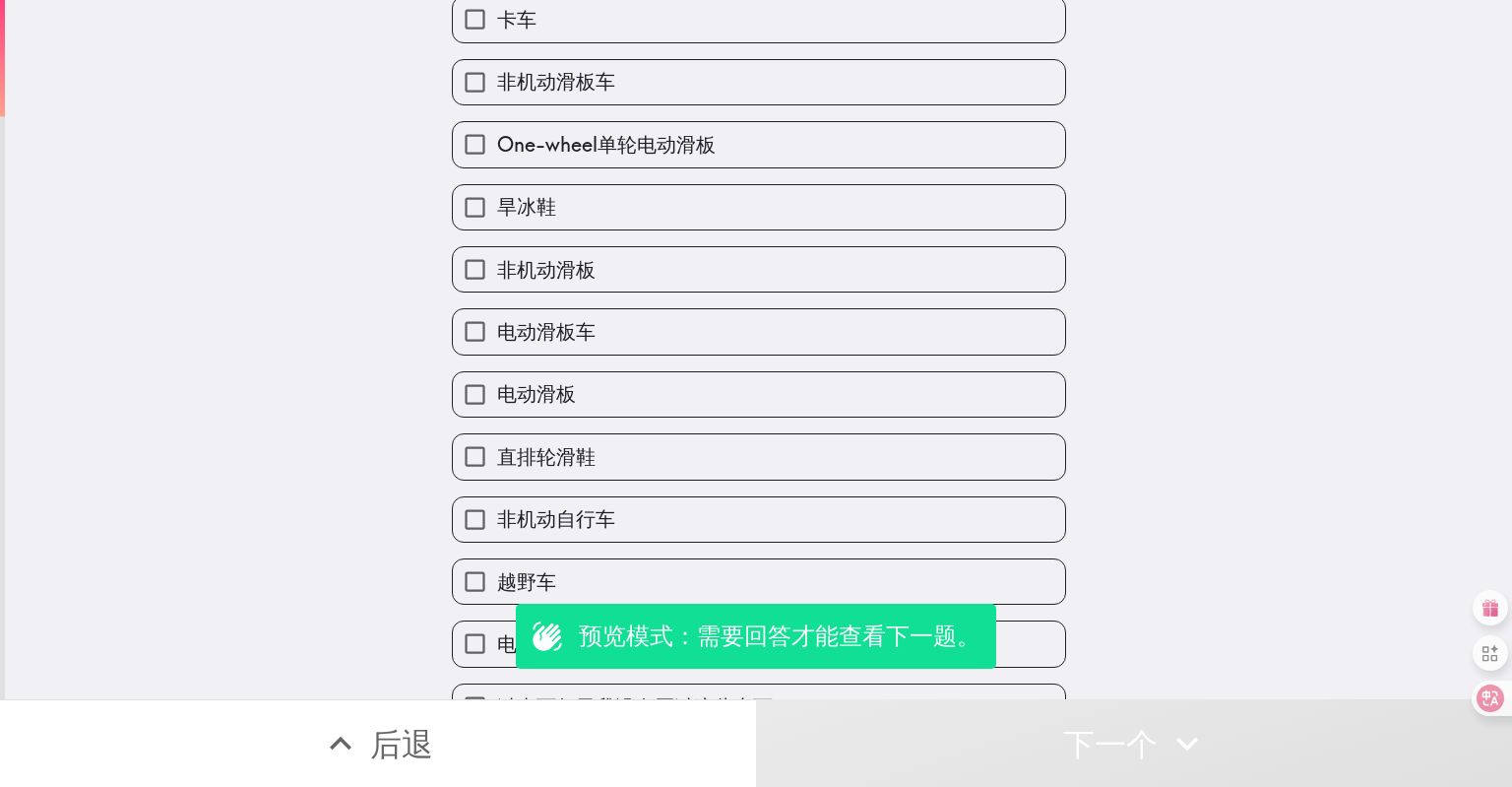 click on "电动滑板" at bounding box center [759, 394] 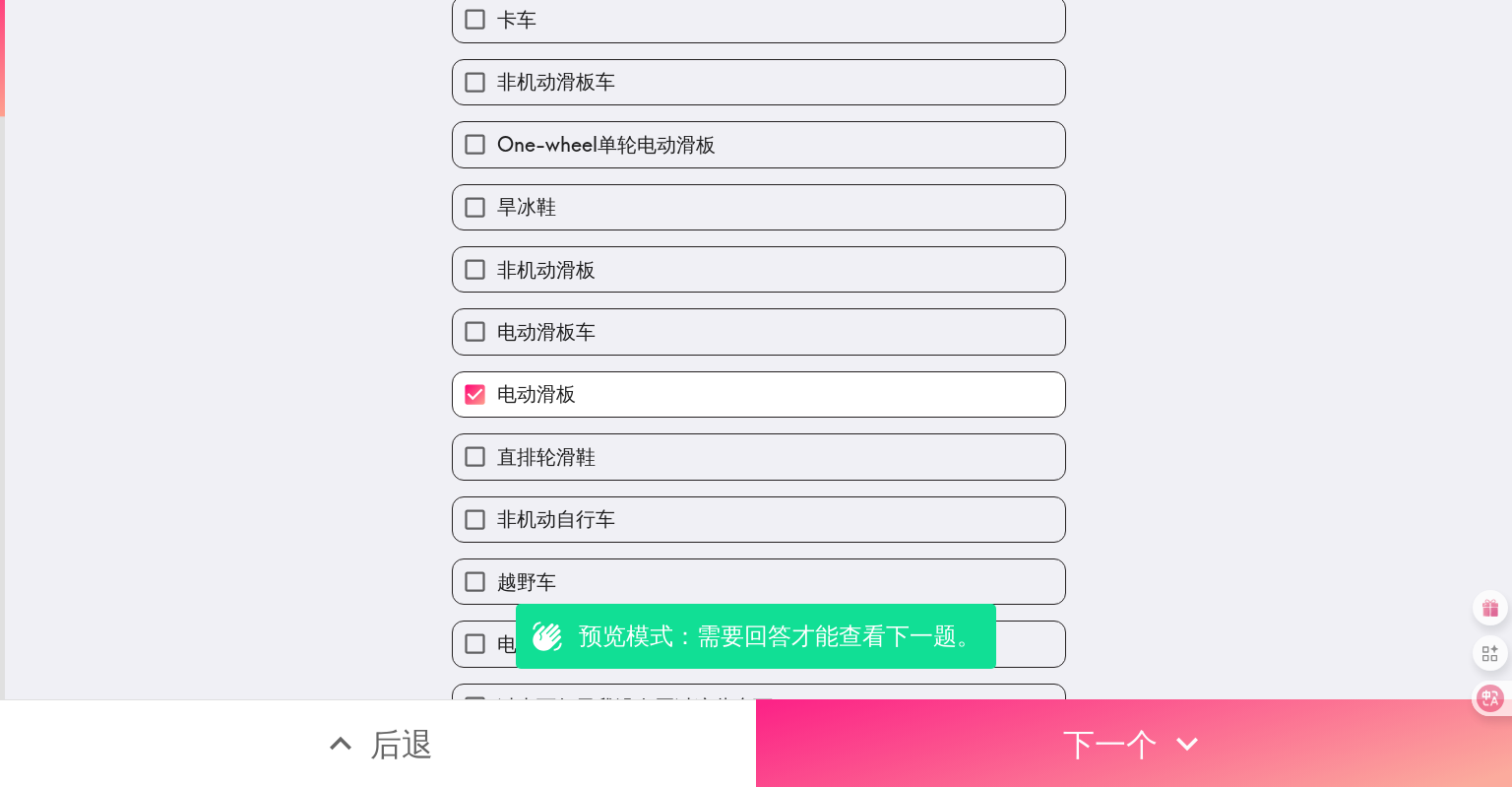 click on "下一个" at bounding box center (1134, 743) 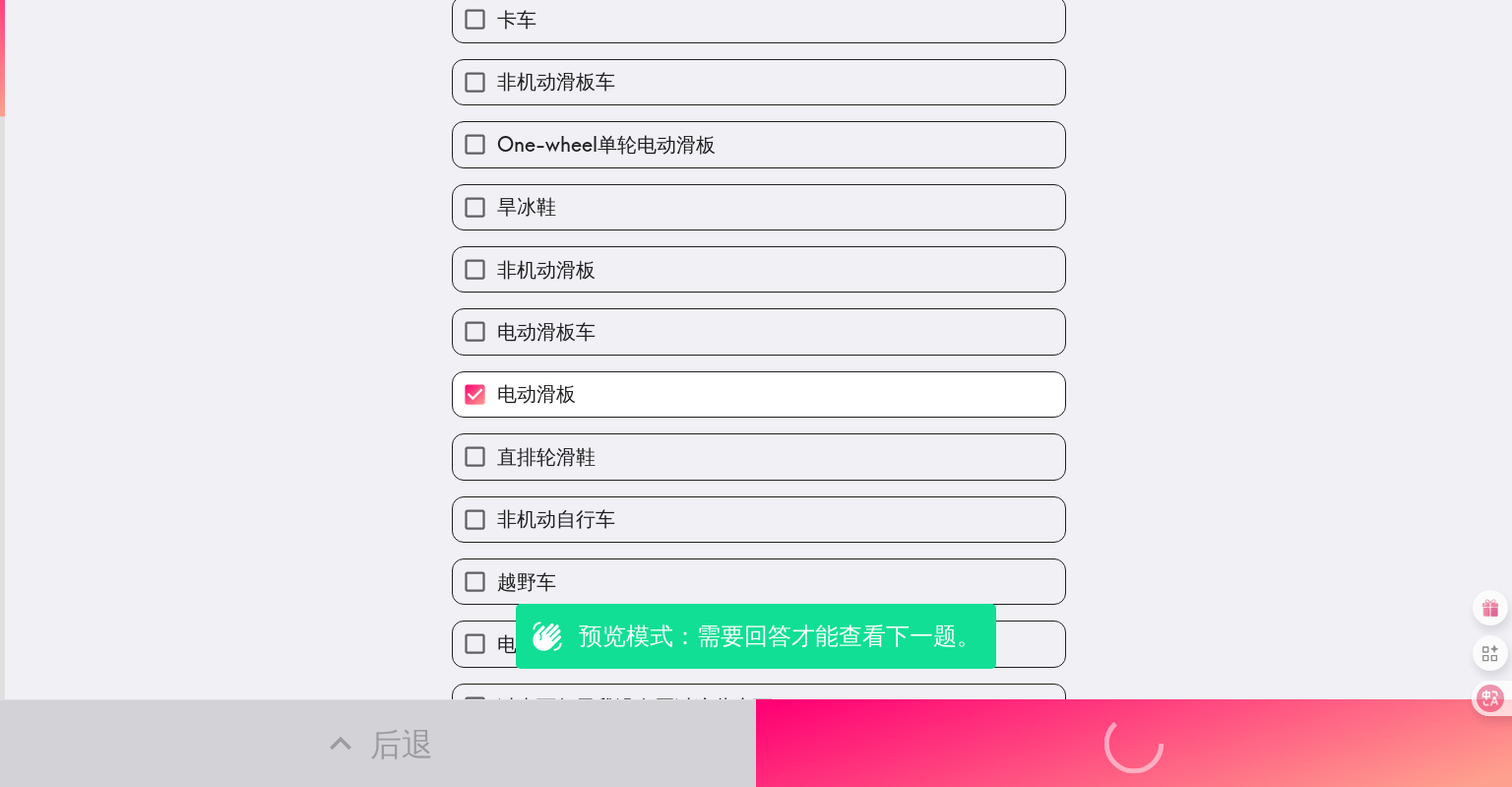 scroll, scrollTop: 0, scrollLeft: 0, axis: both 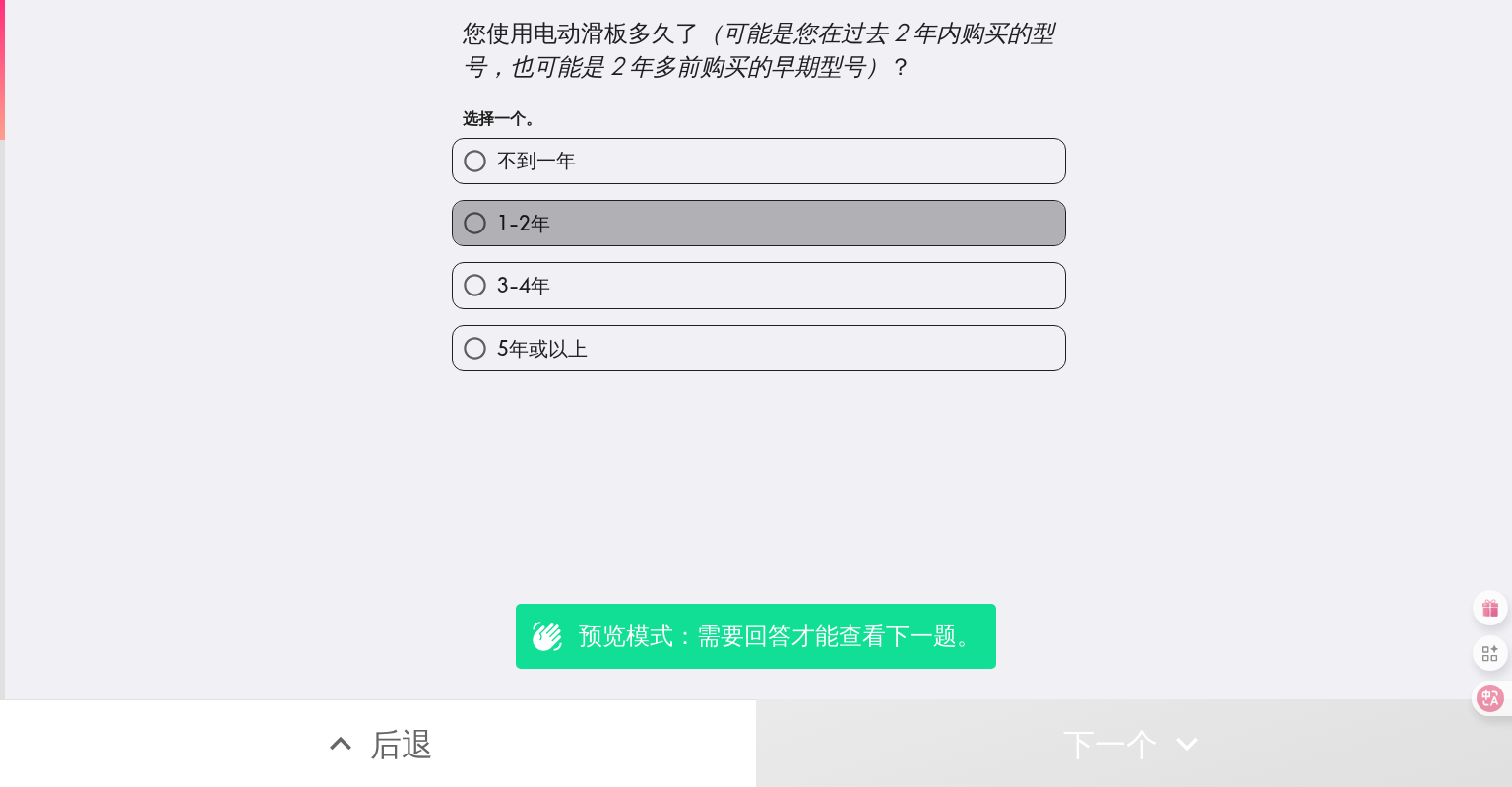 click on "1-2年" at bounding box center [759, 223] 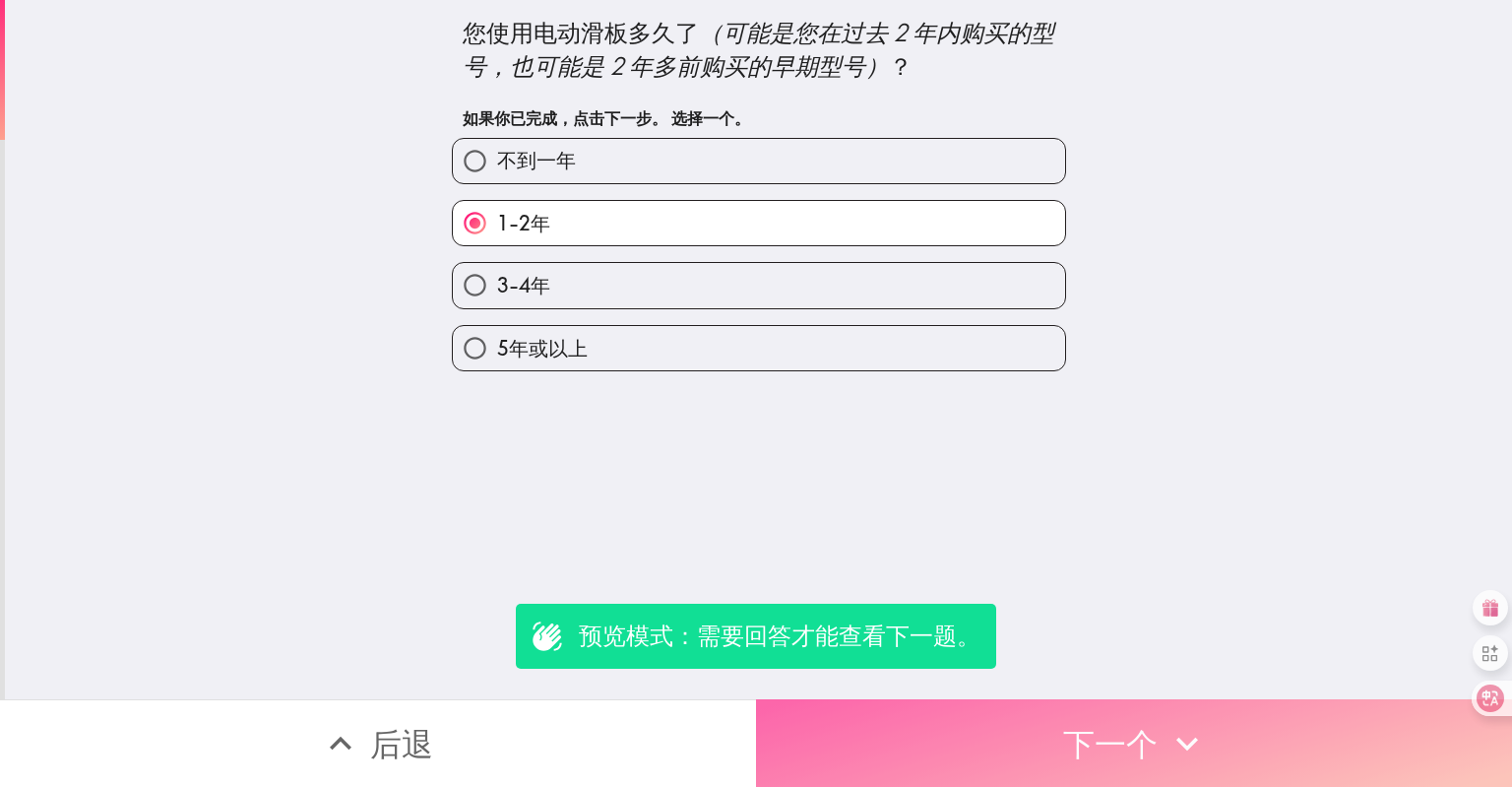 click on "下一个" at bounding box center (1134, 743) 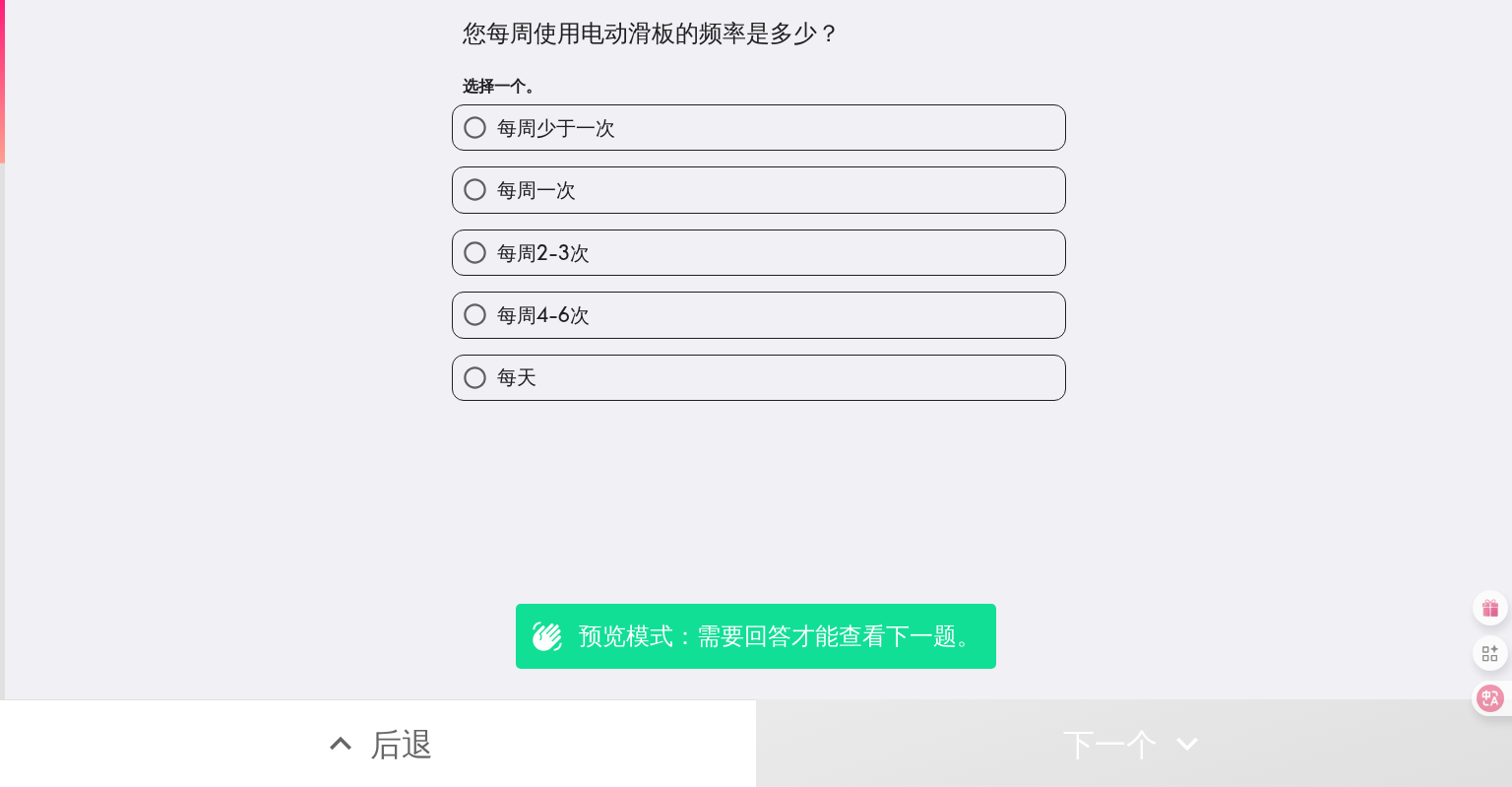 click on "每周2-3次" at bounding box center [759, 252] 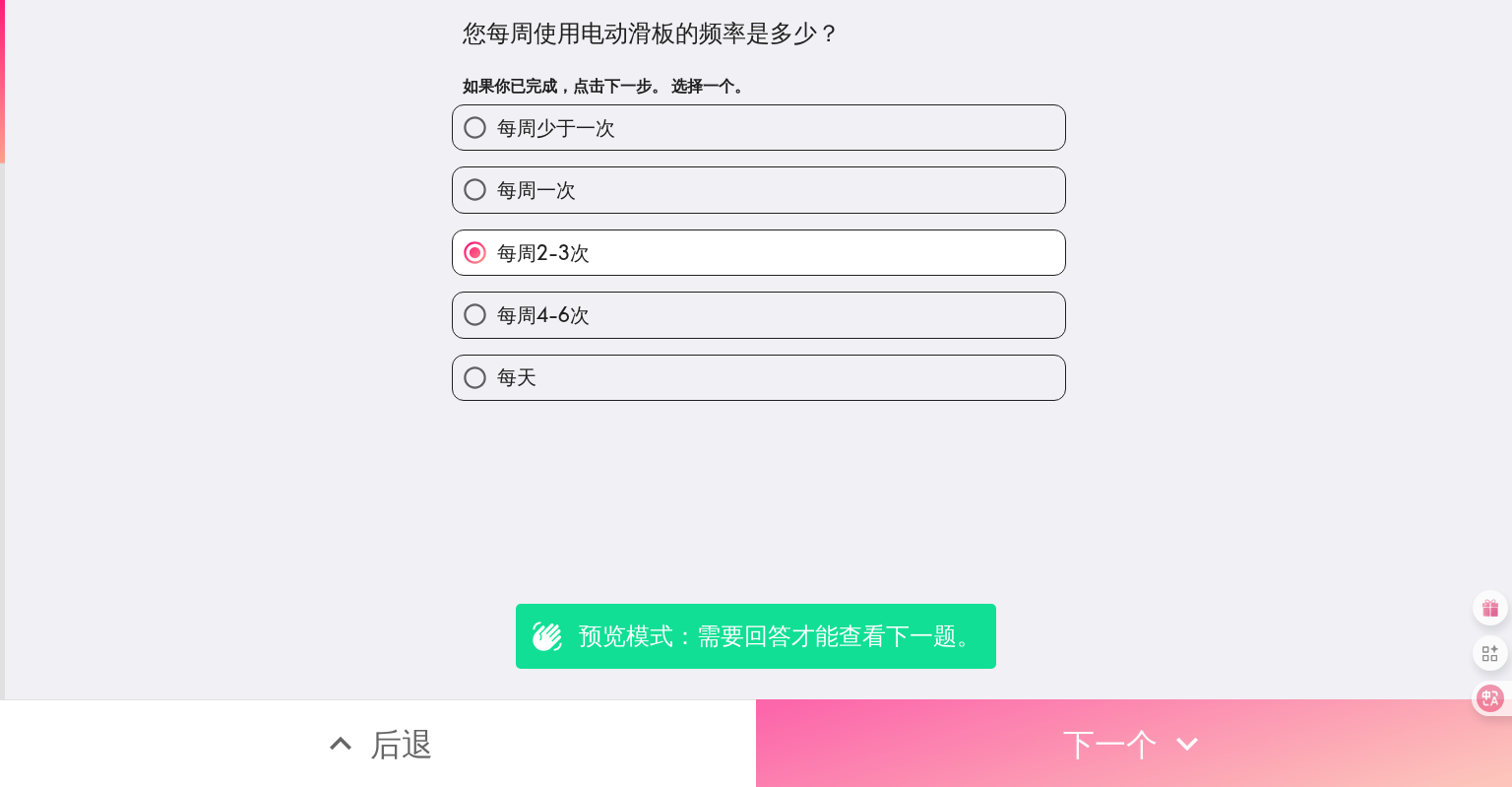 click on "下一个" at bounding box center (1134, 743) 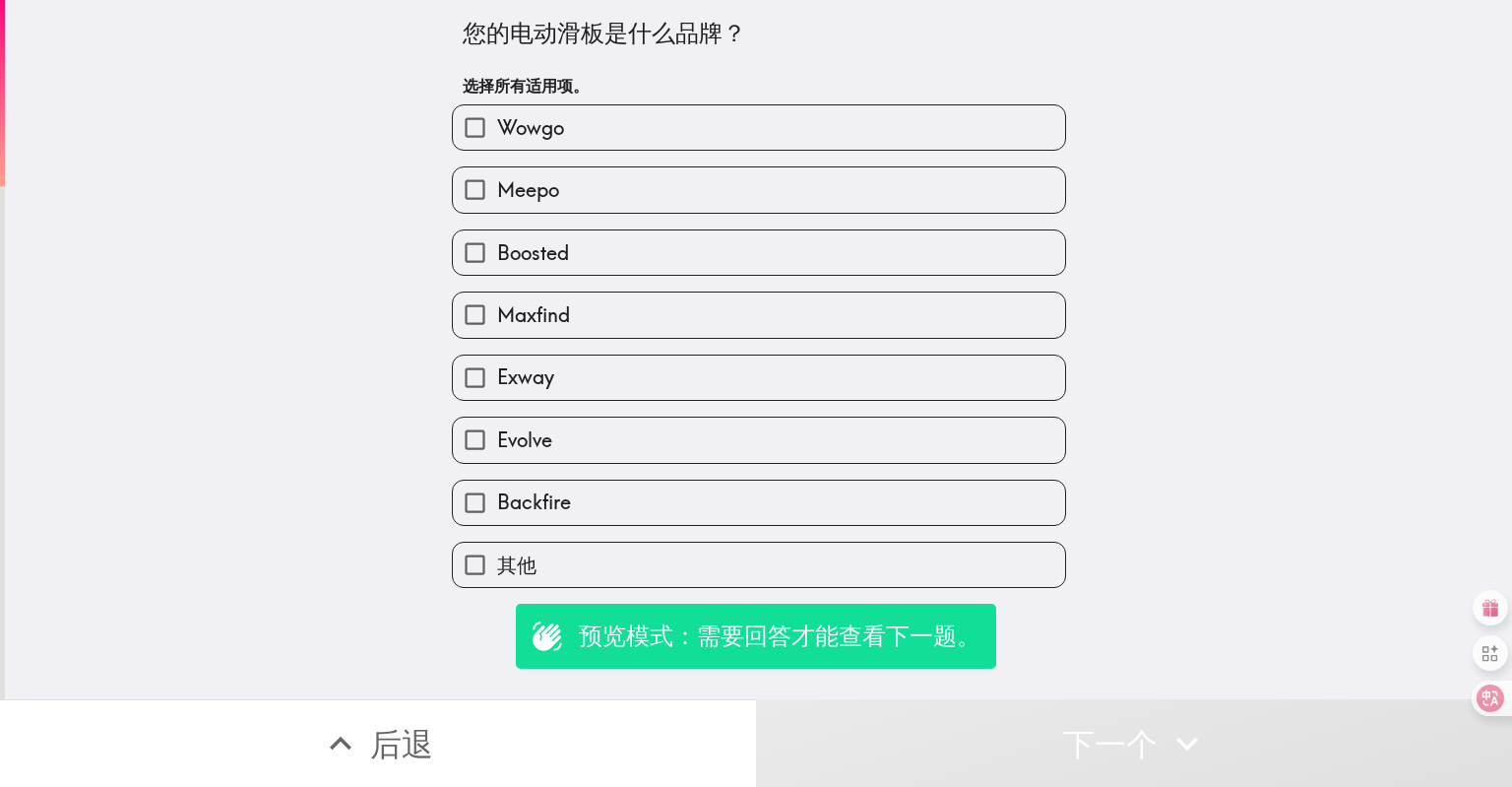 click on "预览模式：需要回答才能查看下一题。" at bounding box center (780, 636) 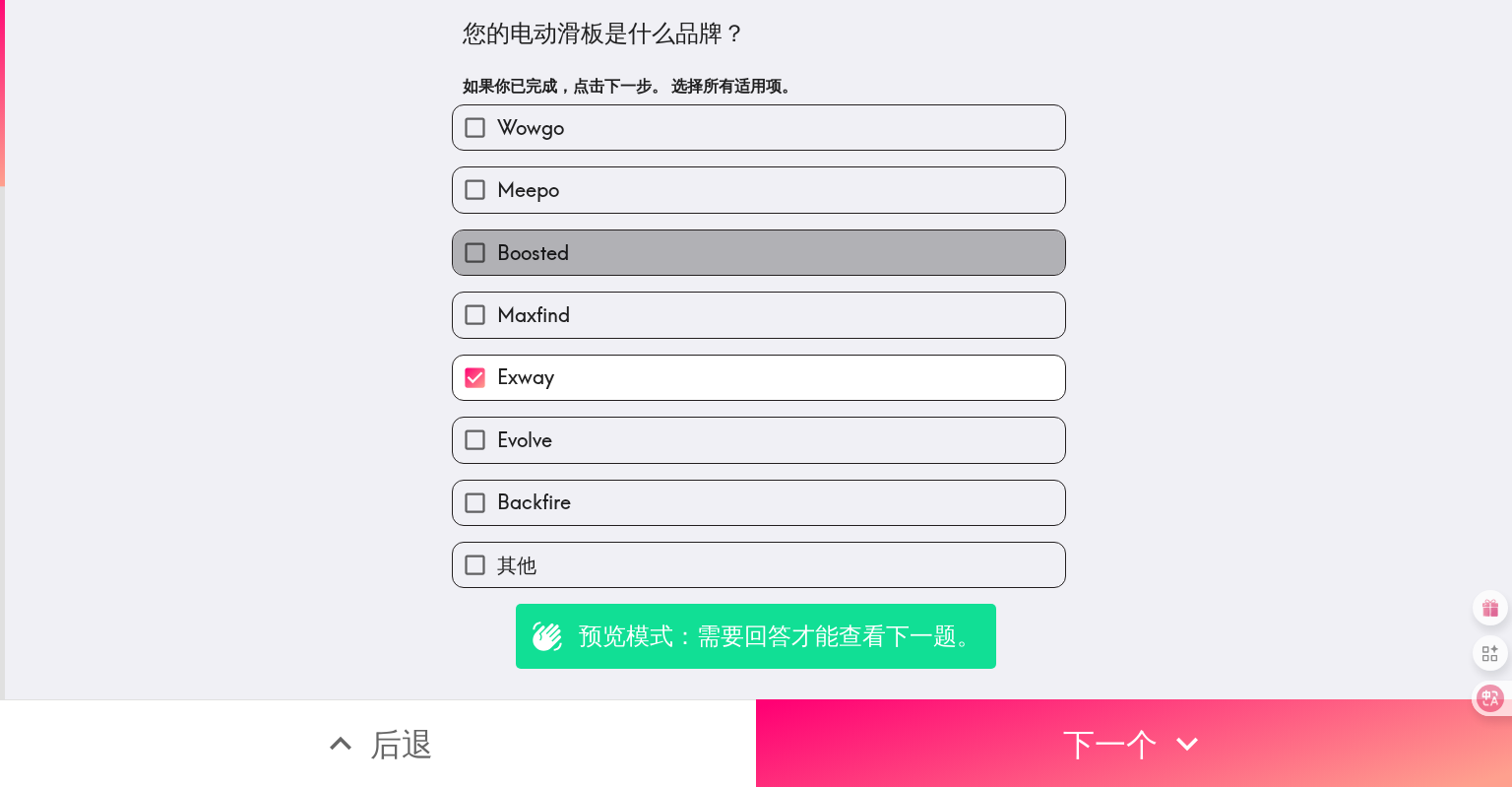 click on "Boosted" at bounding box center [759, 252] 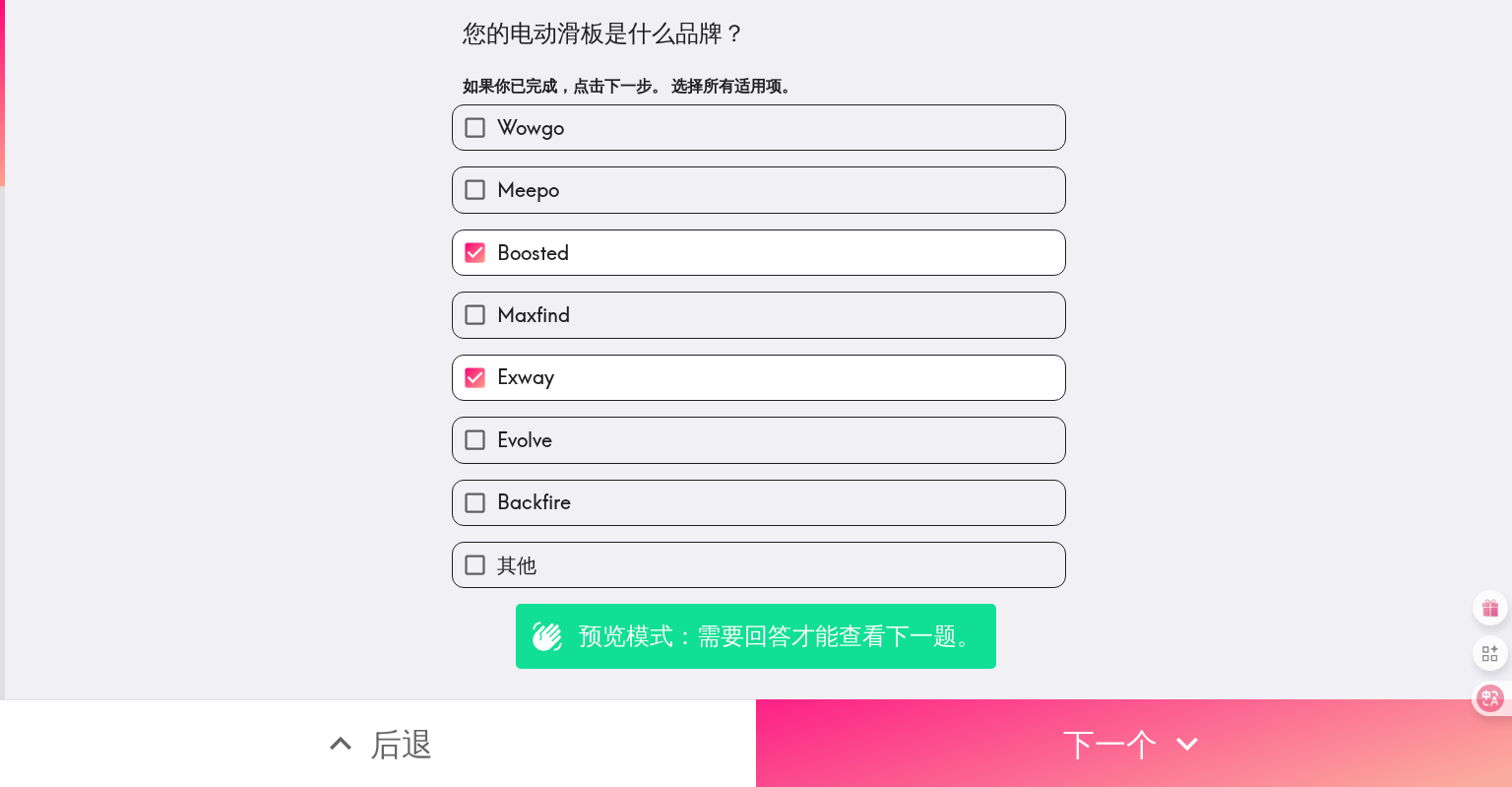 click on "下一个" at bounding box center [1134, 743] 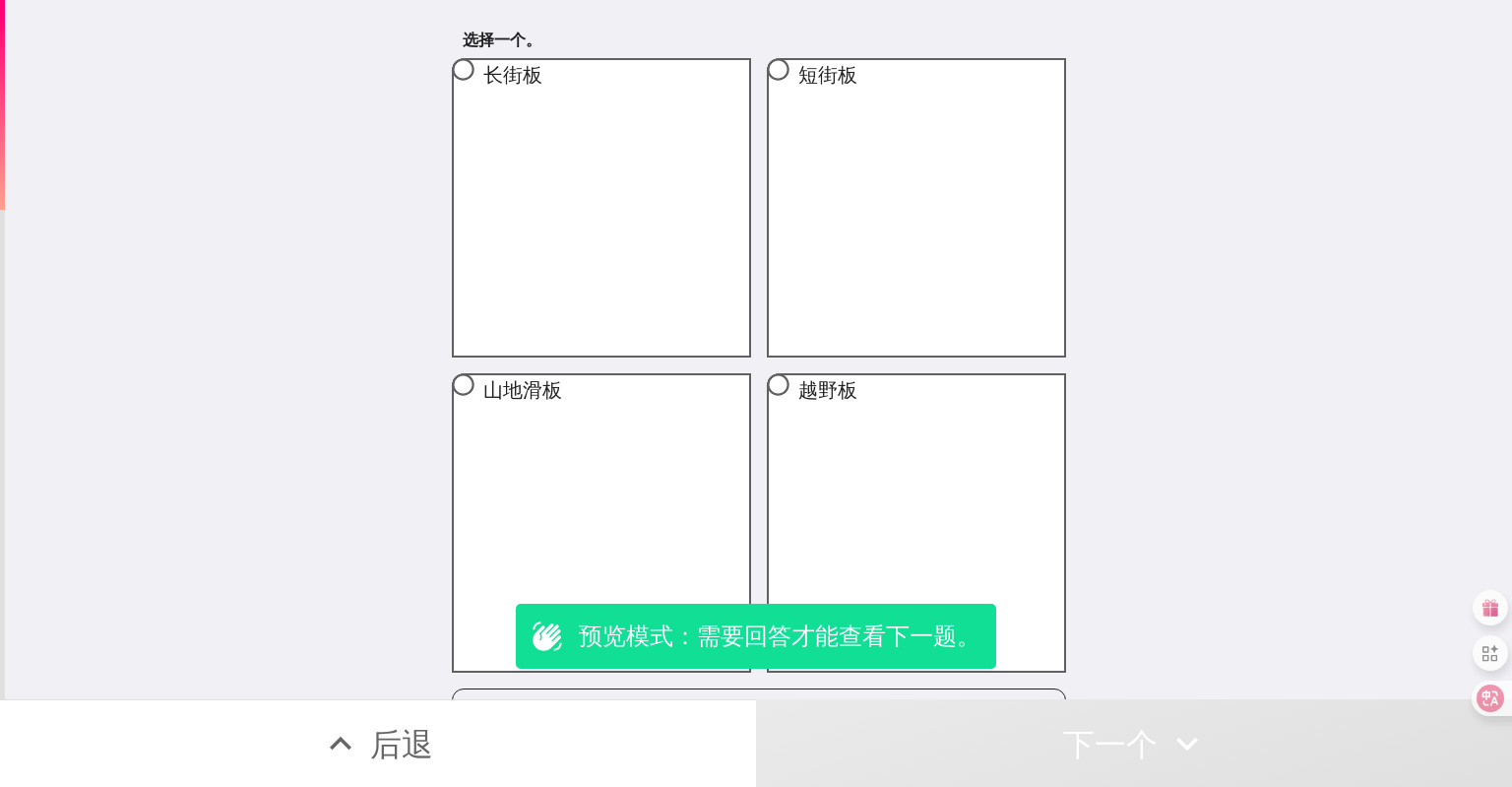 scroll, scrollTop: 0, scrollLeft: 0, axis: both 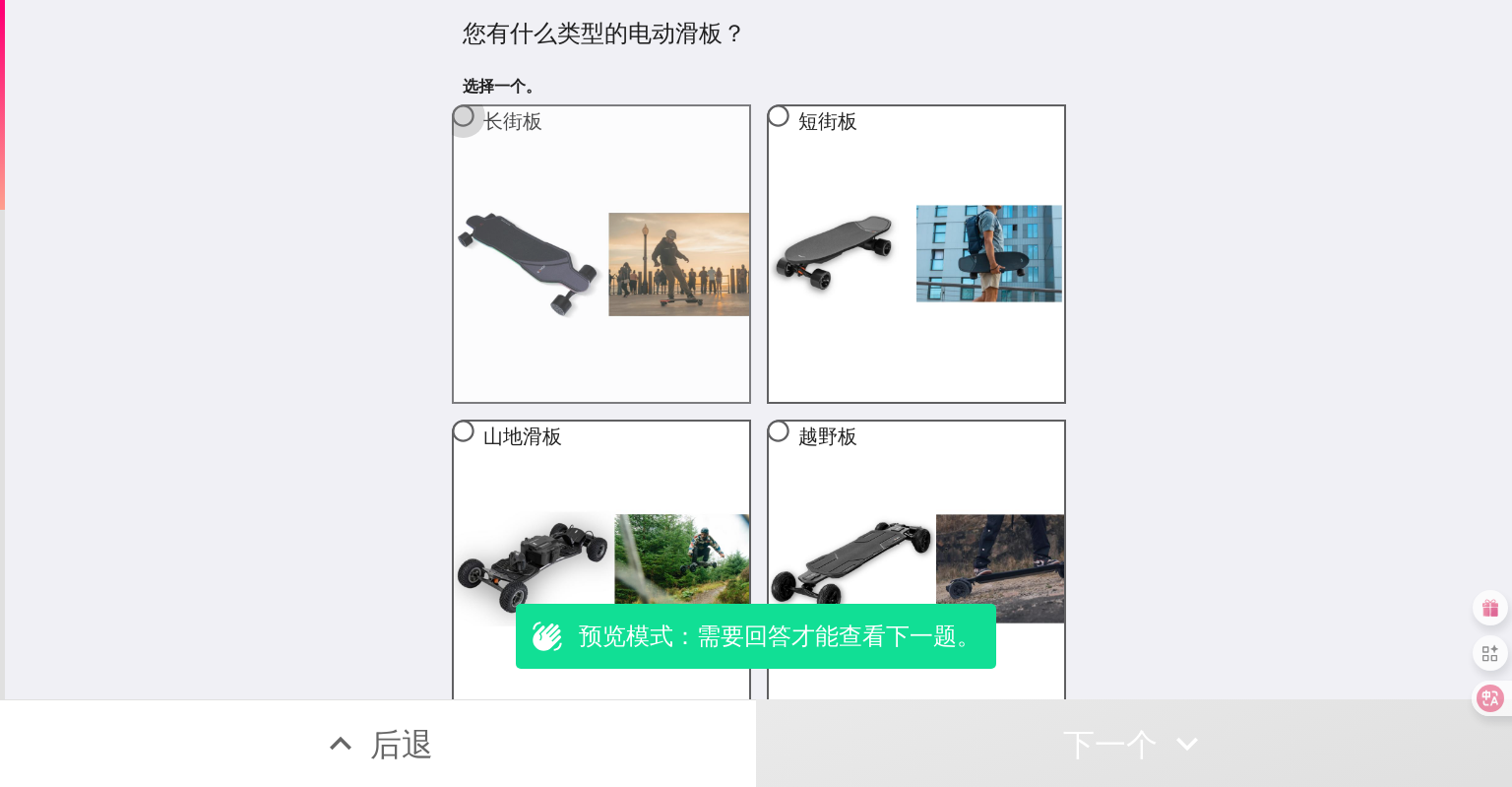 click on "长街板" at bounding box center (463, 115) 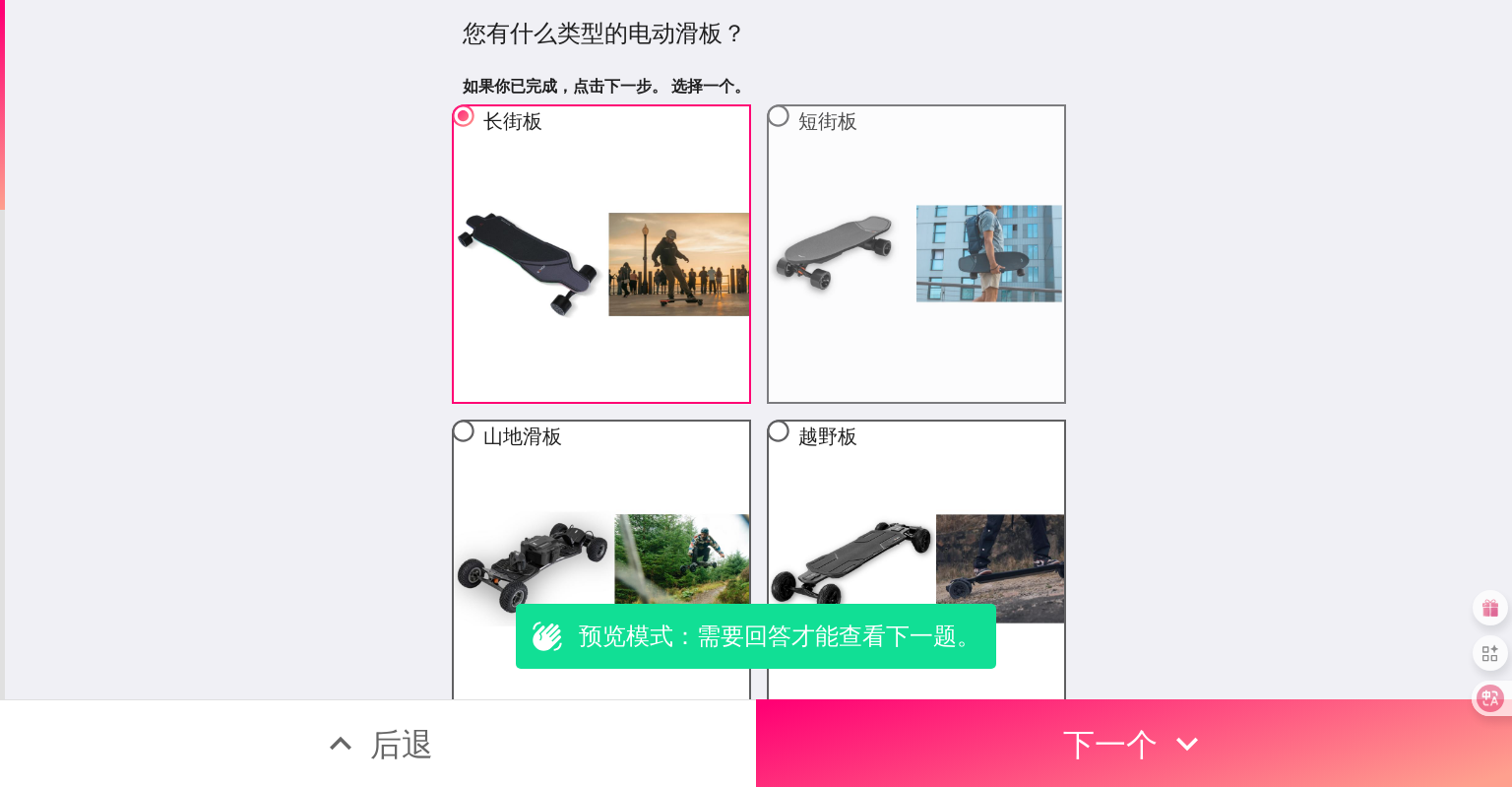 click on "短街板" at bounding box center [778, 115] 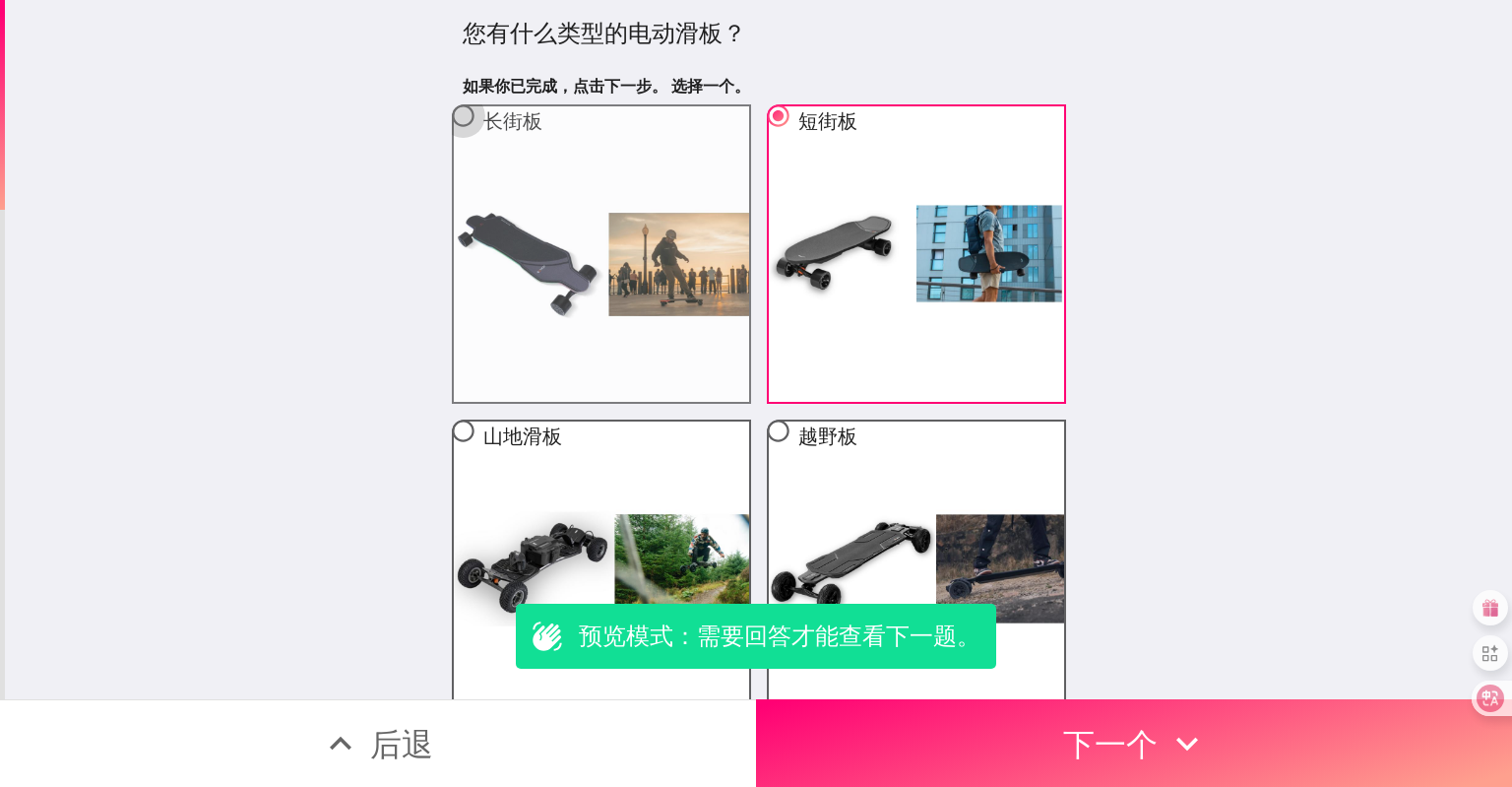click on "长街板" at bounding box center (463, 115) 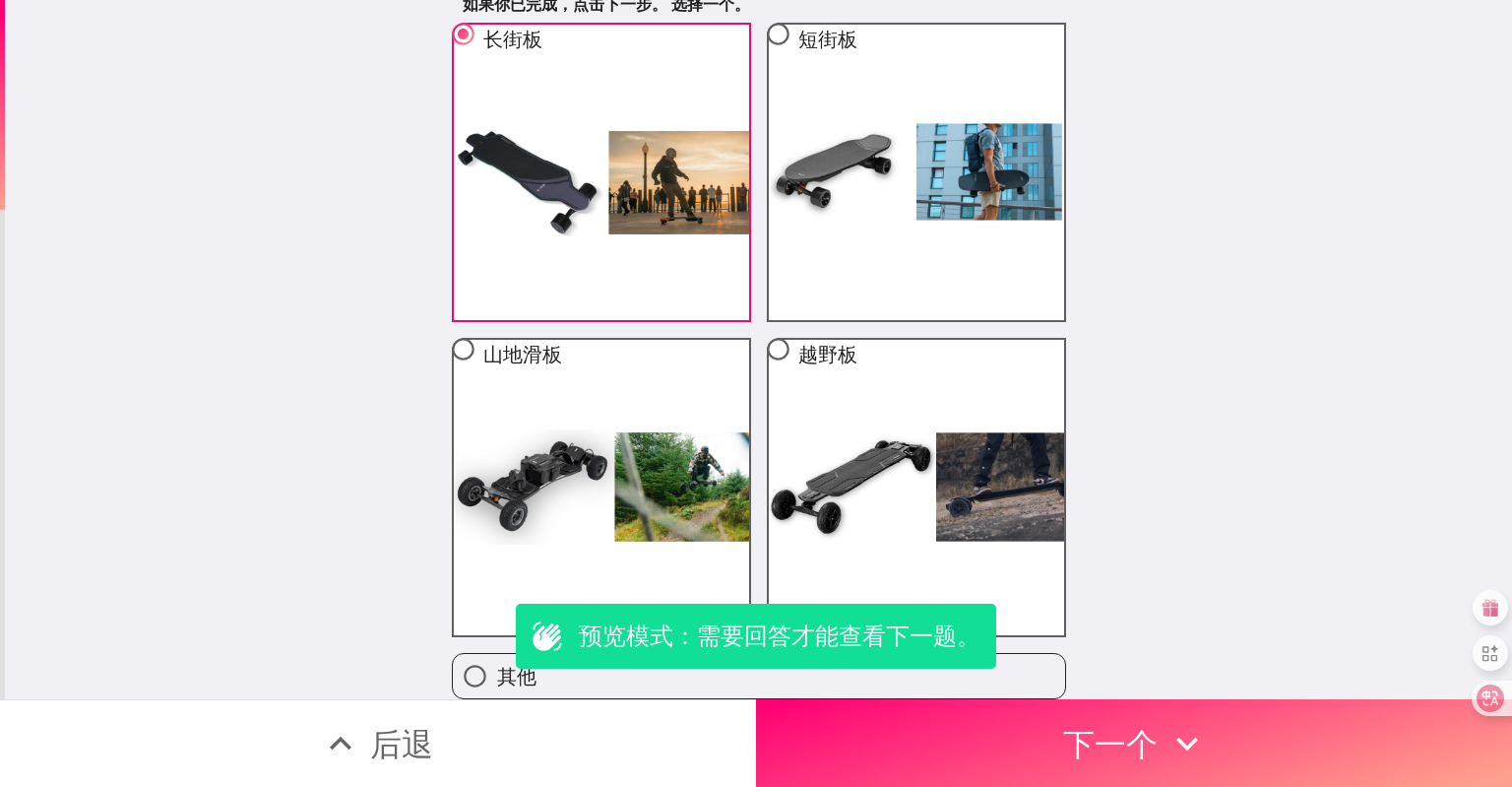 scroll, scrollTop: 0, scrollLeft: 0, axis: both 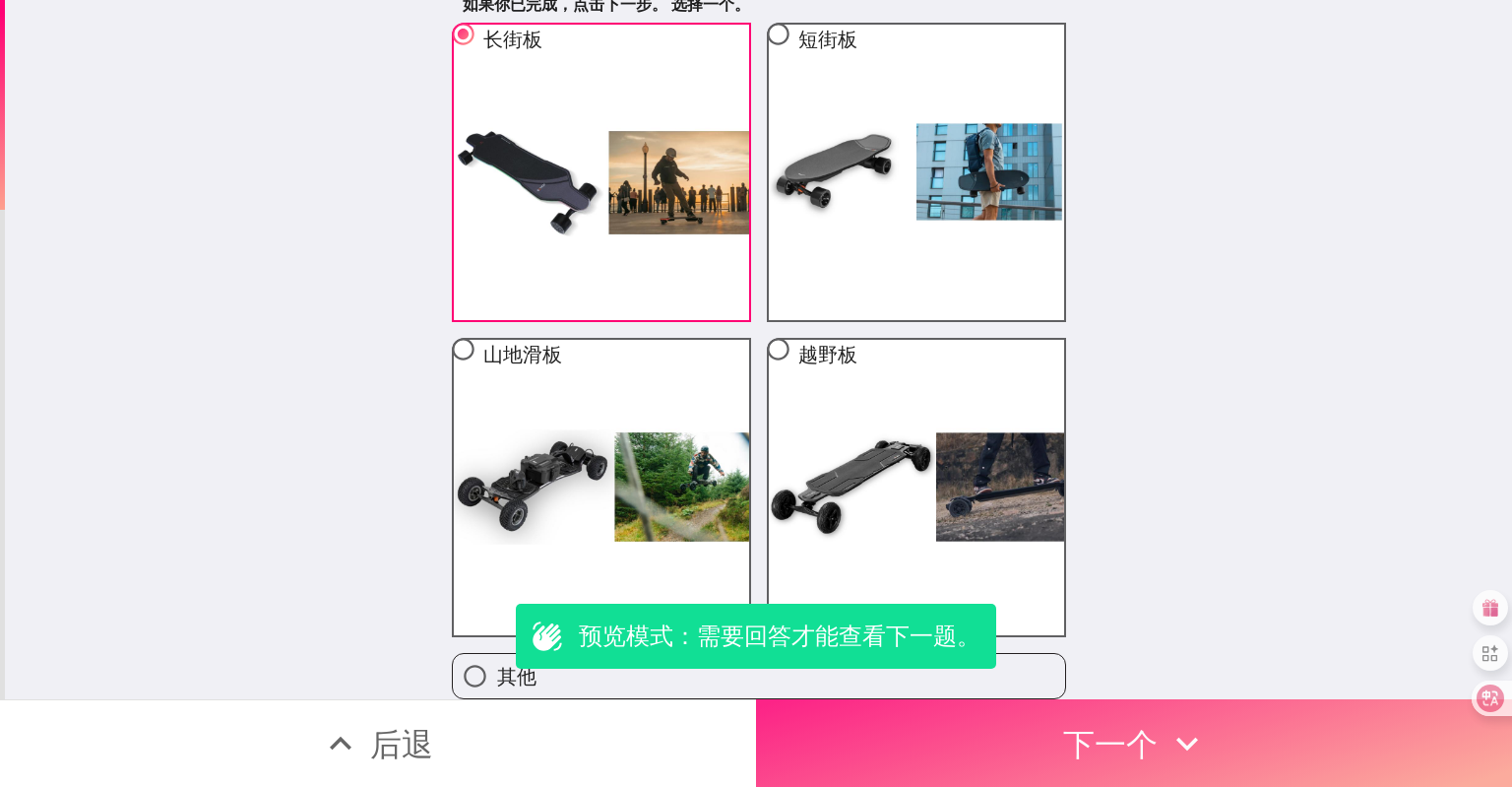 click on "下一个" at bounding box center (1134, 743) 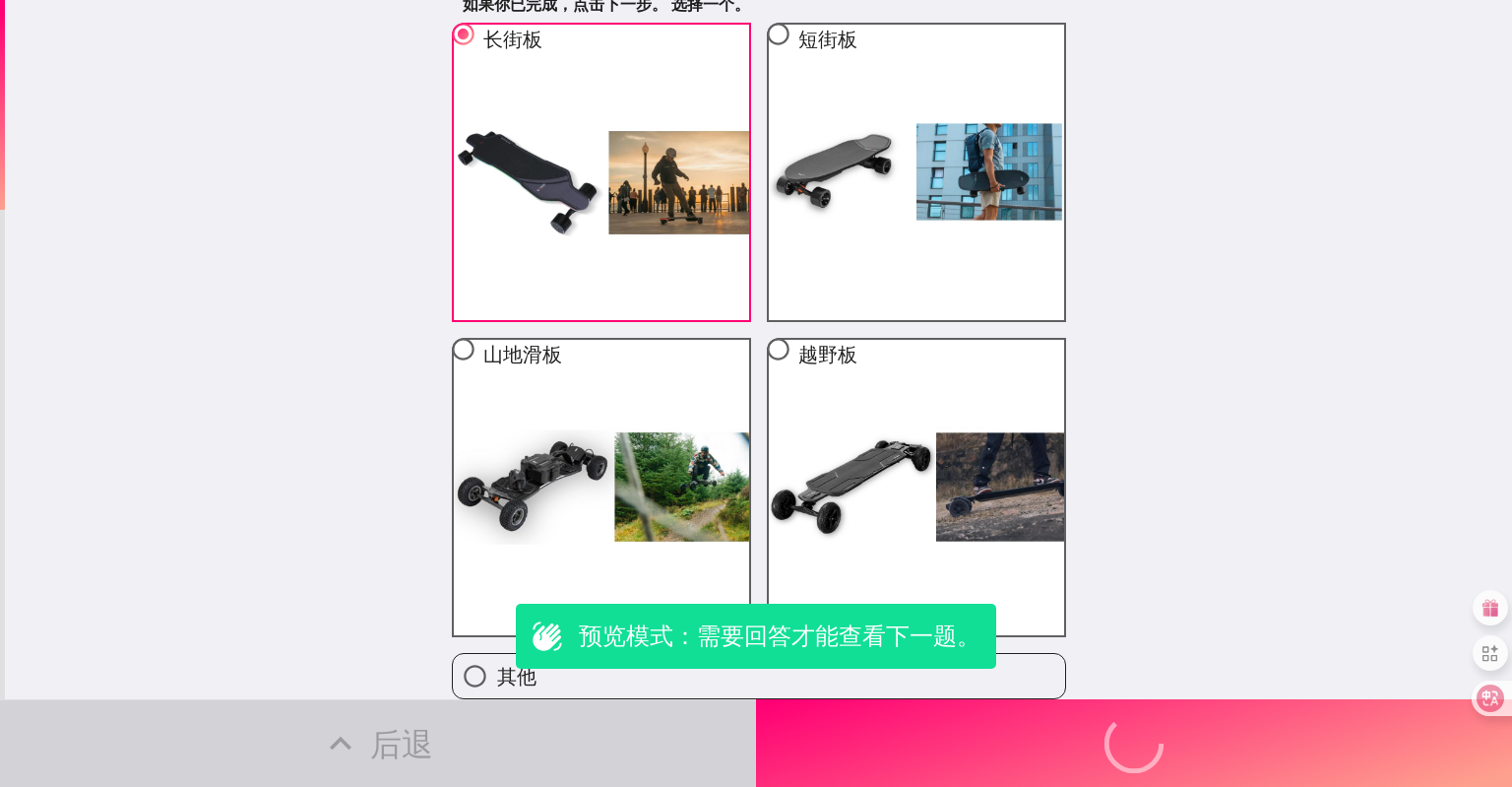 scroll, scrollTop: 0, scrollLeft: 0, axis: both 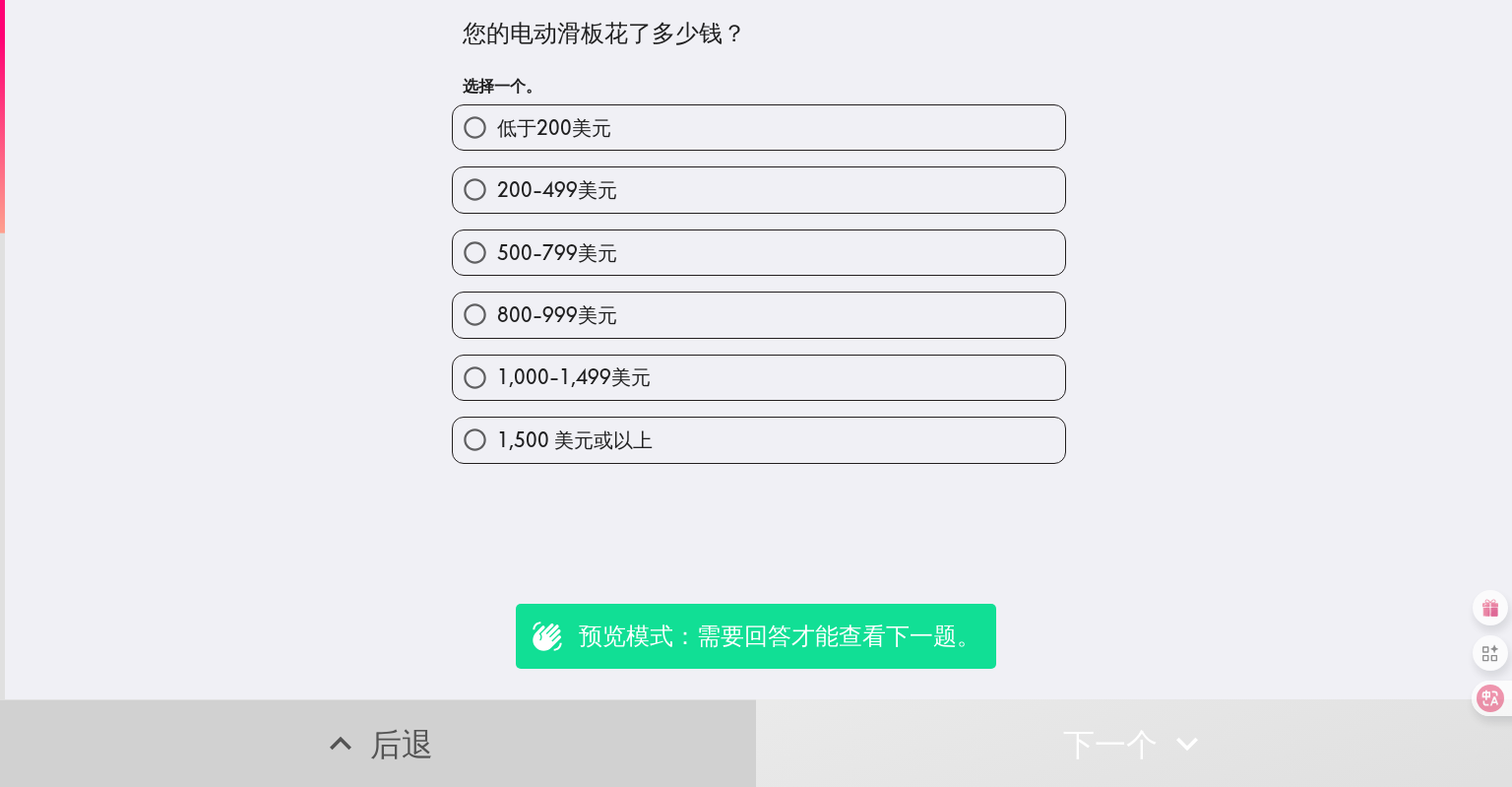 click on "后退" at bounding box center [378, 743] 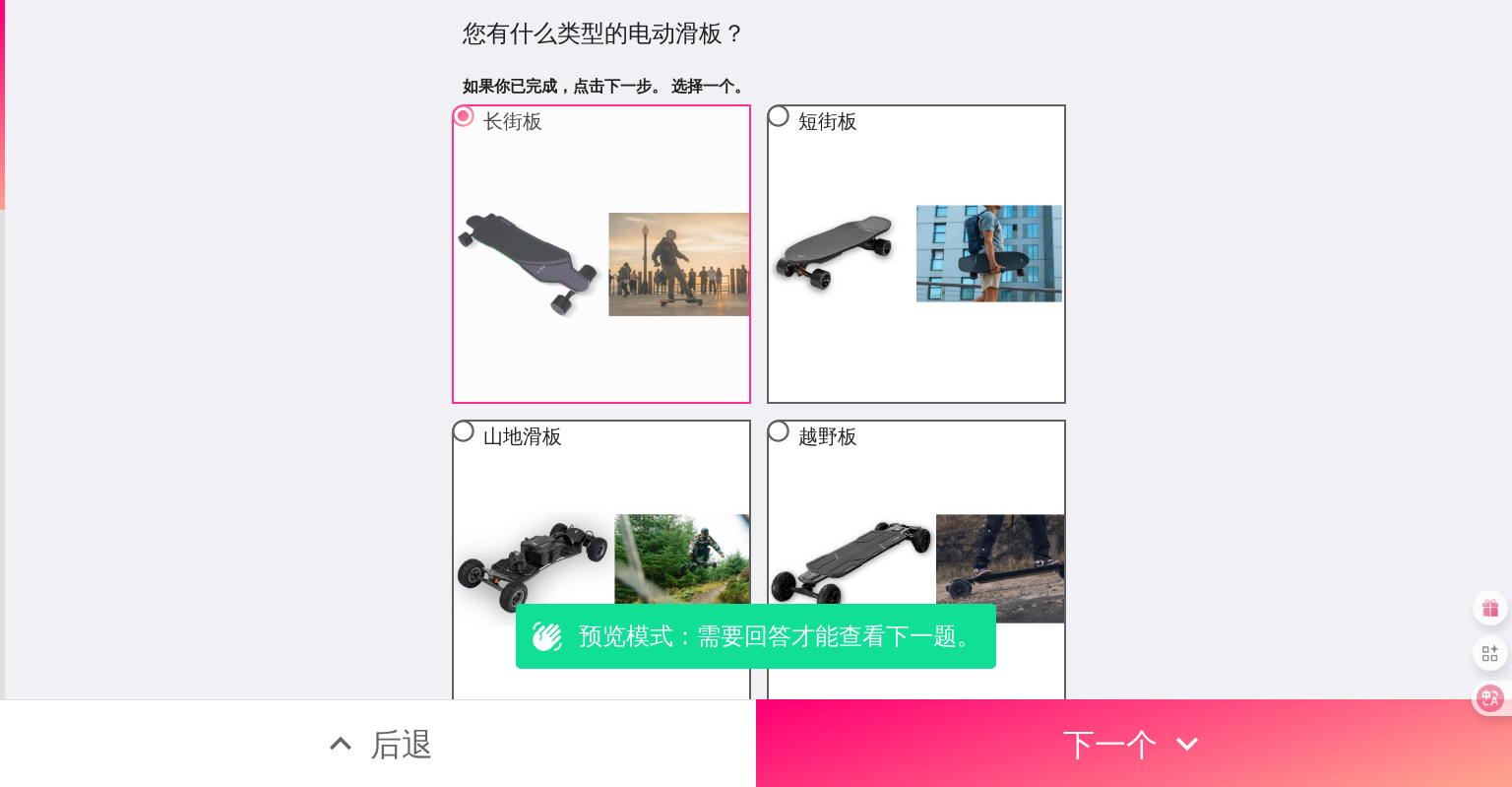 type 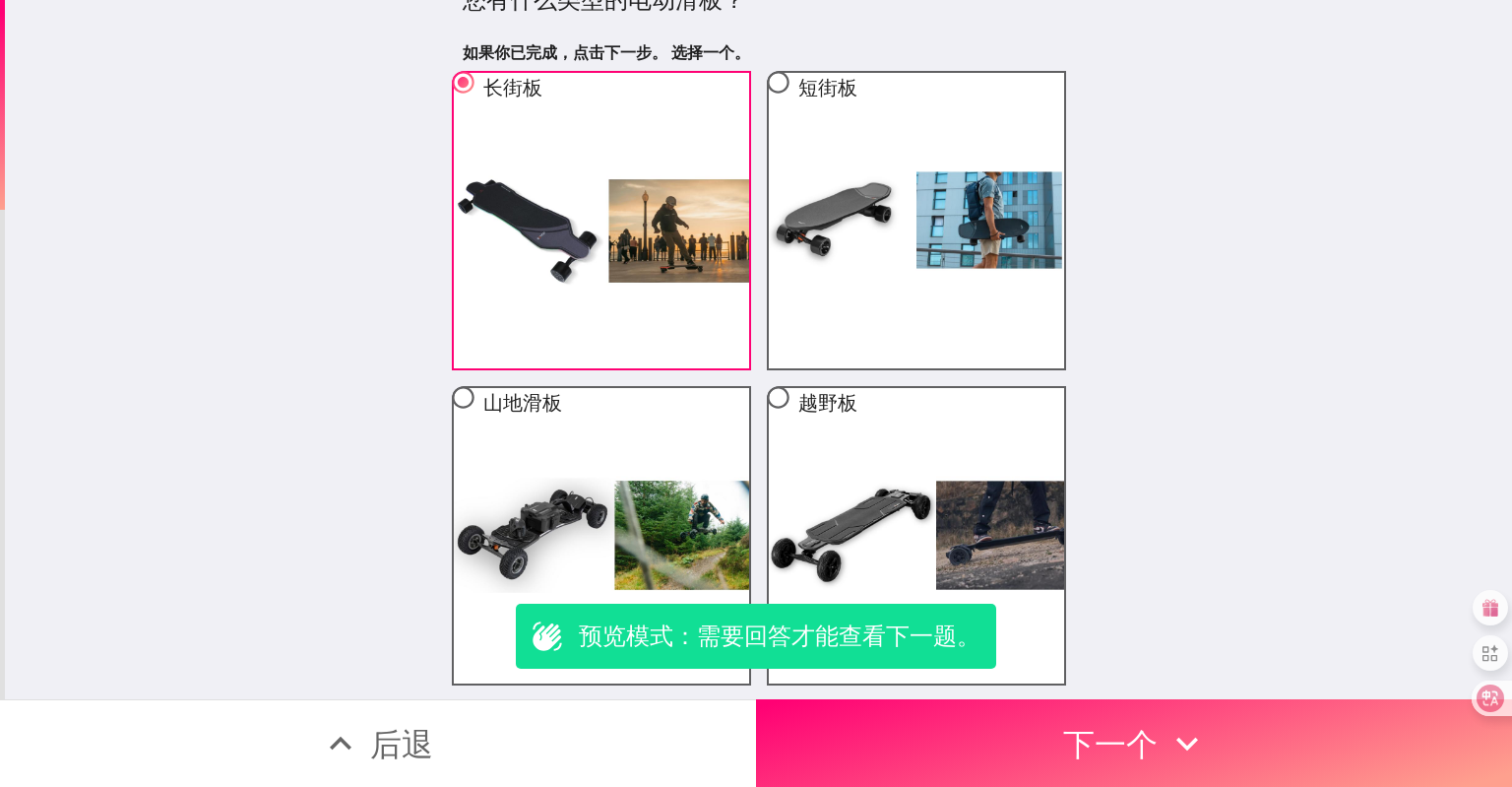scroll, scrollTop: 0, scrollLeft: 0, axis: both 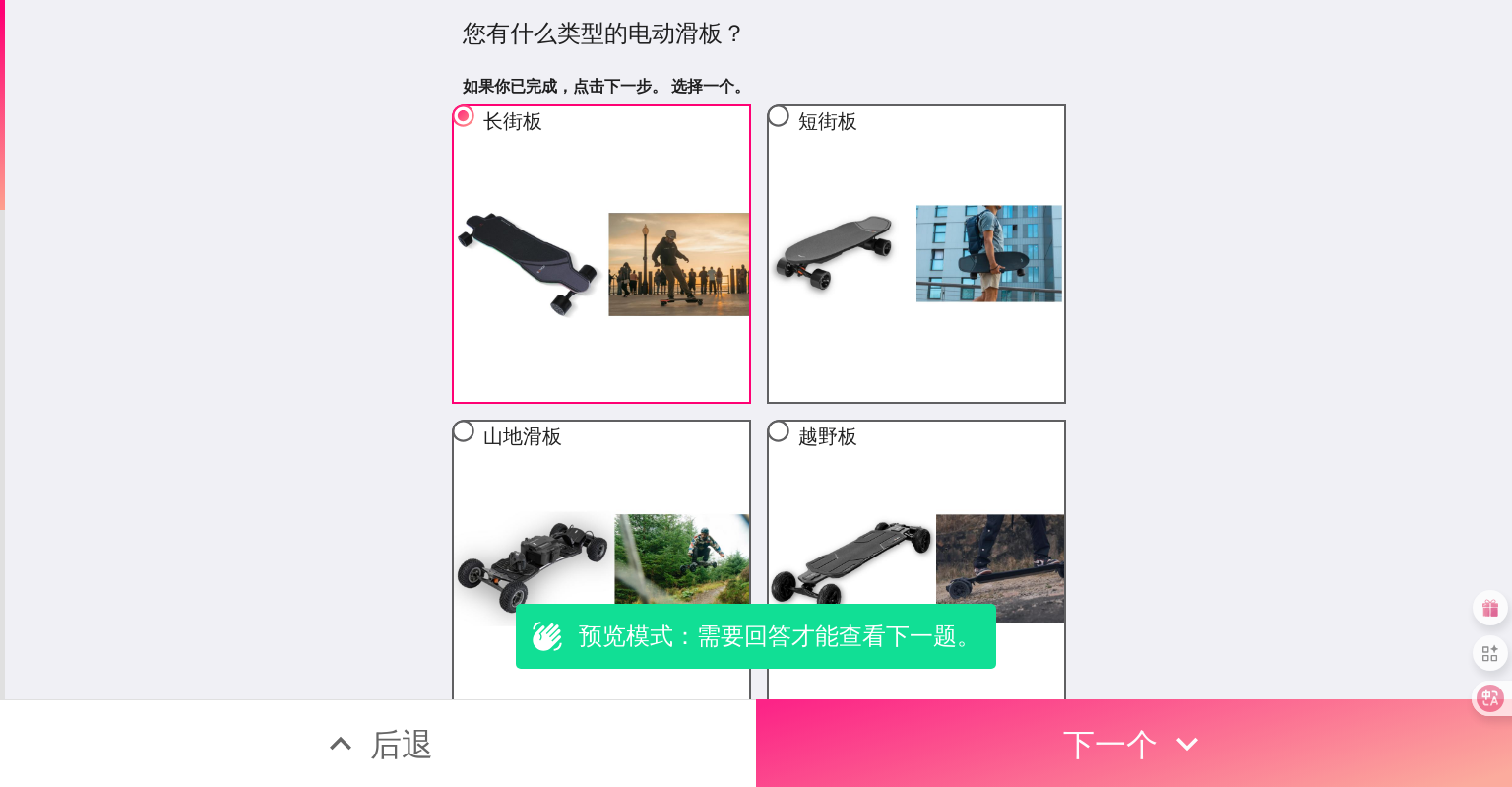 click on "下一个" at bounding box center (1134, 743) 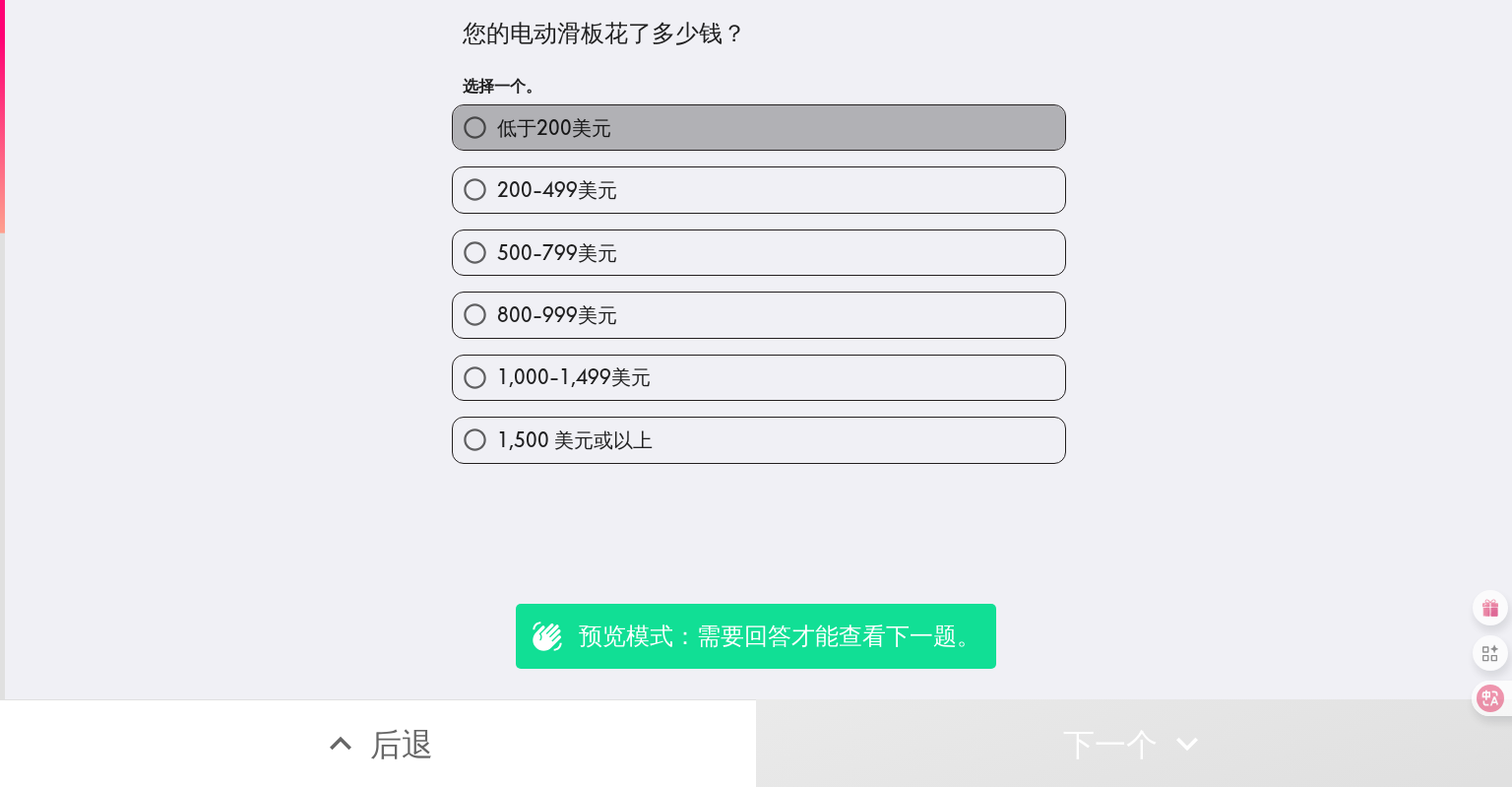 click on "低于200美元" at bounding box center (759, 127) 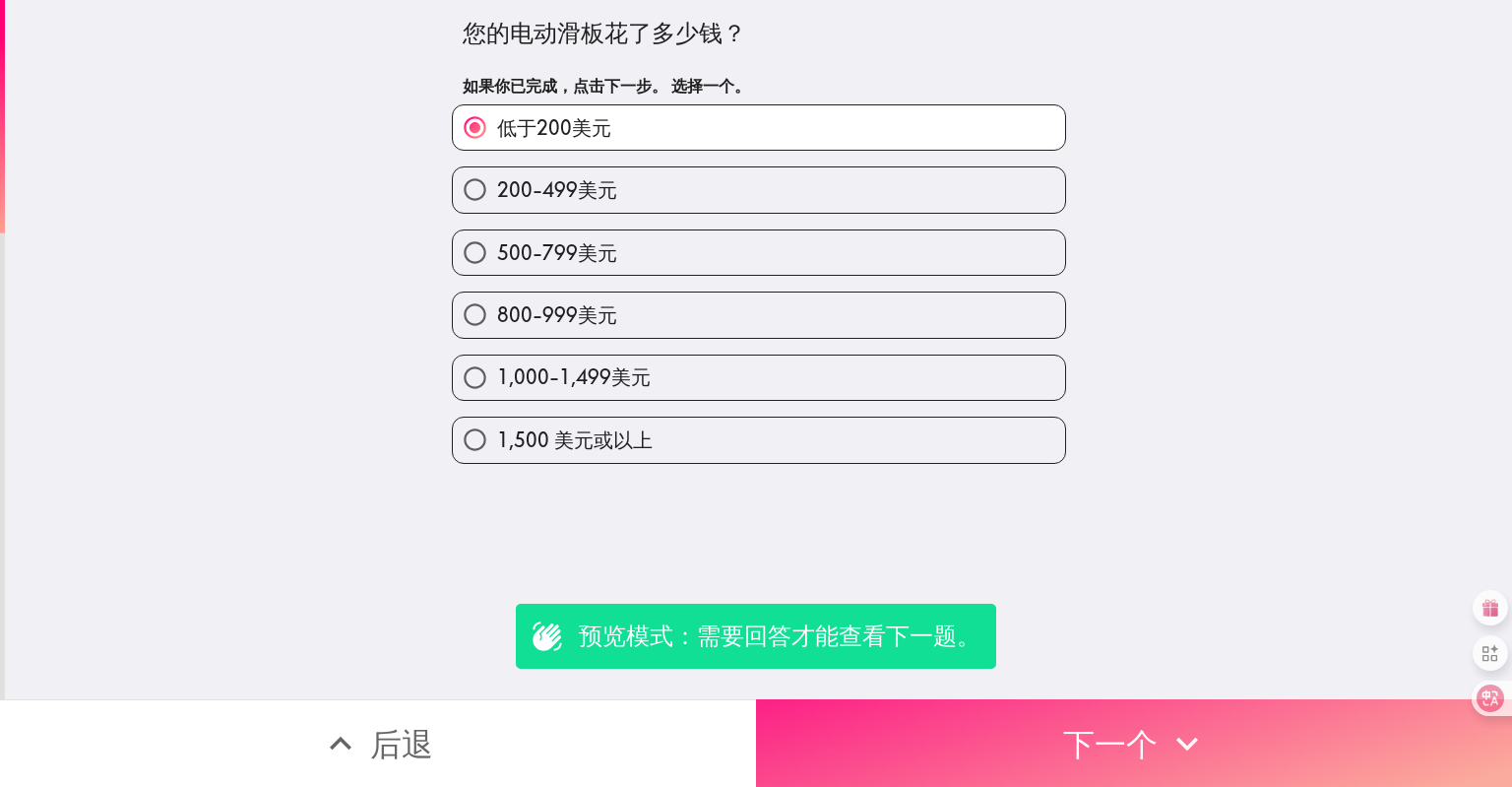click on "下一个" at bounding box center (1134, 743) 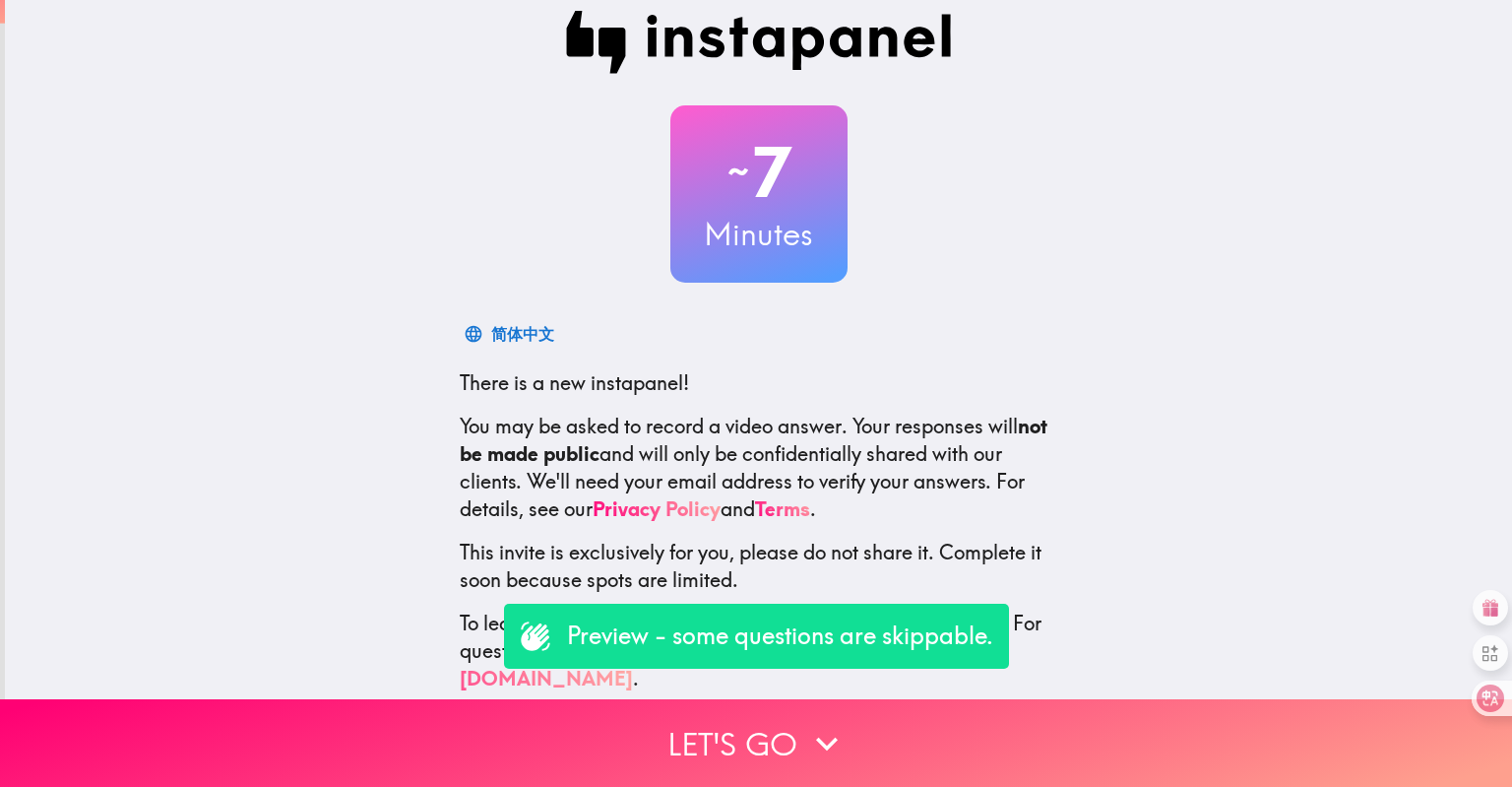 scroll, scrollTop: 32, scrollLeft: 0, axis: vertical 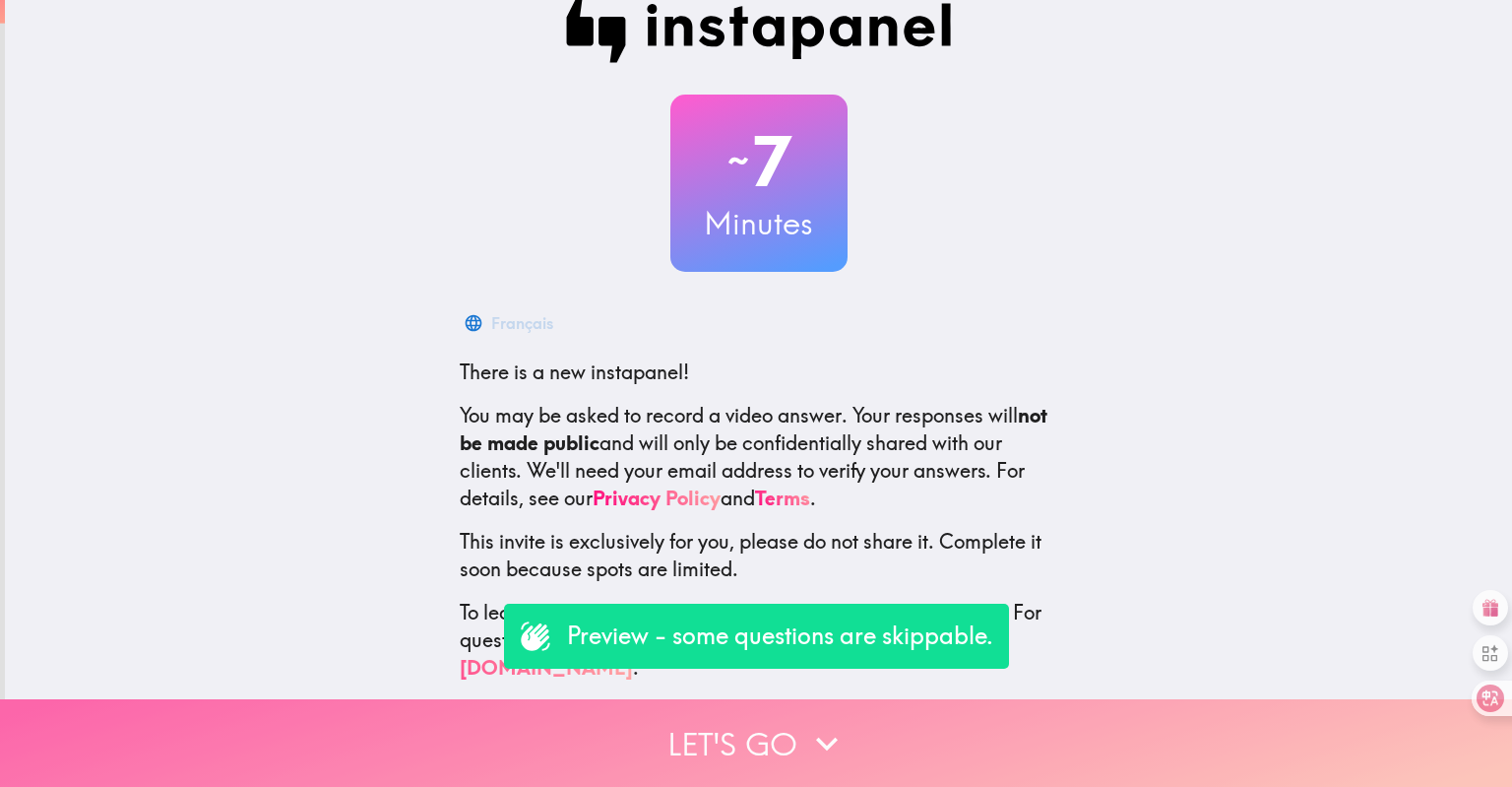 click on "Let's go" at bounding box center (756, 743) 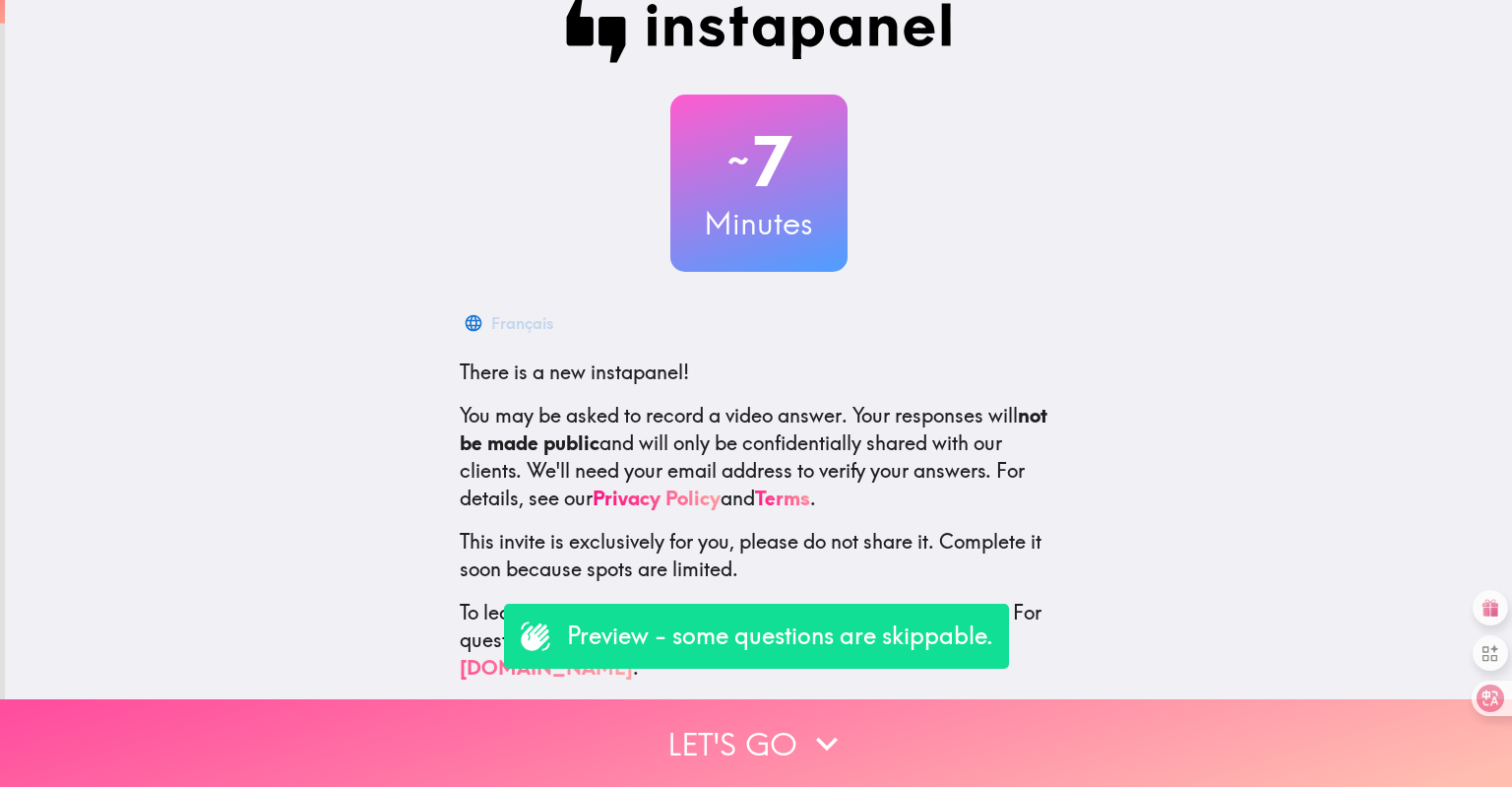 scroll, scrollTop: 0, scrollLeft: 0, axis: both 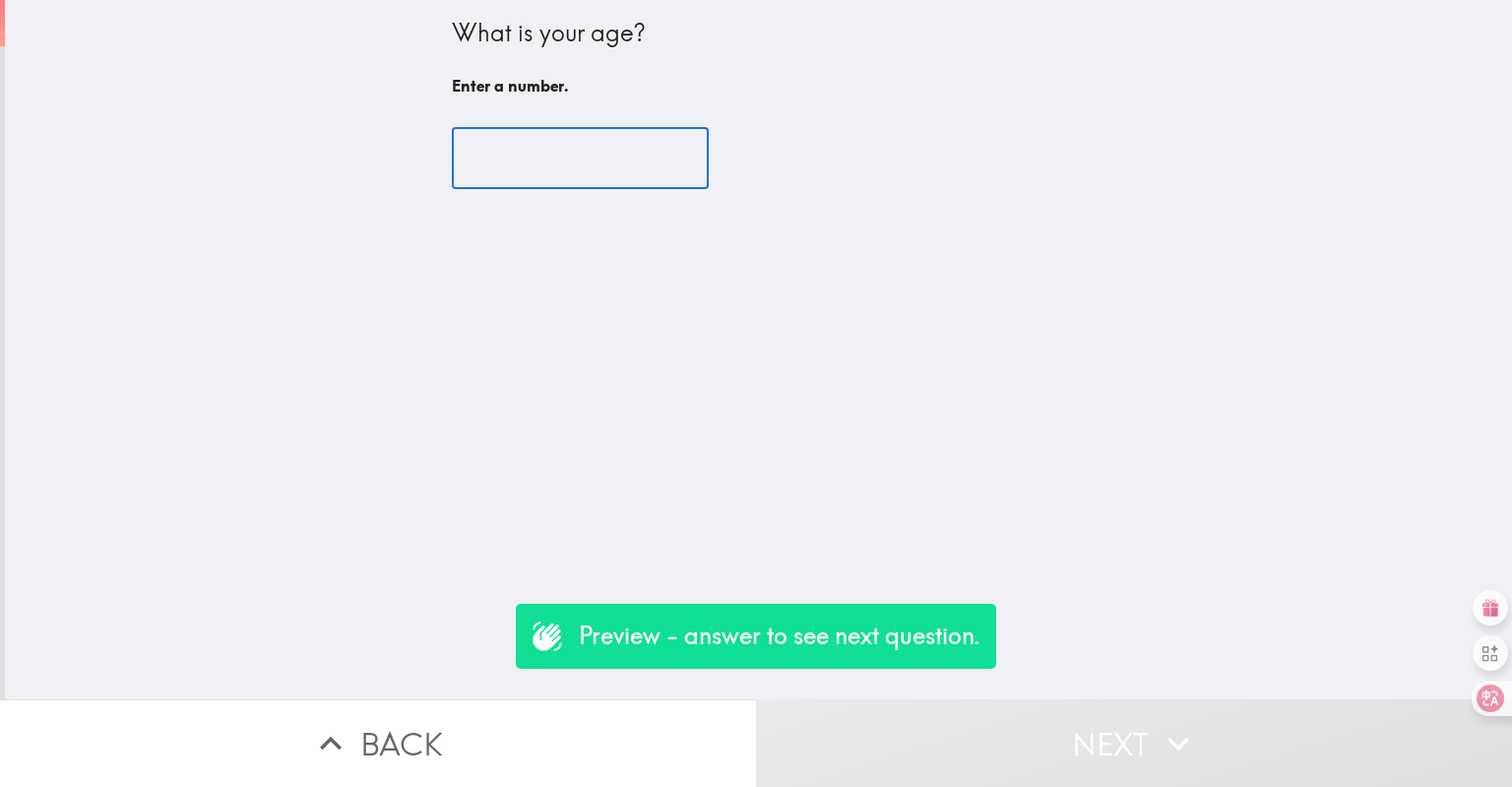 click at bounding box center (580, 159) 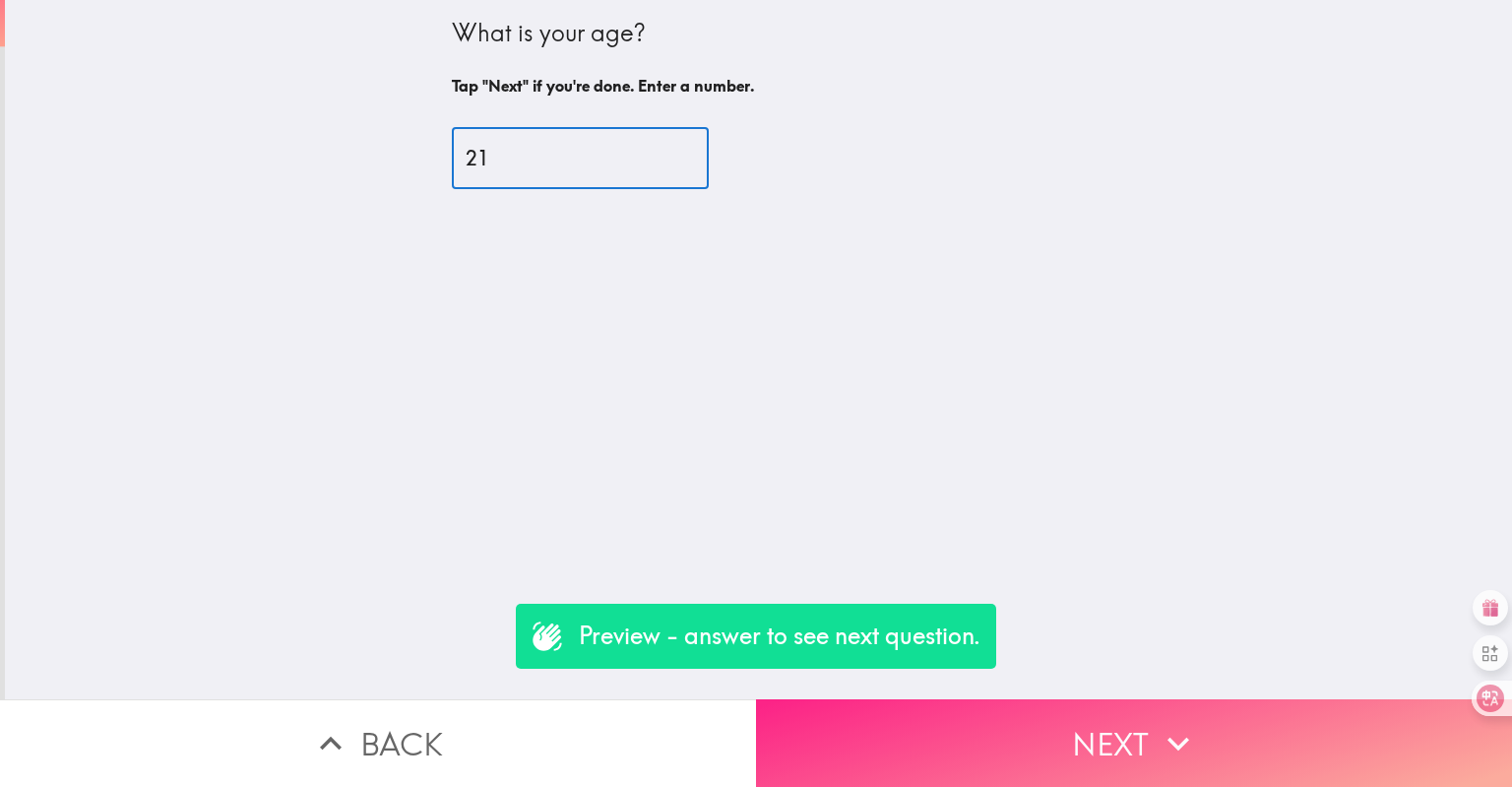 type on "21" 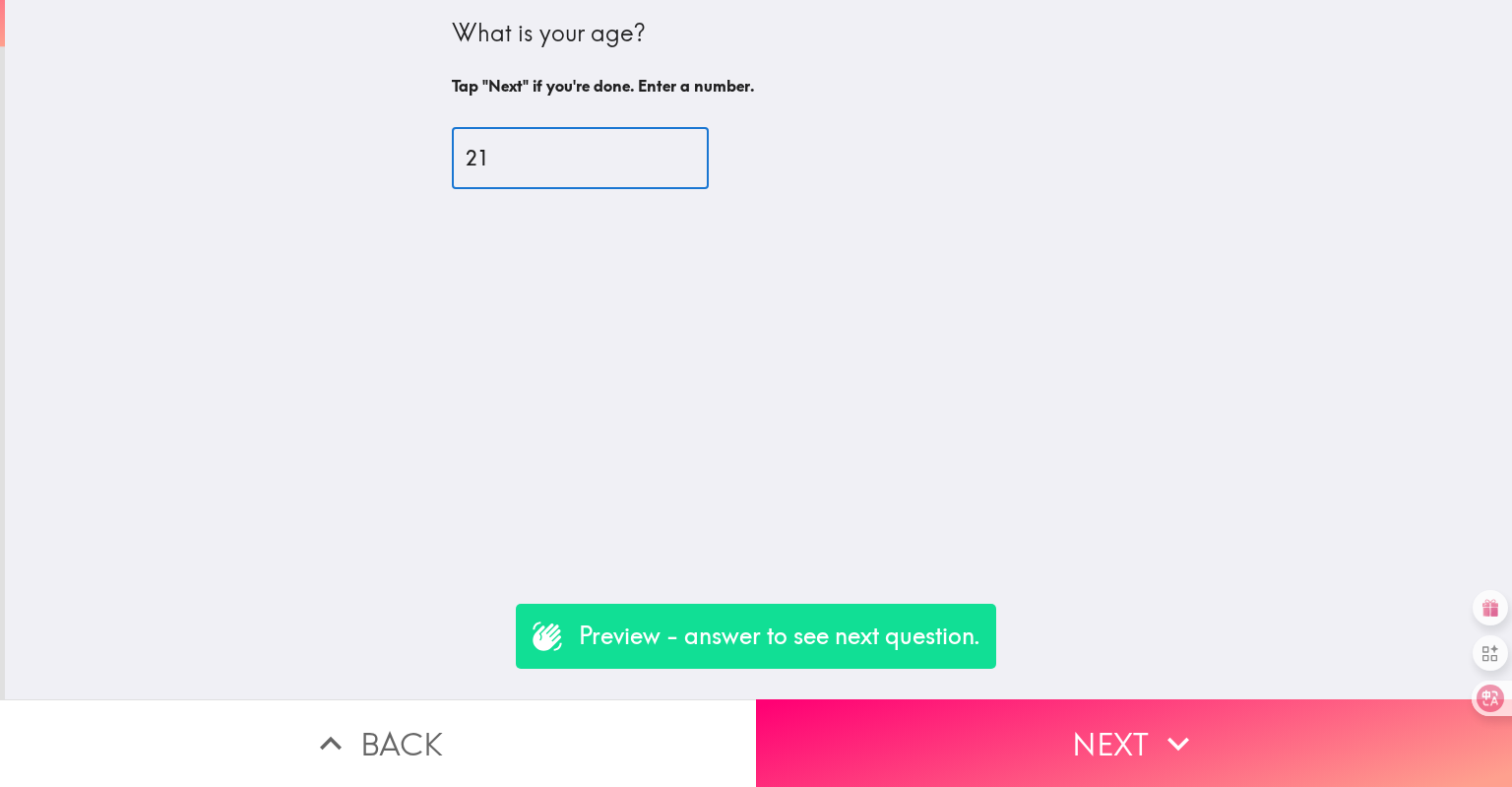 click on "Next" at bounding box center (1134, 743) 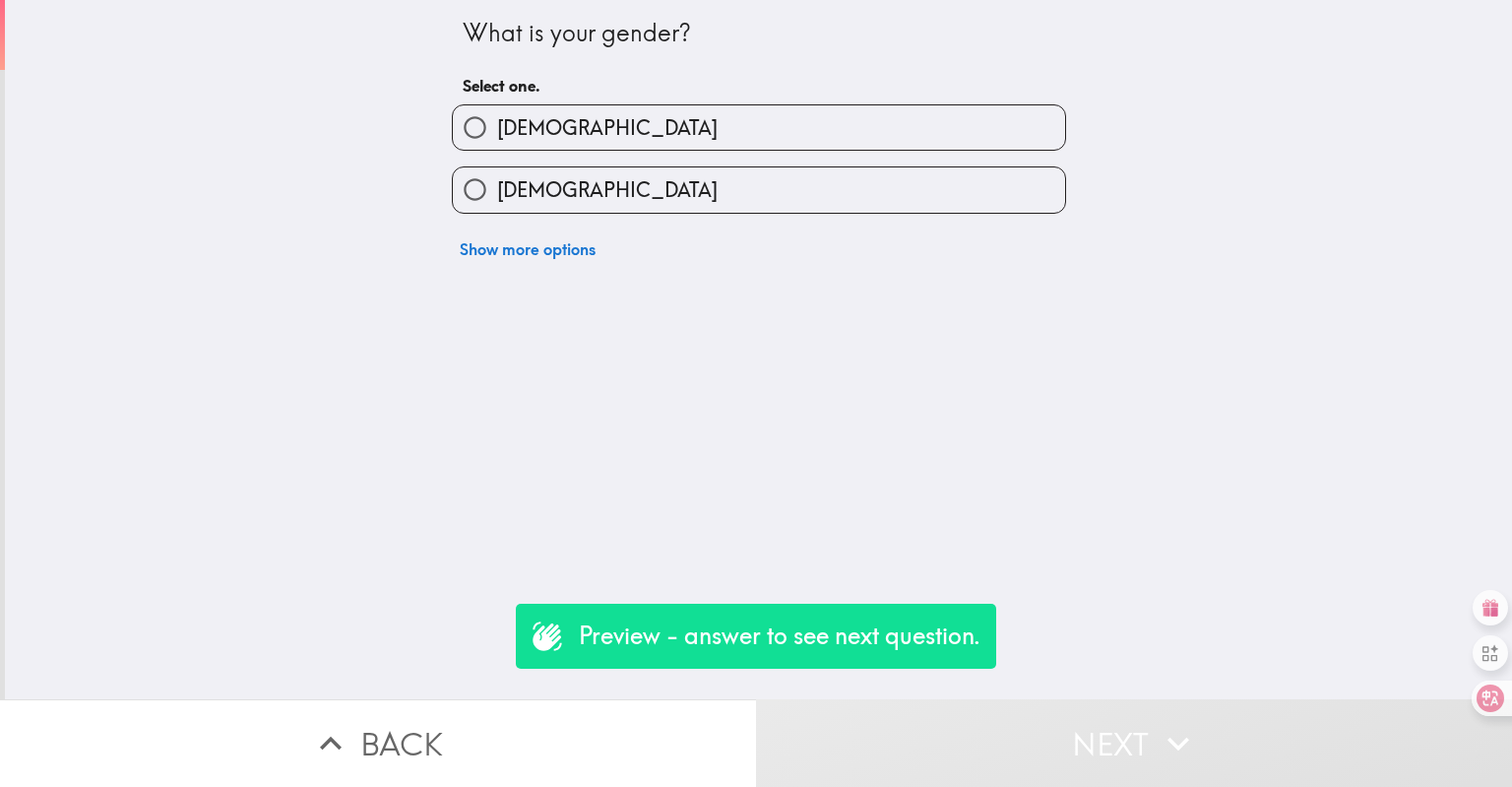 click on "[DEMOGRAPHIC_DATA]" at bounding box center [759, 127] 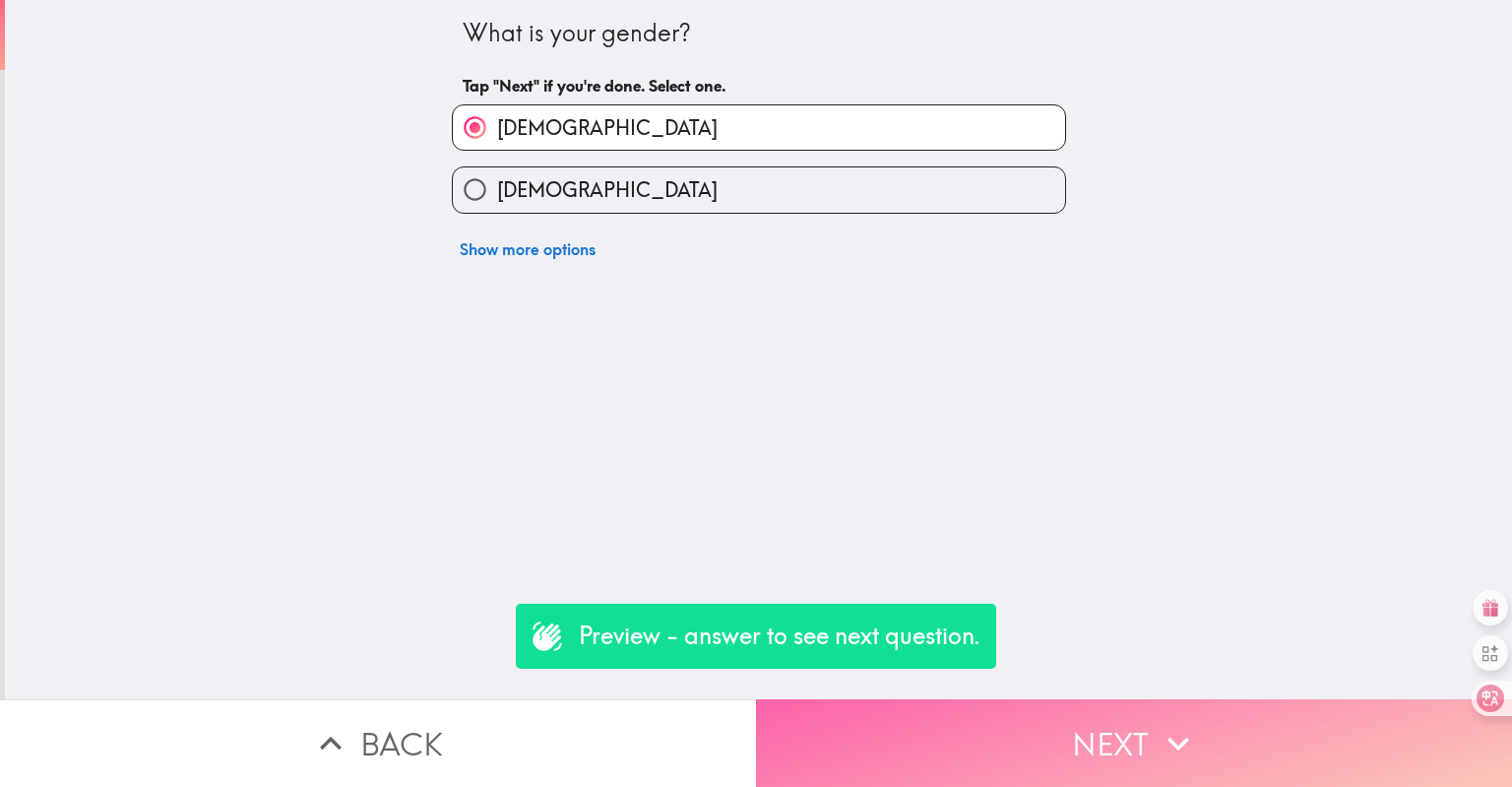 click on "Next" at bounding box center [1134, 743] 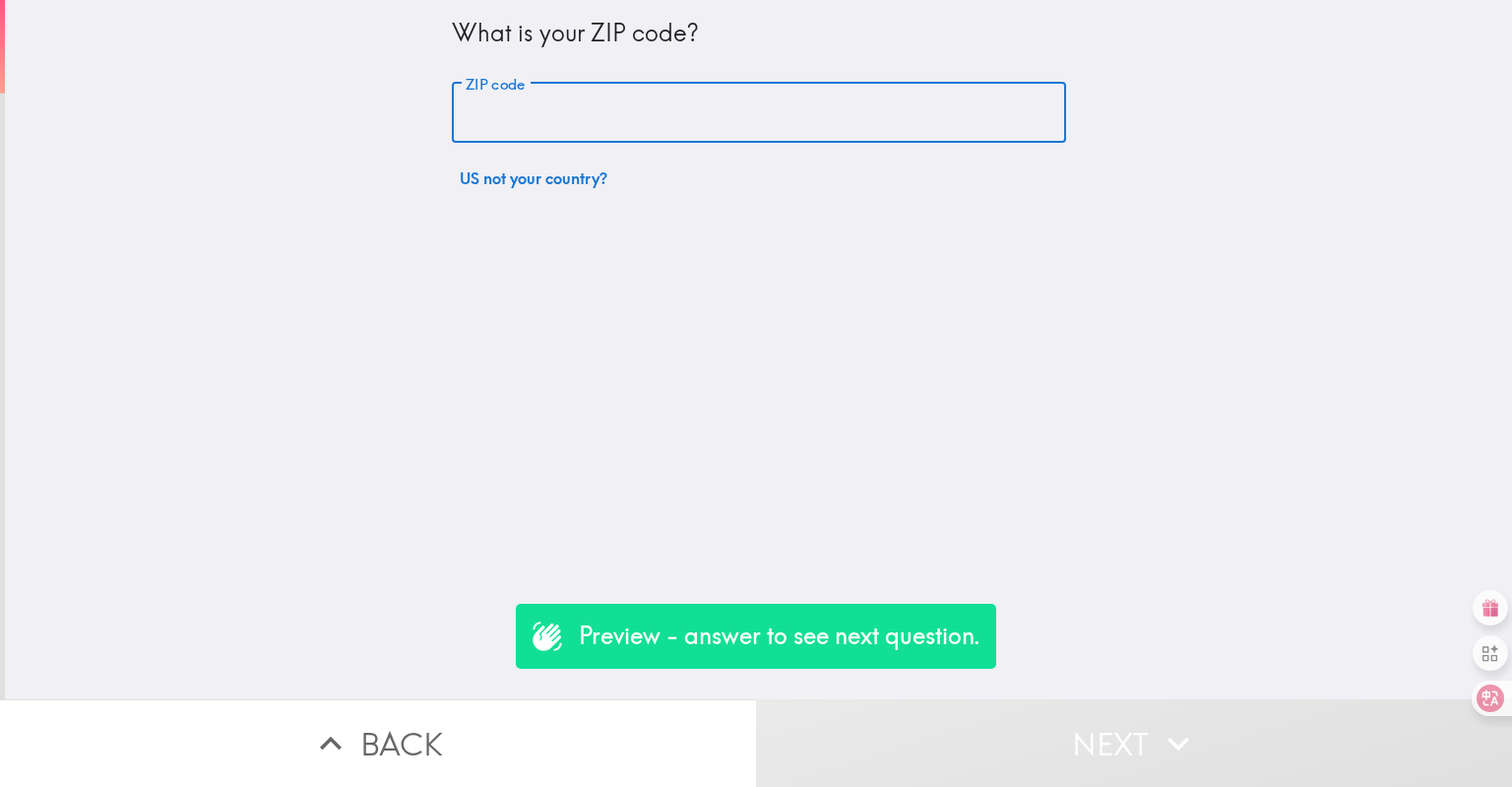 click on "ZIP code" at bounding box center [759, 113] 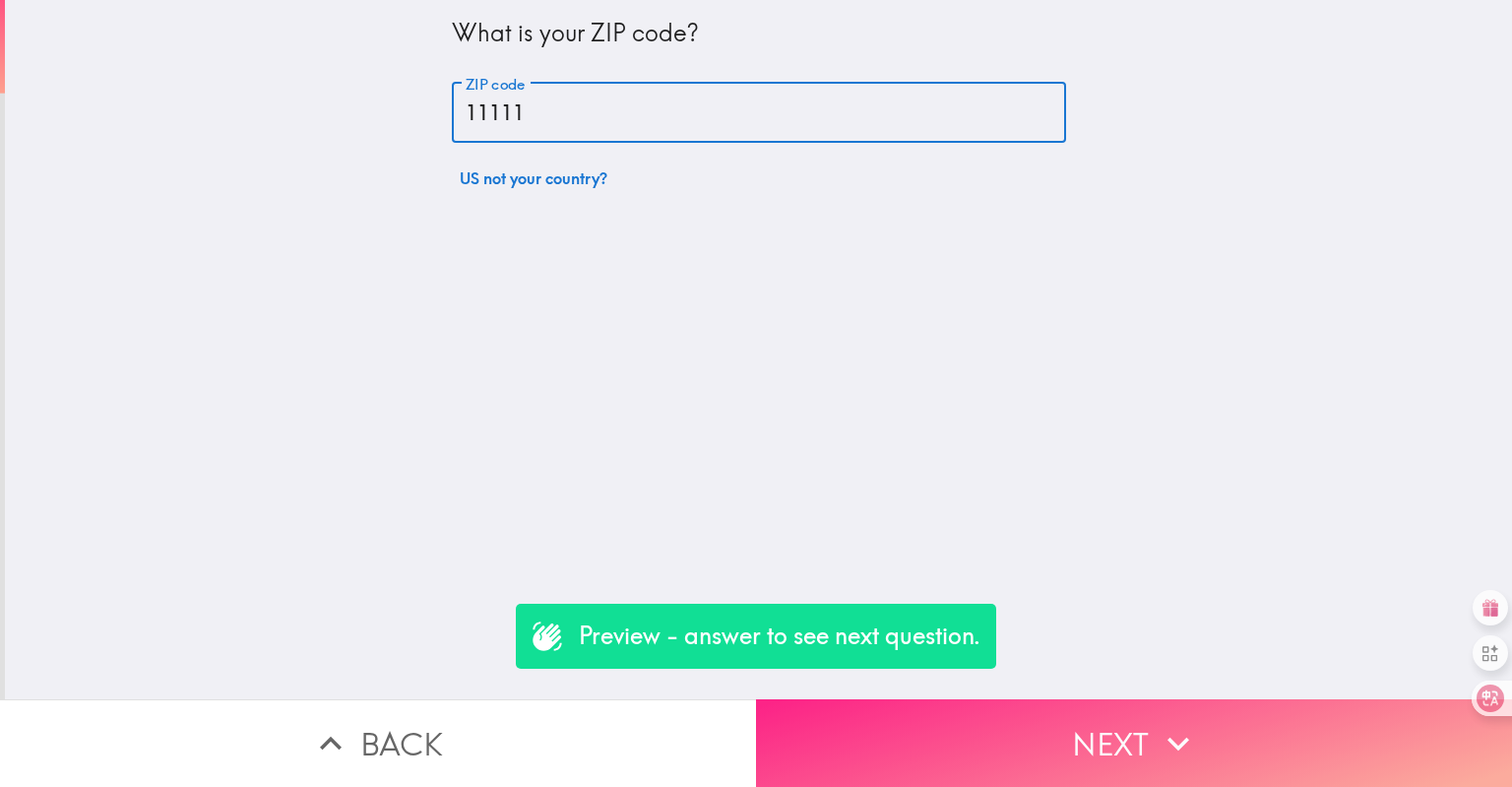 type on "11111" 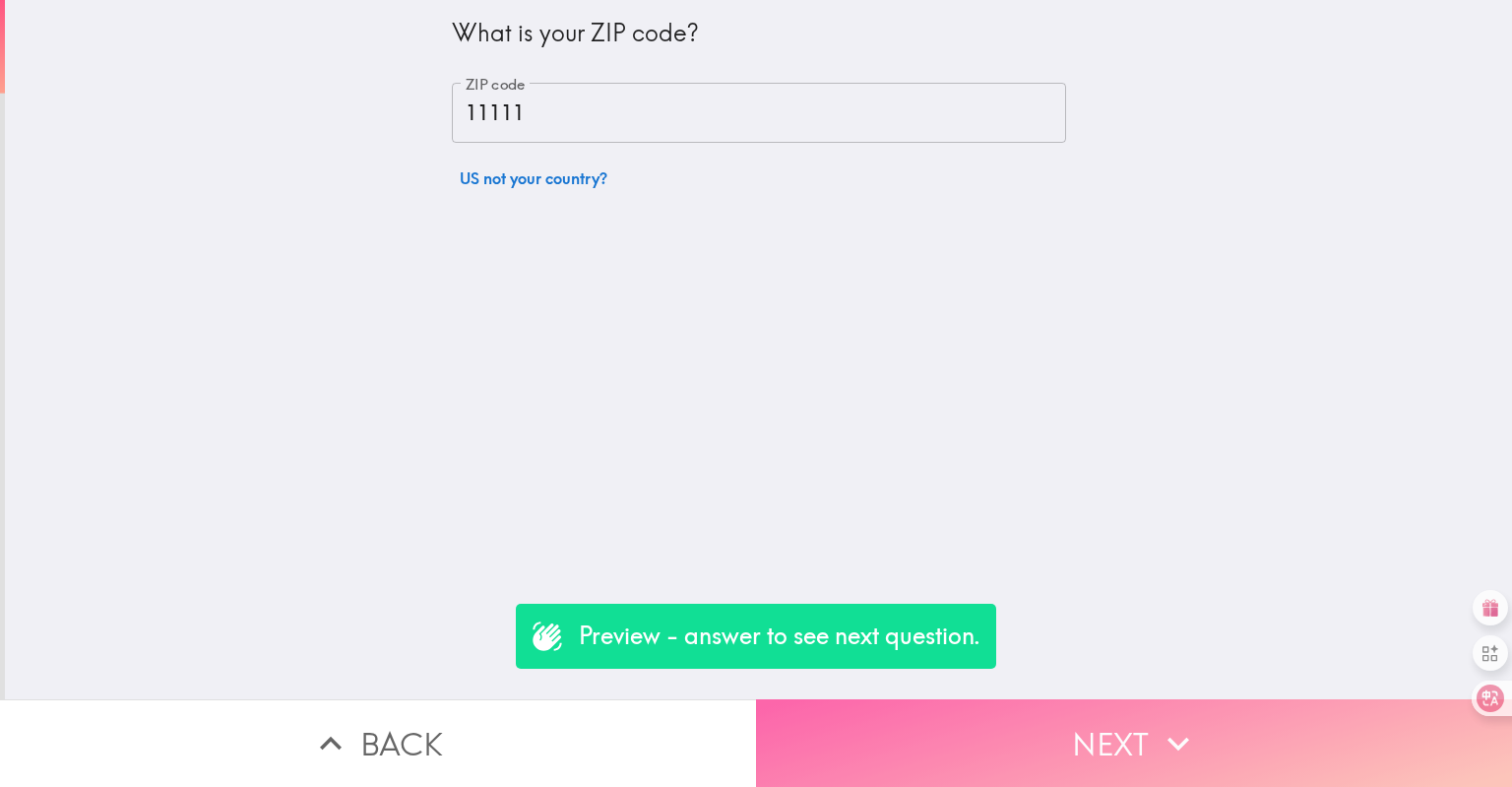 click on "Next" at bounding box center [1134, 743] 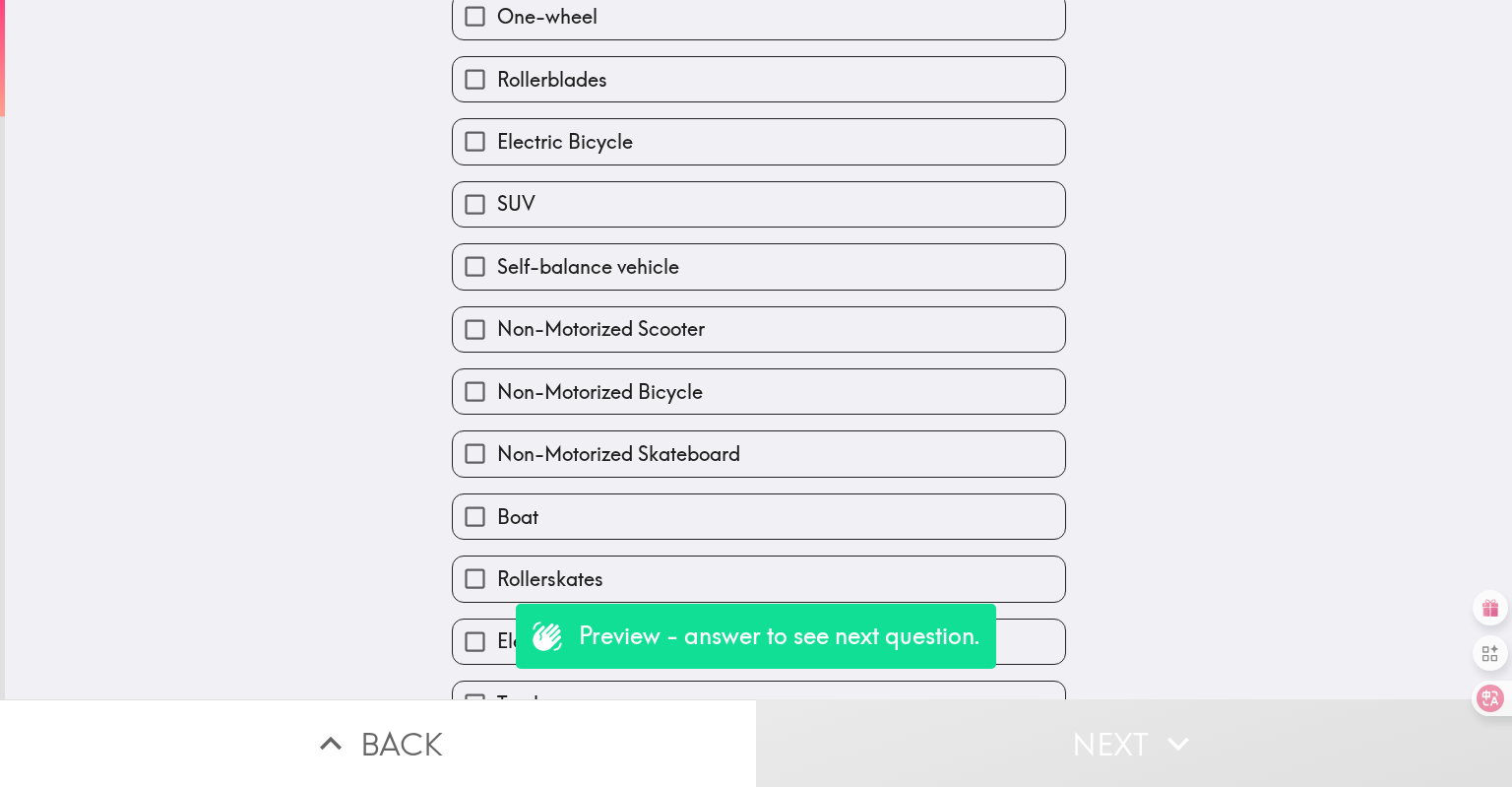 scroll, scrollTop: 367, scrollLeft: 0, axis: vertical 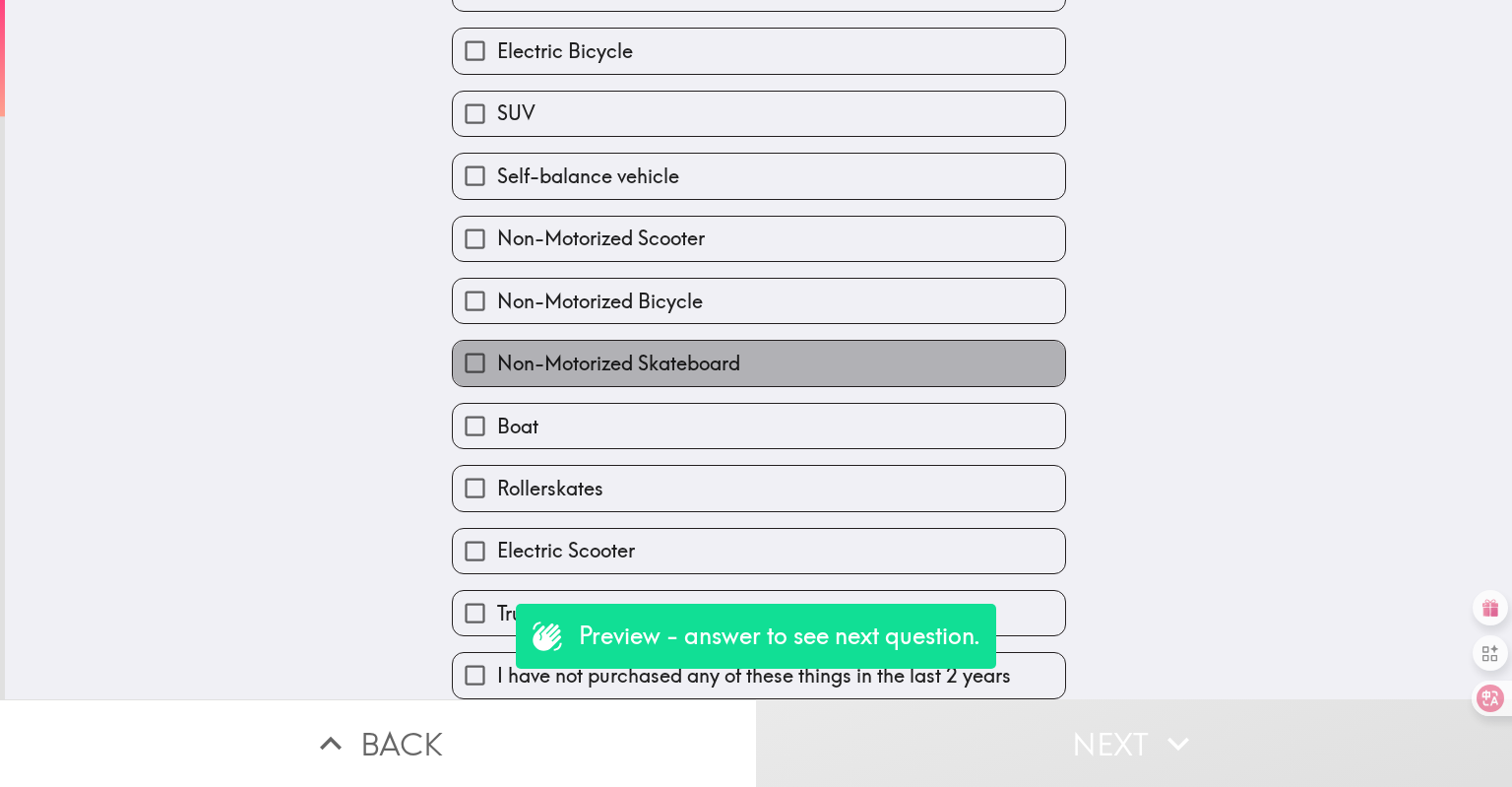 click on "Non-Motorized Skateboard" at bounding box center [618, 363] 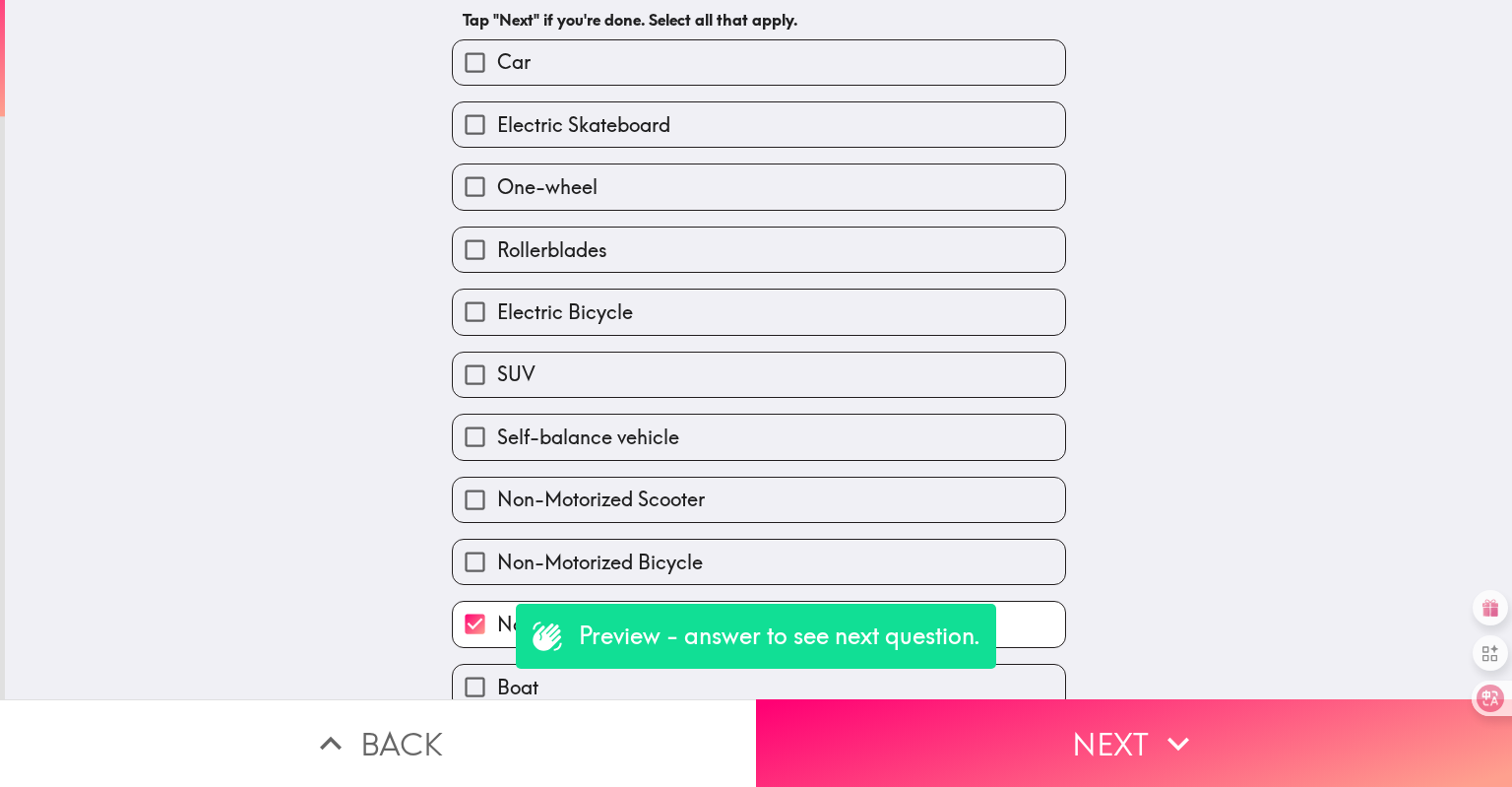 scroll, scrollTop: 0, scrollLeft: 0, axis: both 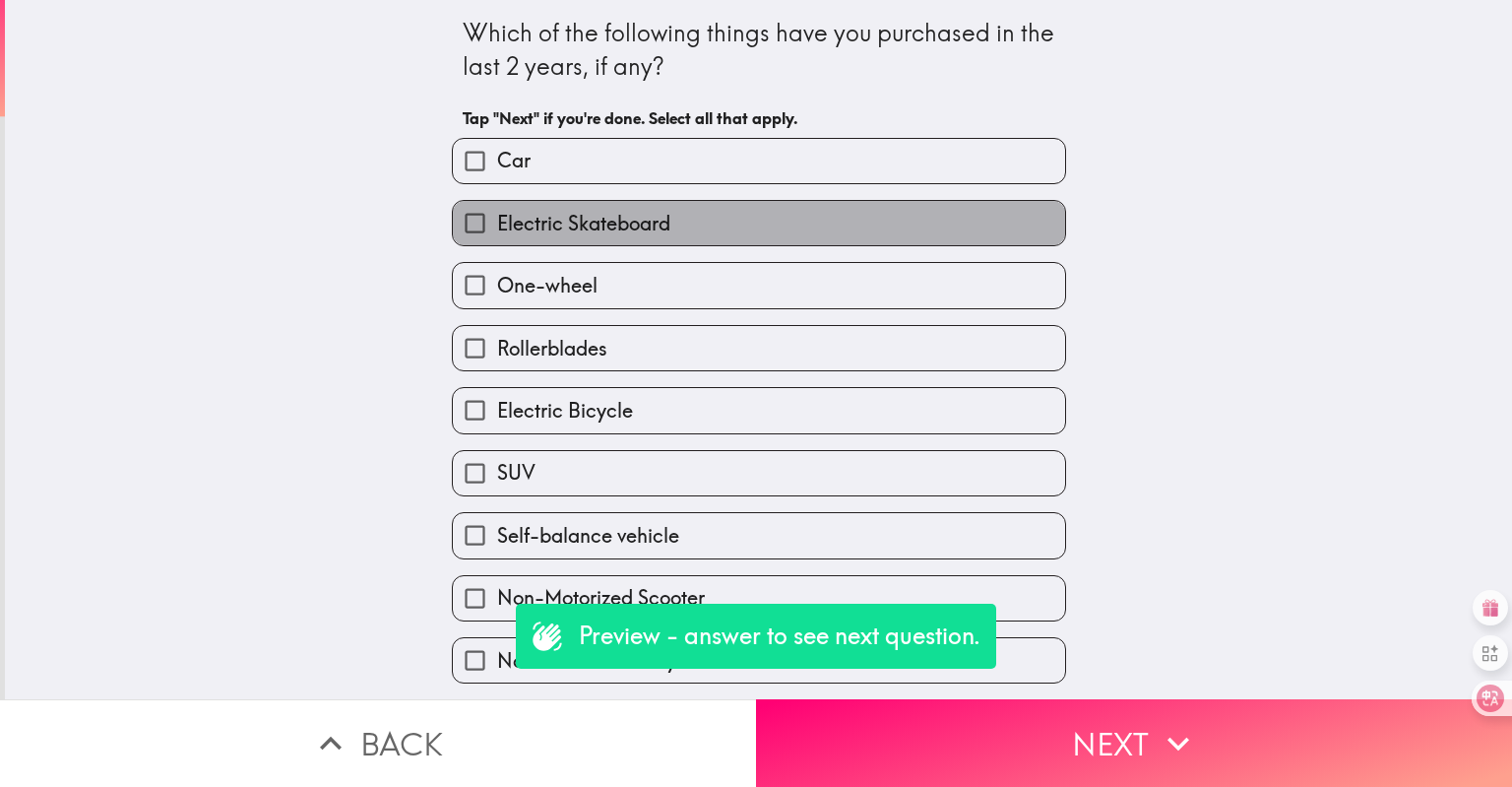 click on "Electric Skateboard" at bounding box center (584, 224) 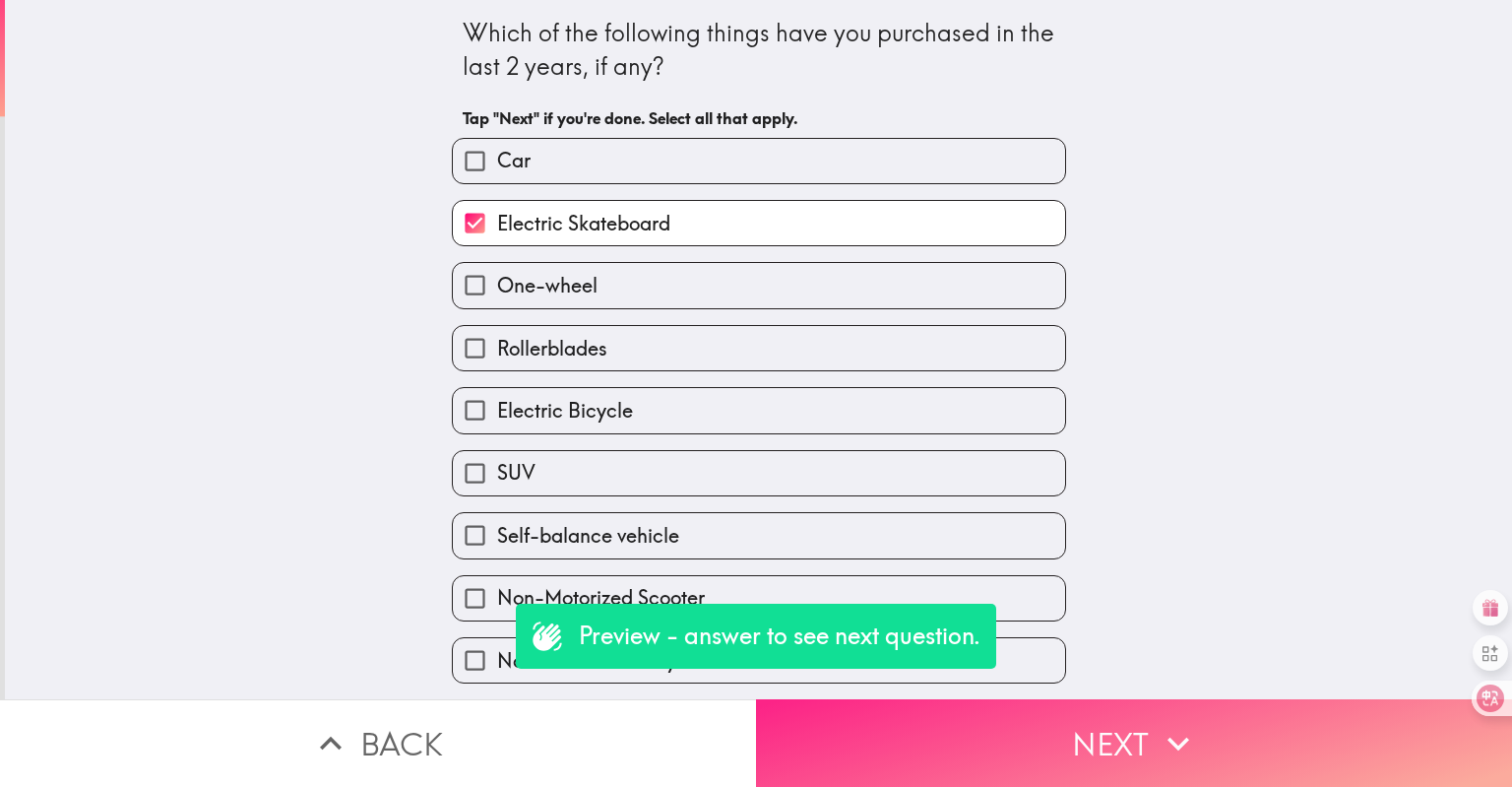 click on "Next" at bounding box center (1134, 743) 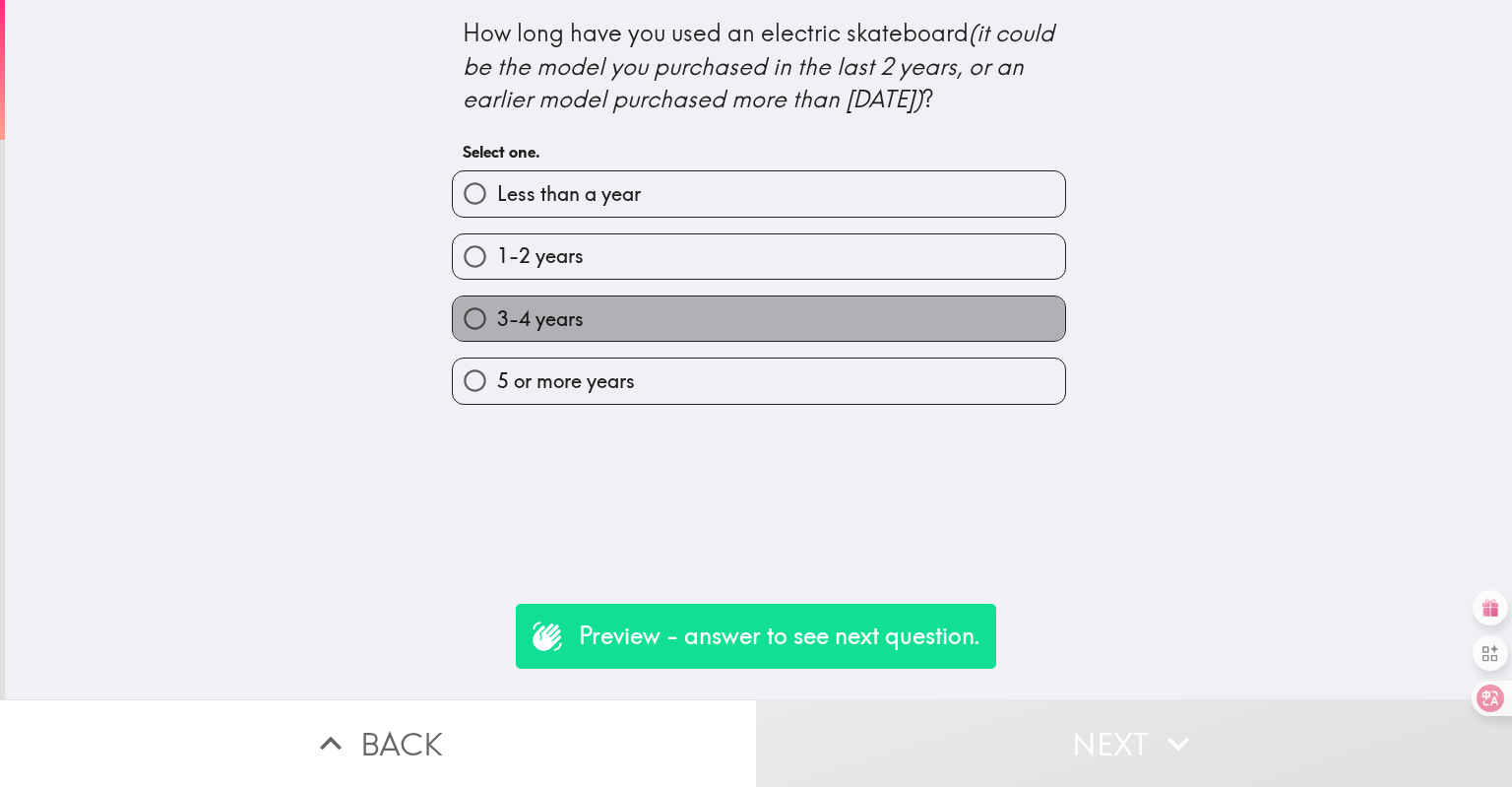 click on "3-4 years" at bounding box center (759, 318) 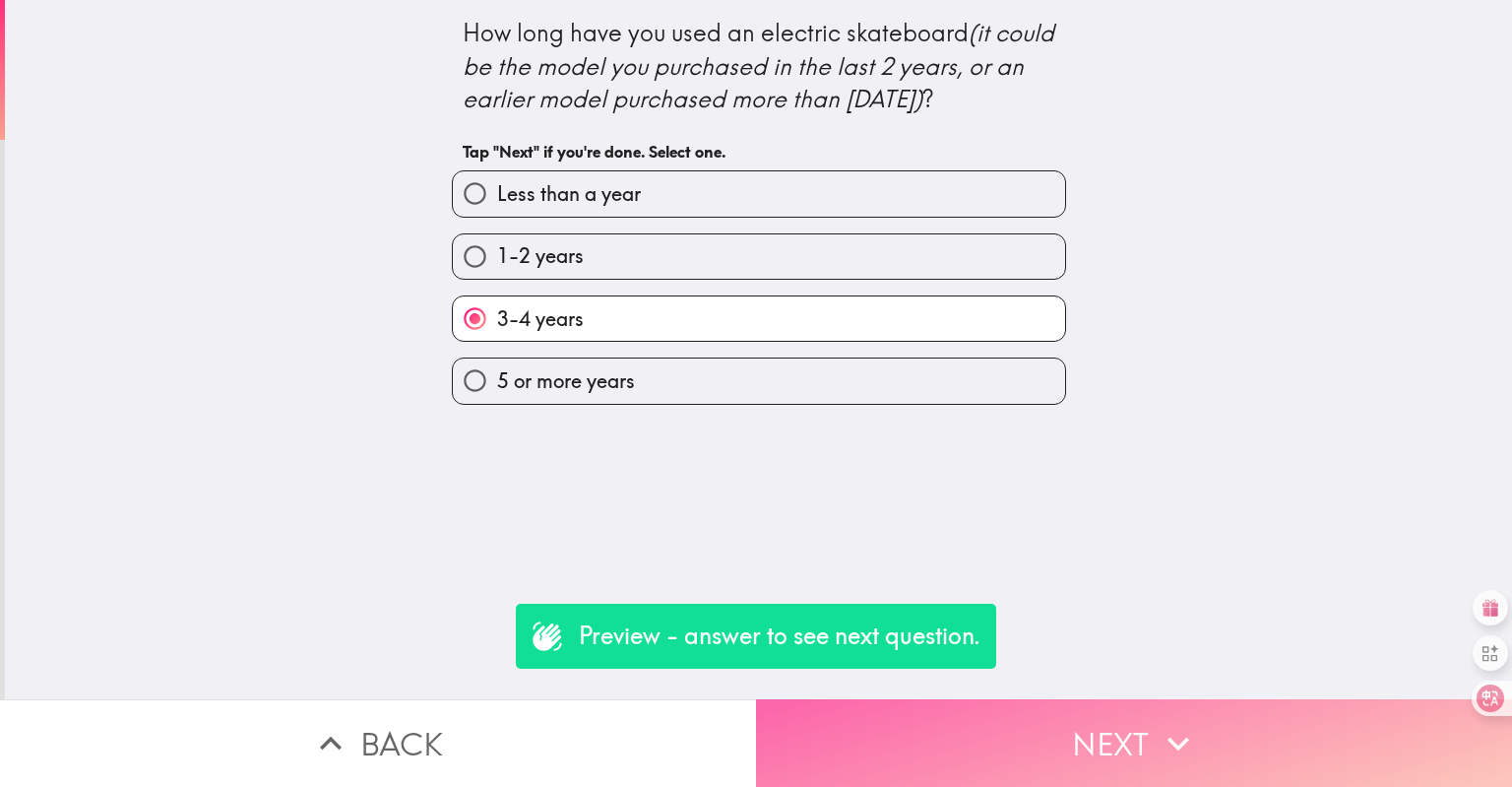 click on "Next" at bounding box center [1134, 743] 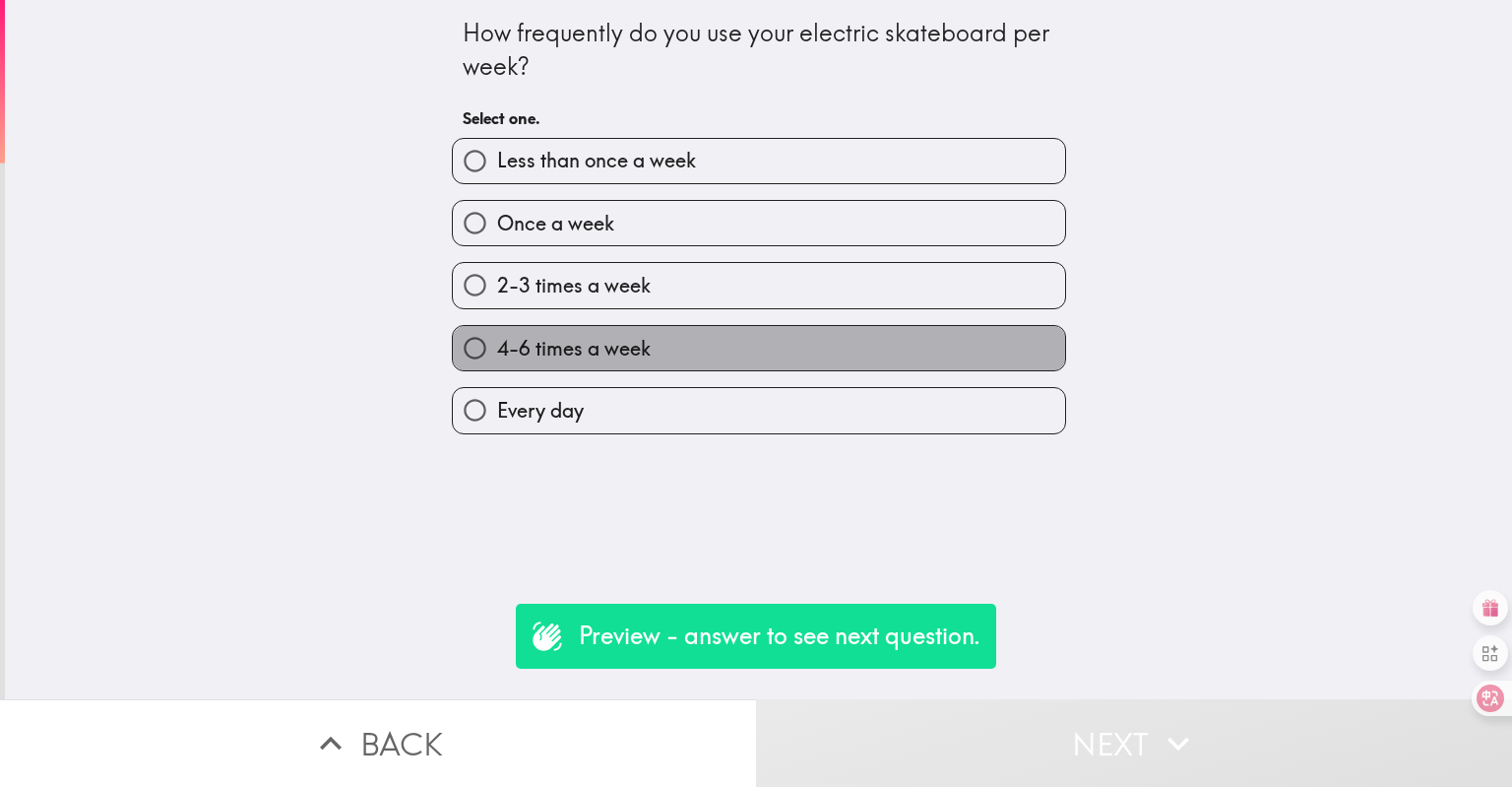 click on "4-6 times a week" at bounding box center [759, 348] 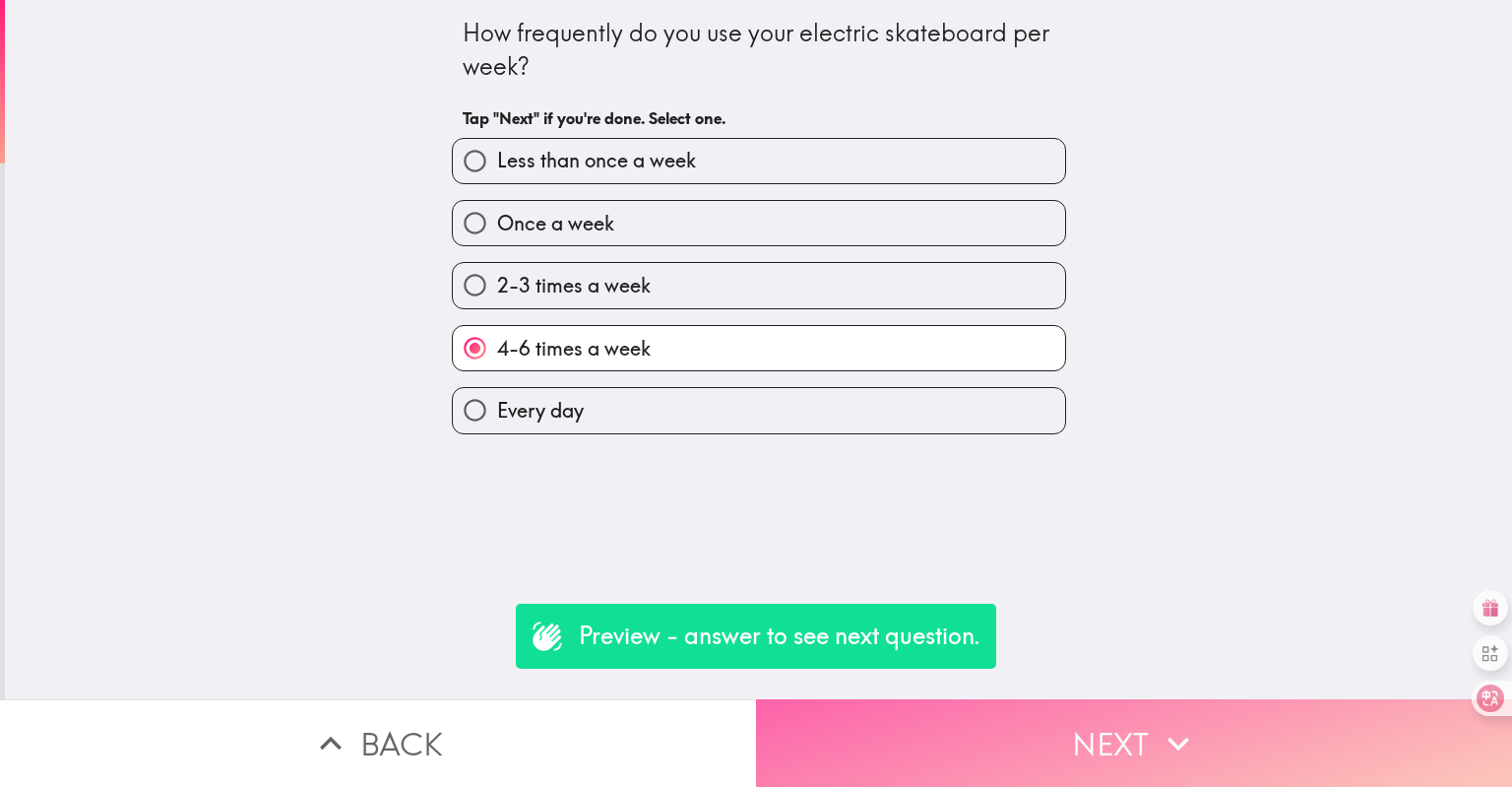 click on "Next" at bounding box center [1134, 743] 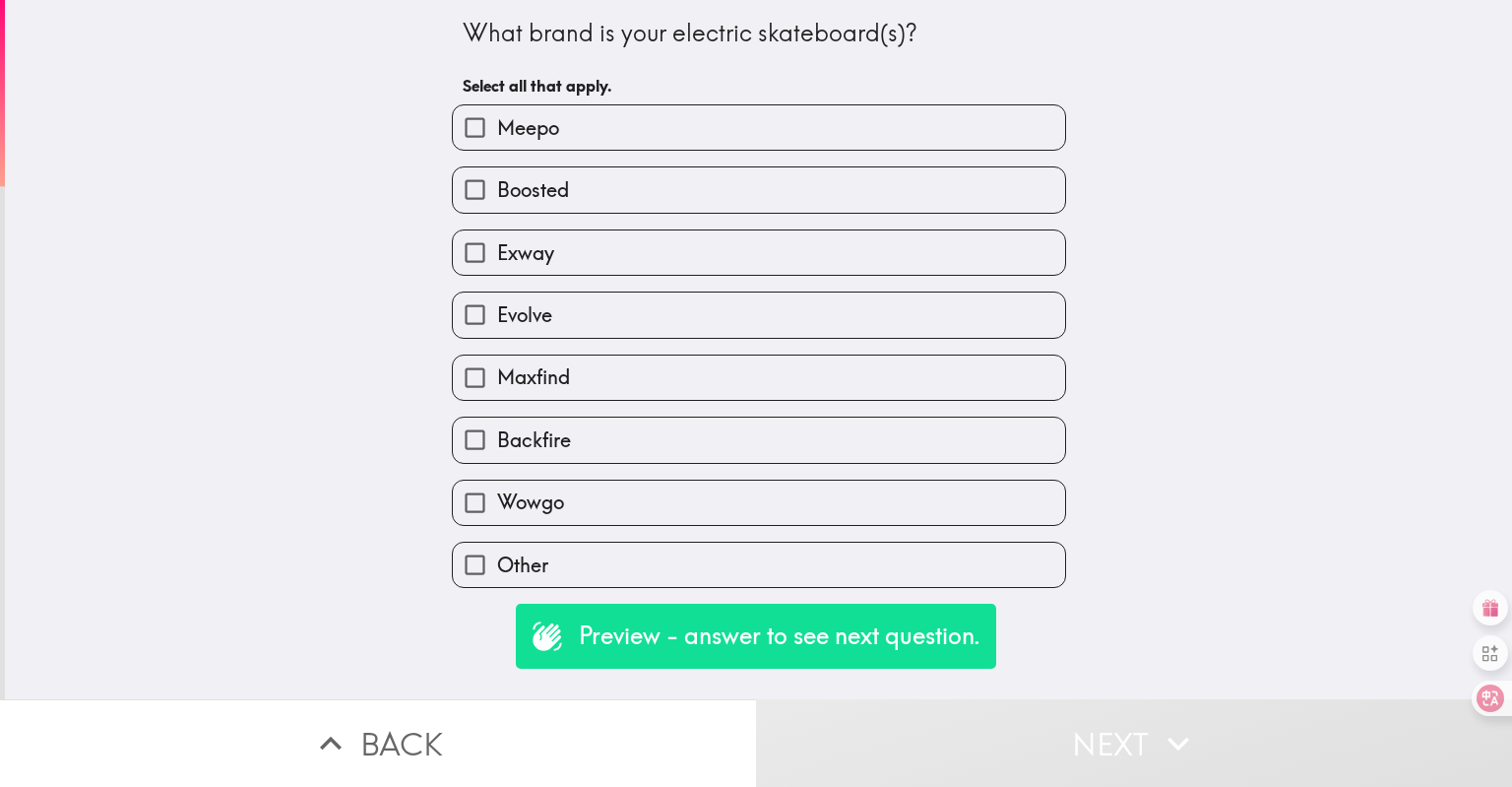 click on "Exway" at bounding box center [759, 252] 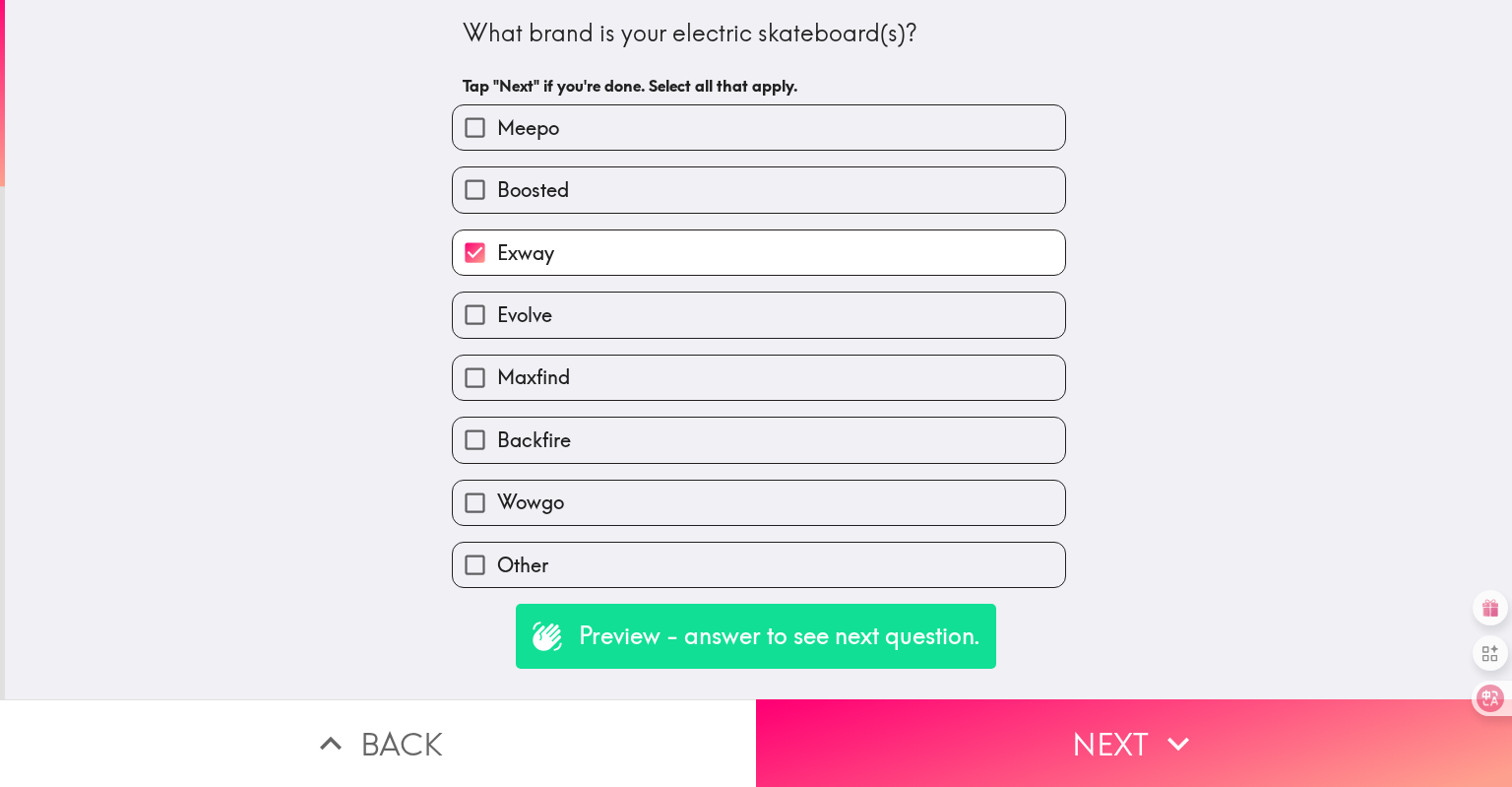click on "Evolve" at bounding box center (759, 314) 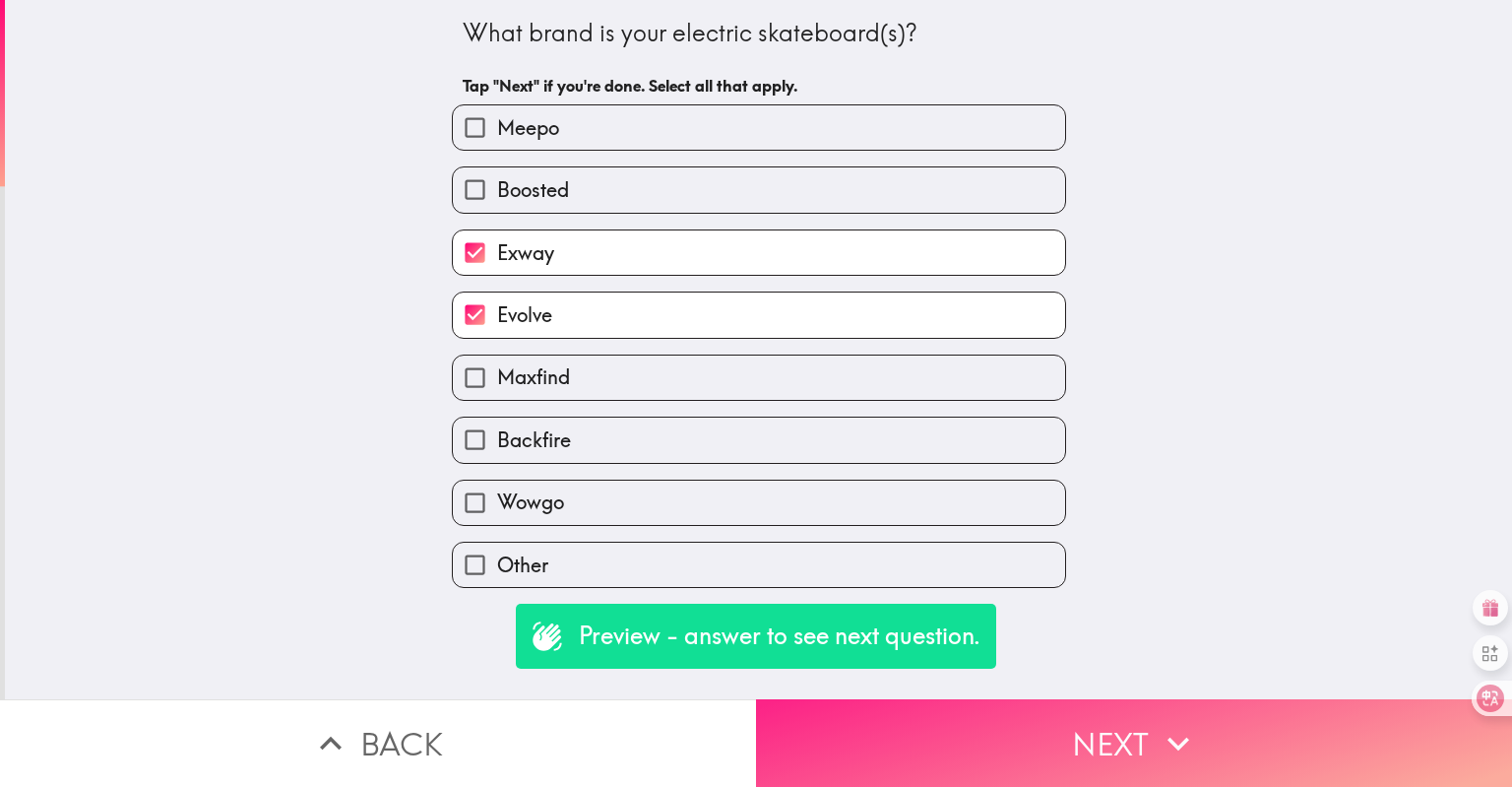 click on "Next" at bounding box center (1134, 743) 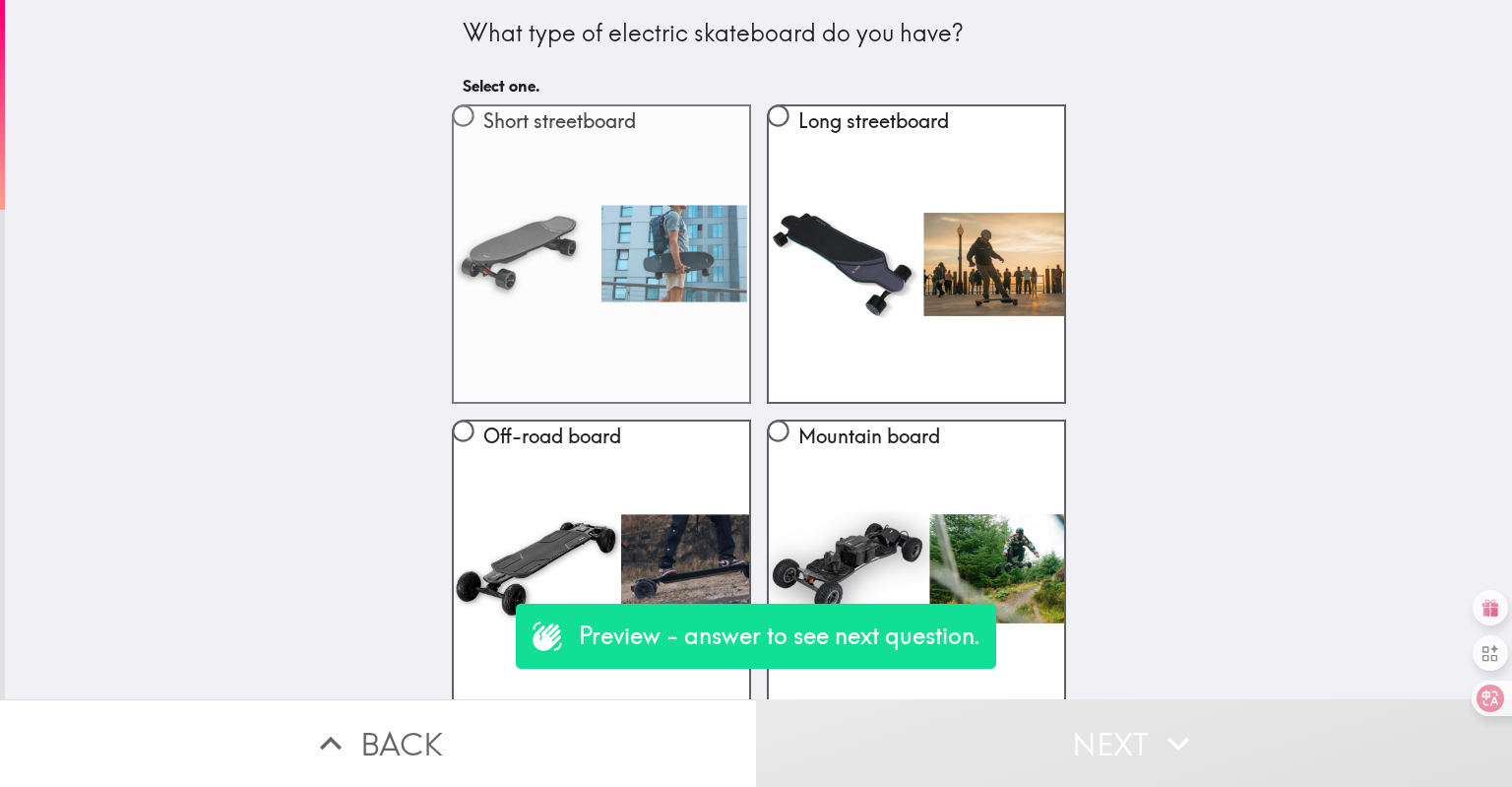 click on "Short streetboard" at bounding box center (601, 254) 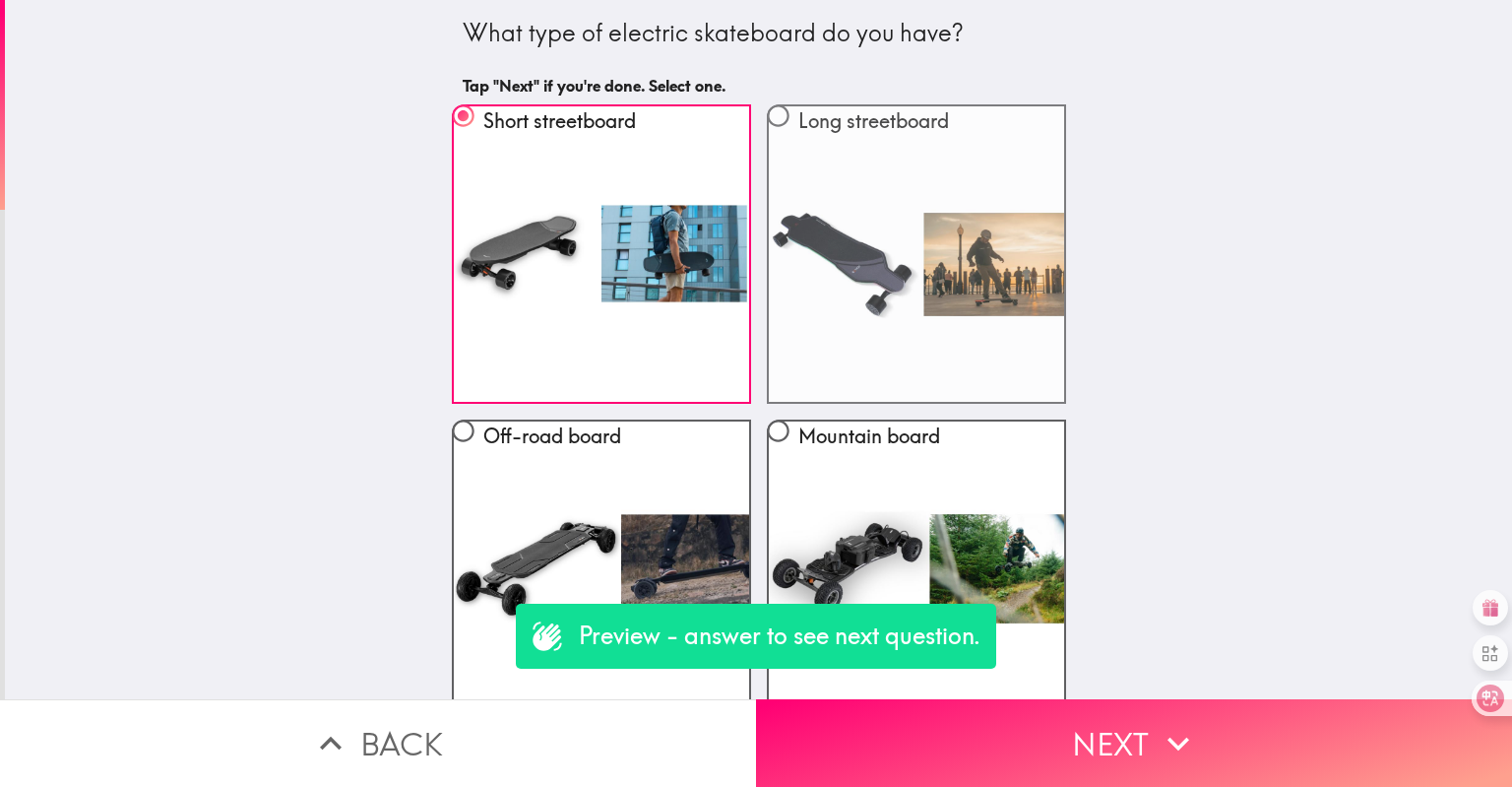 click on "Long streetboard" at bounding box center [916, 254] 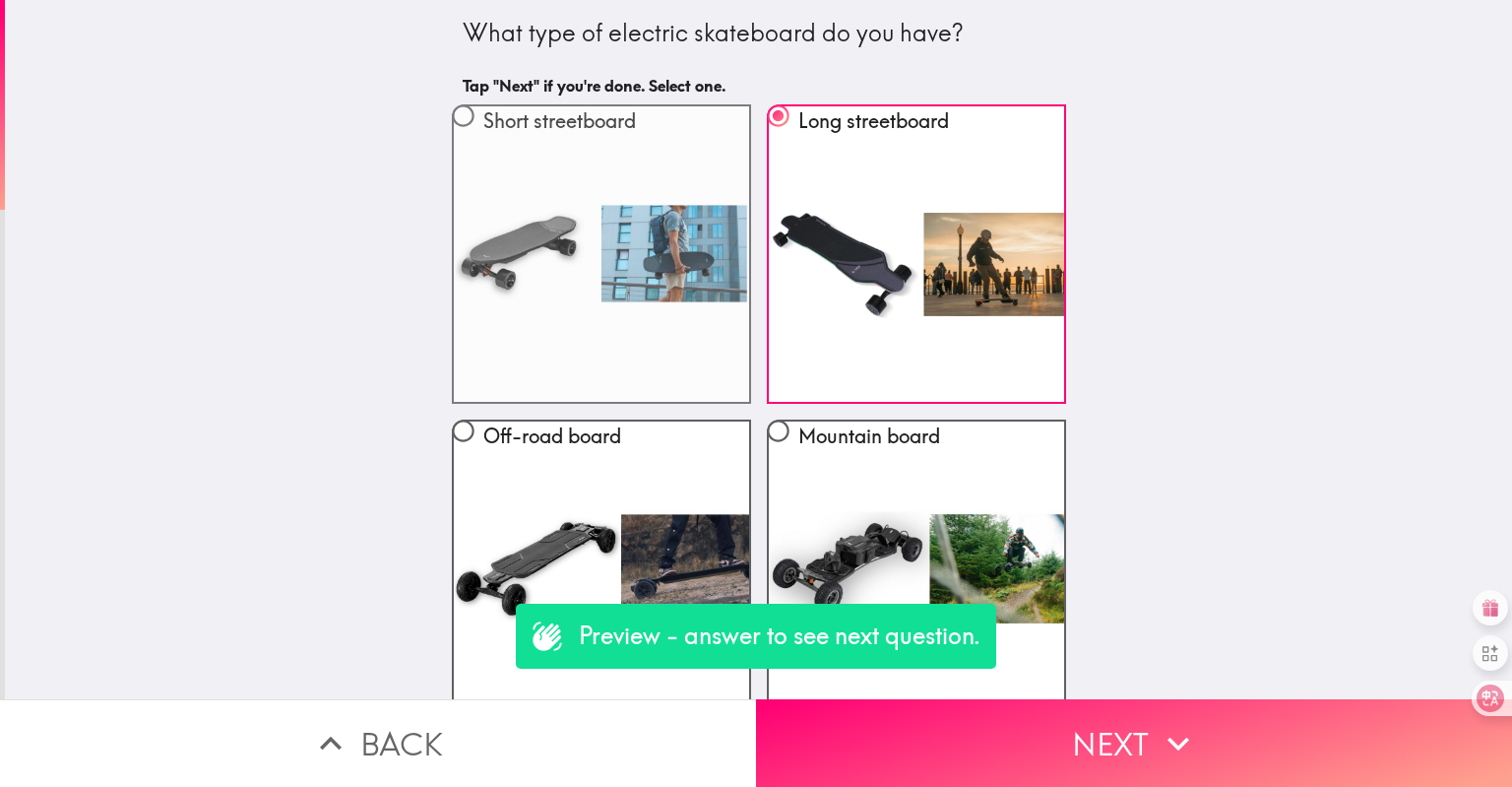 click on "Short streetboard" at bounding box center (601, 254) 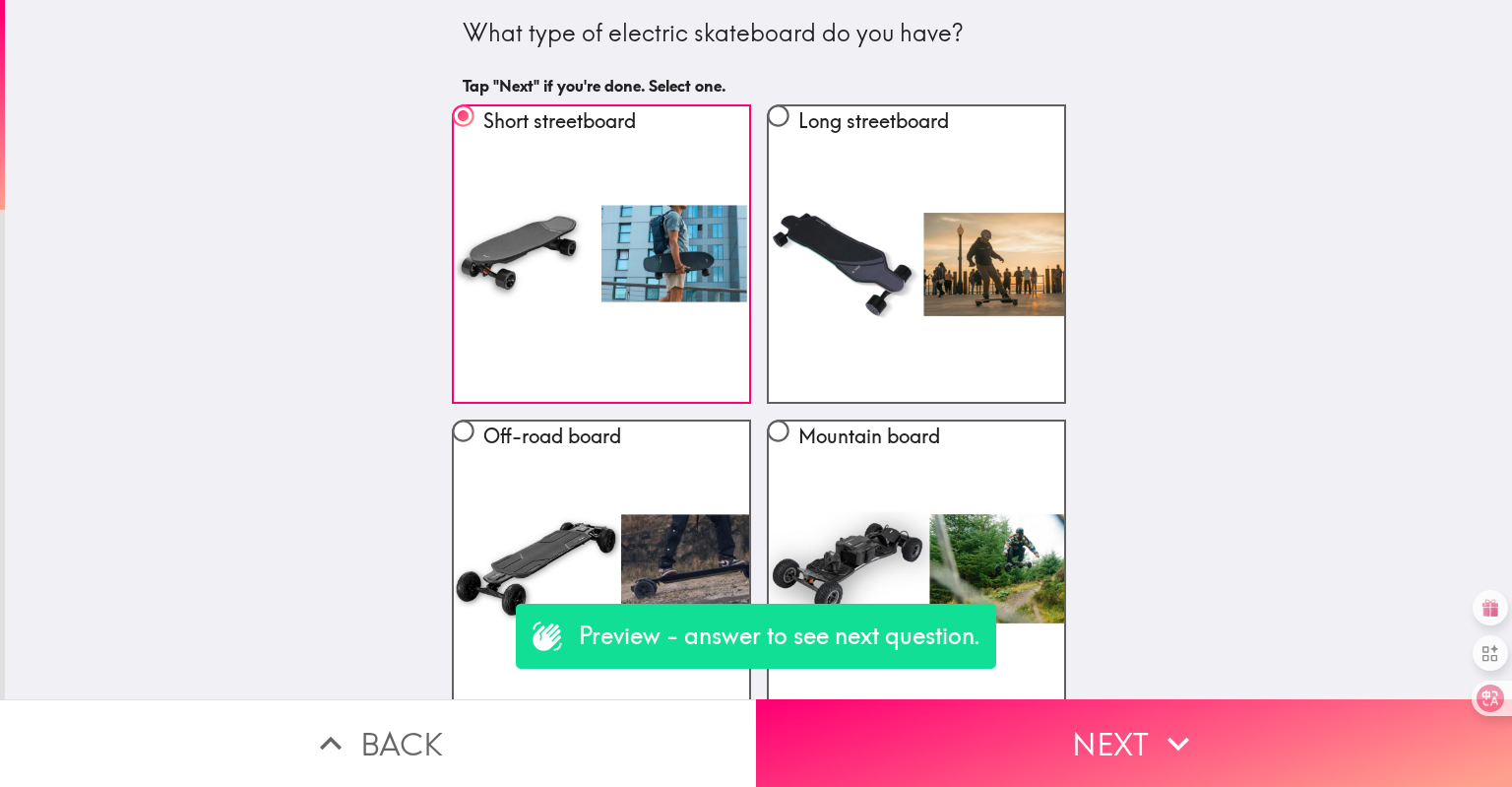 click on "Long streetboard" at bounding box center (909, 246) 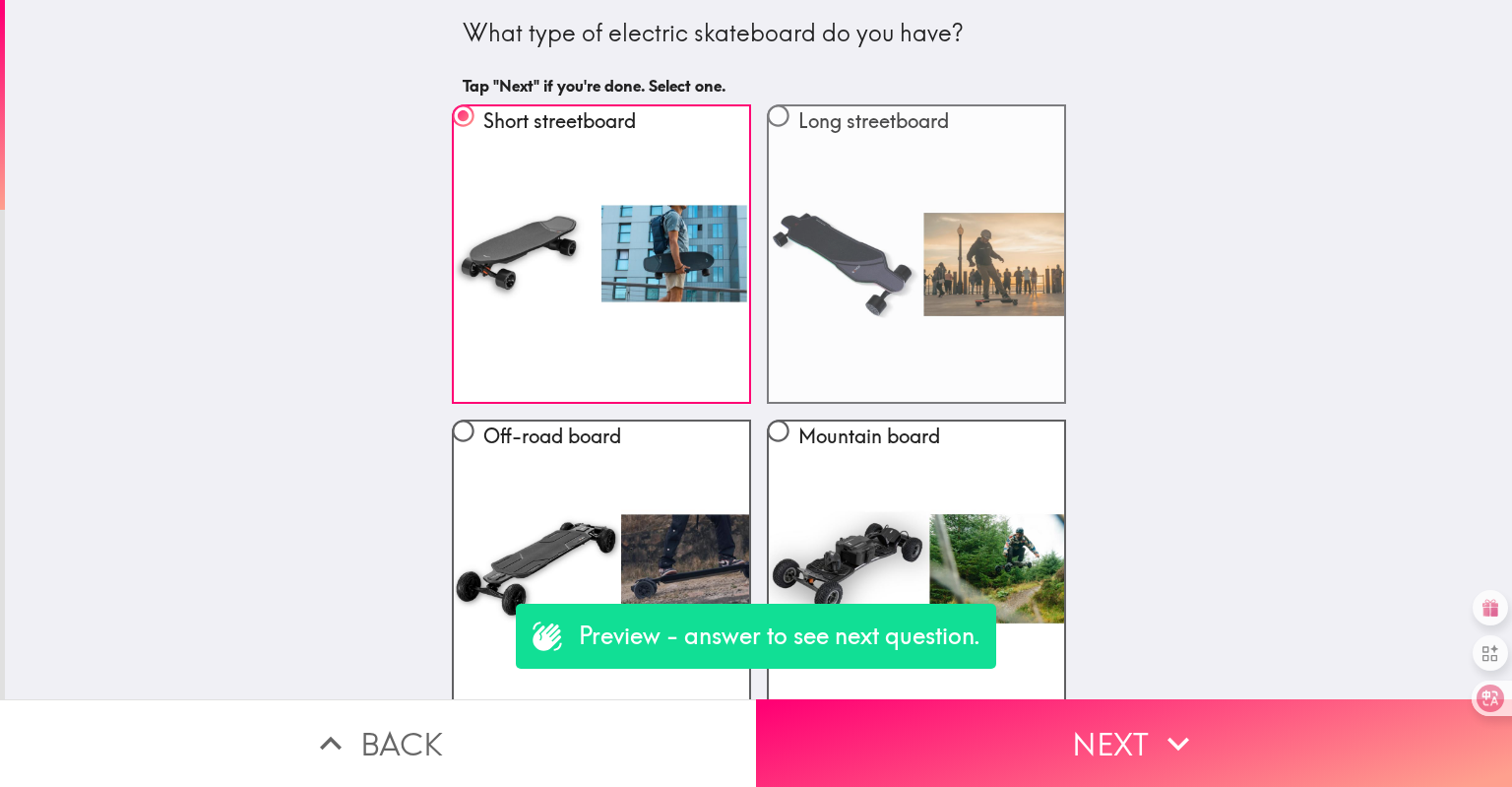 click on "Long streetboard" at bounding box center (916, 254) 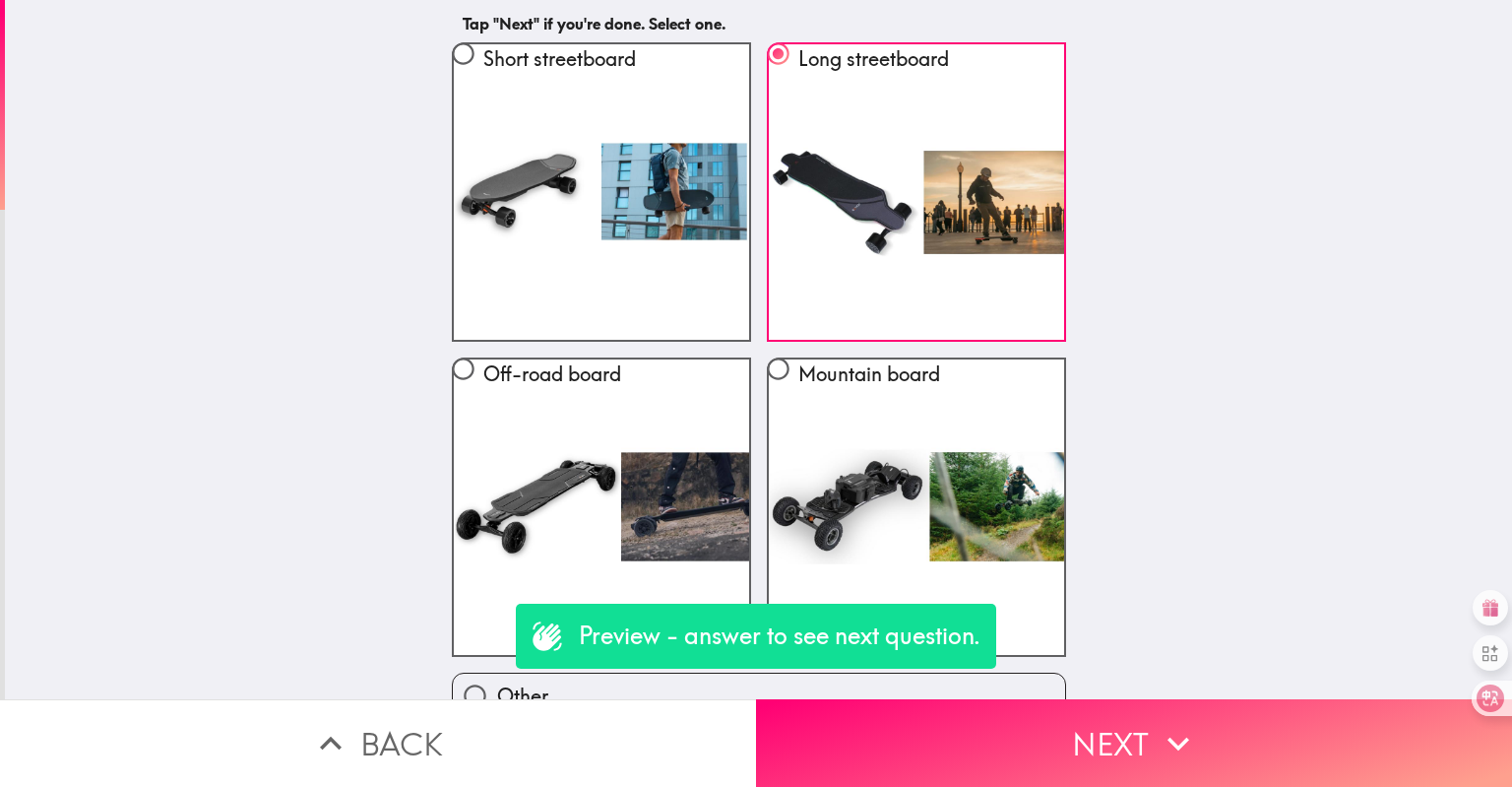 scroll, scrollTop: 96, scrollLeft: 0, axis: vertical 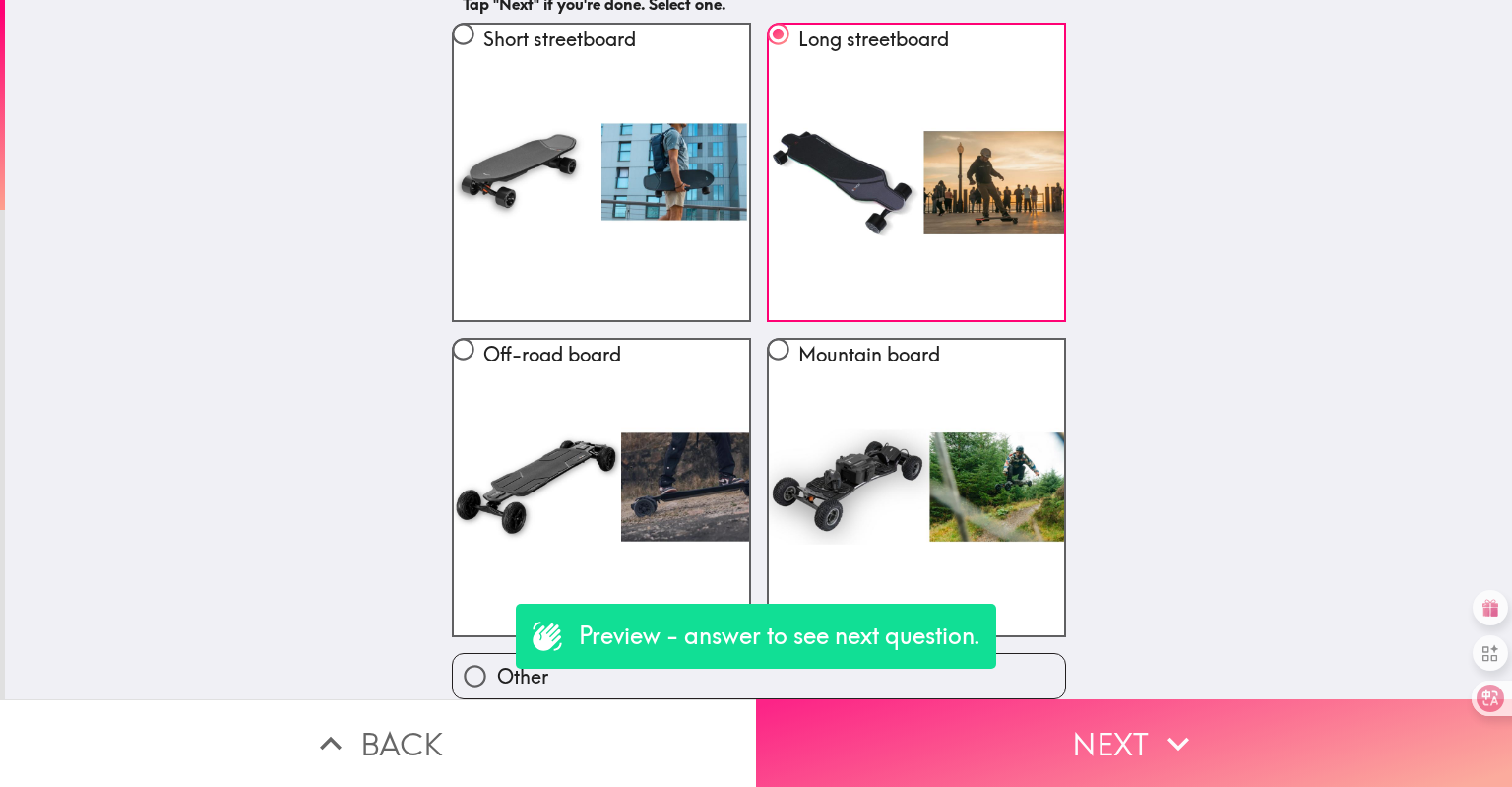 click on "Next" at bounding box center (1134, 743) 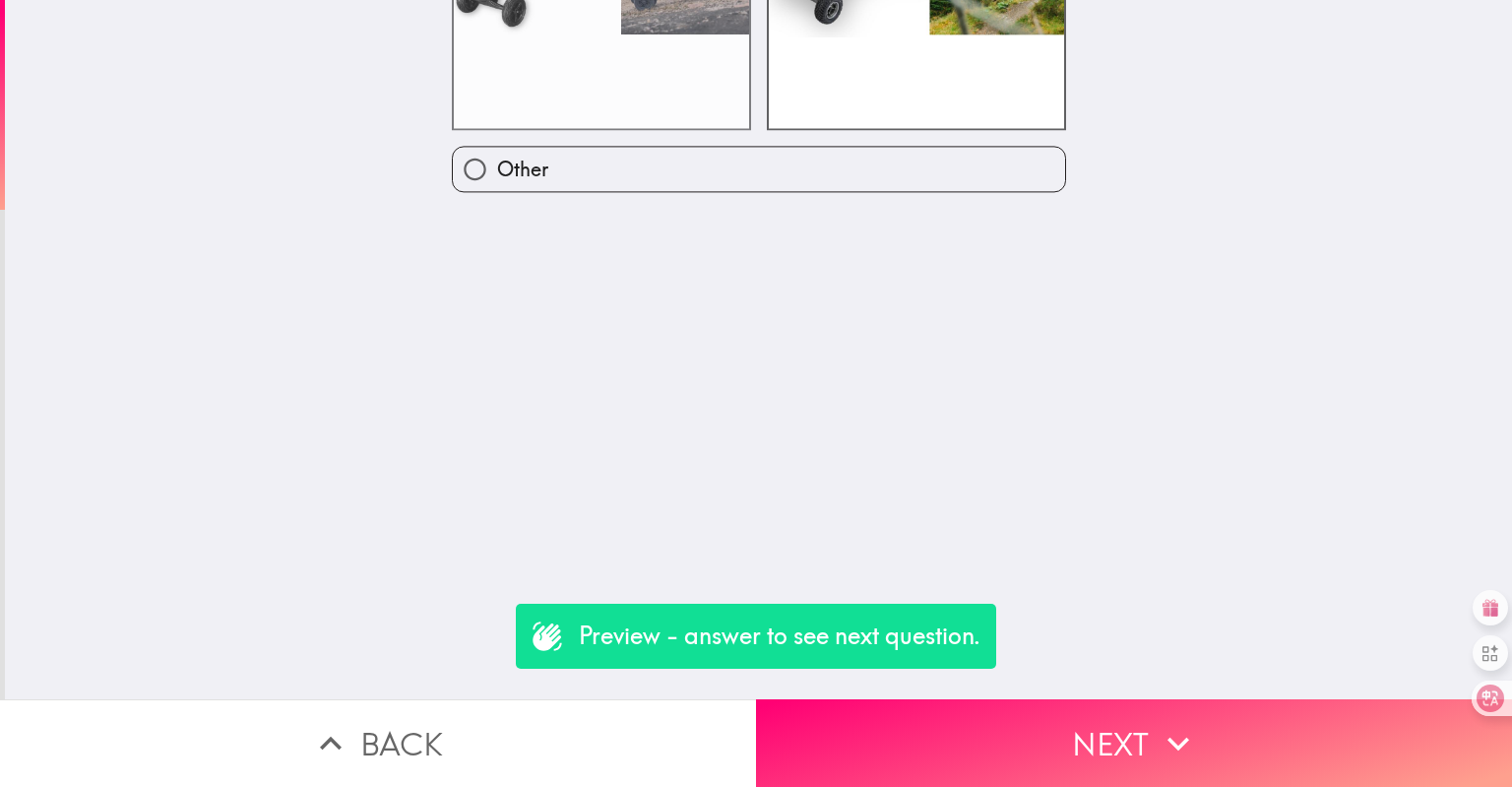 scroll, scrollTop: 0, scrollLeft: 0, axis: both 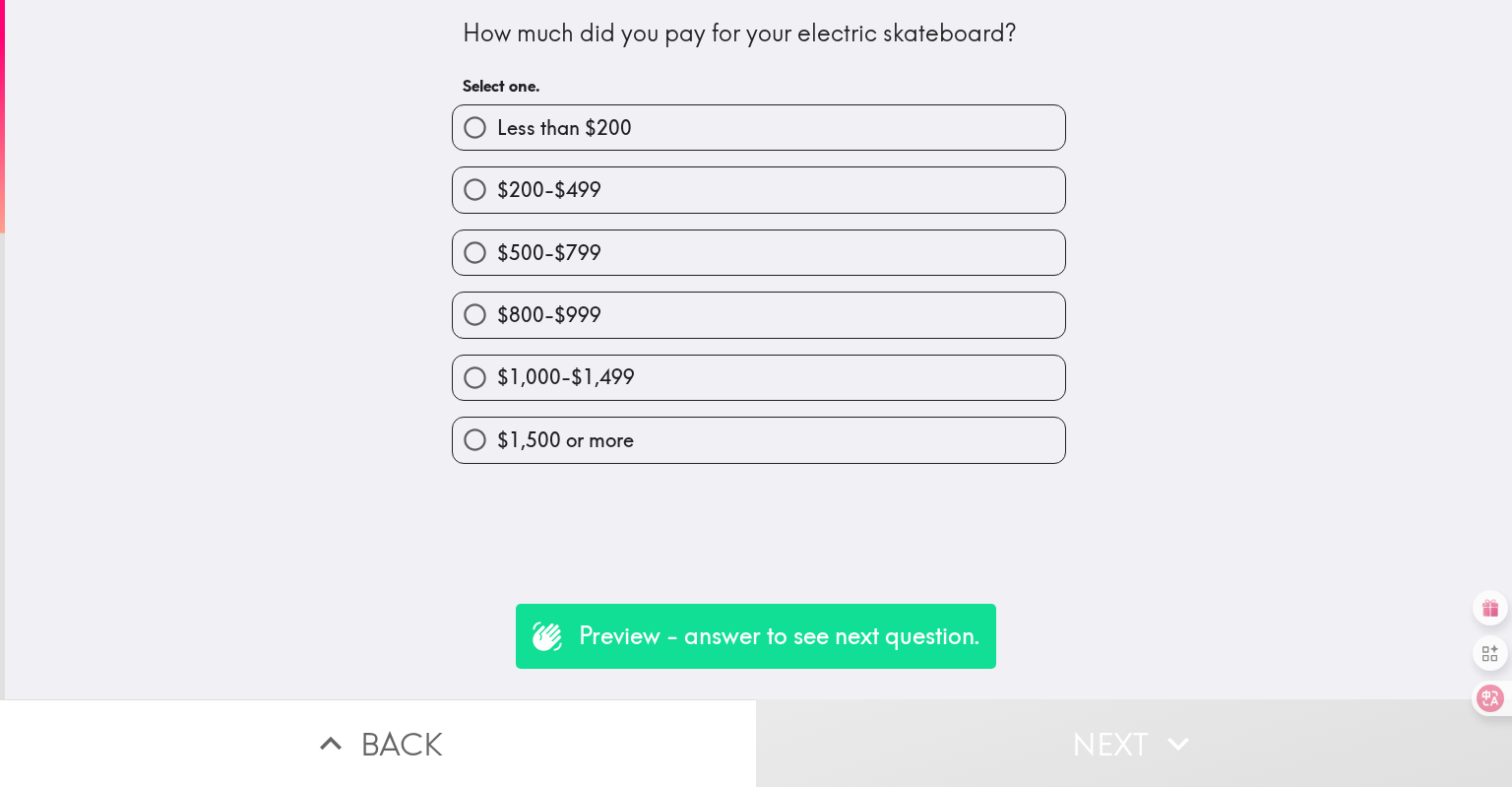 click on "$800-$999" at bounding box center [549, 315] 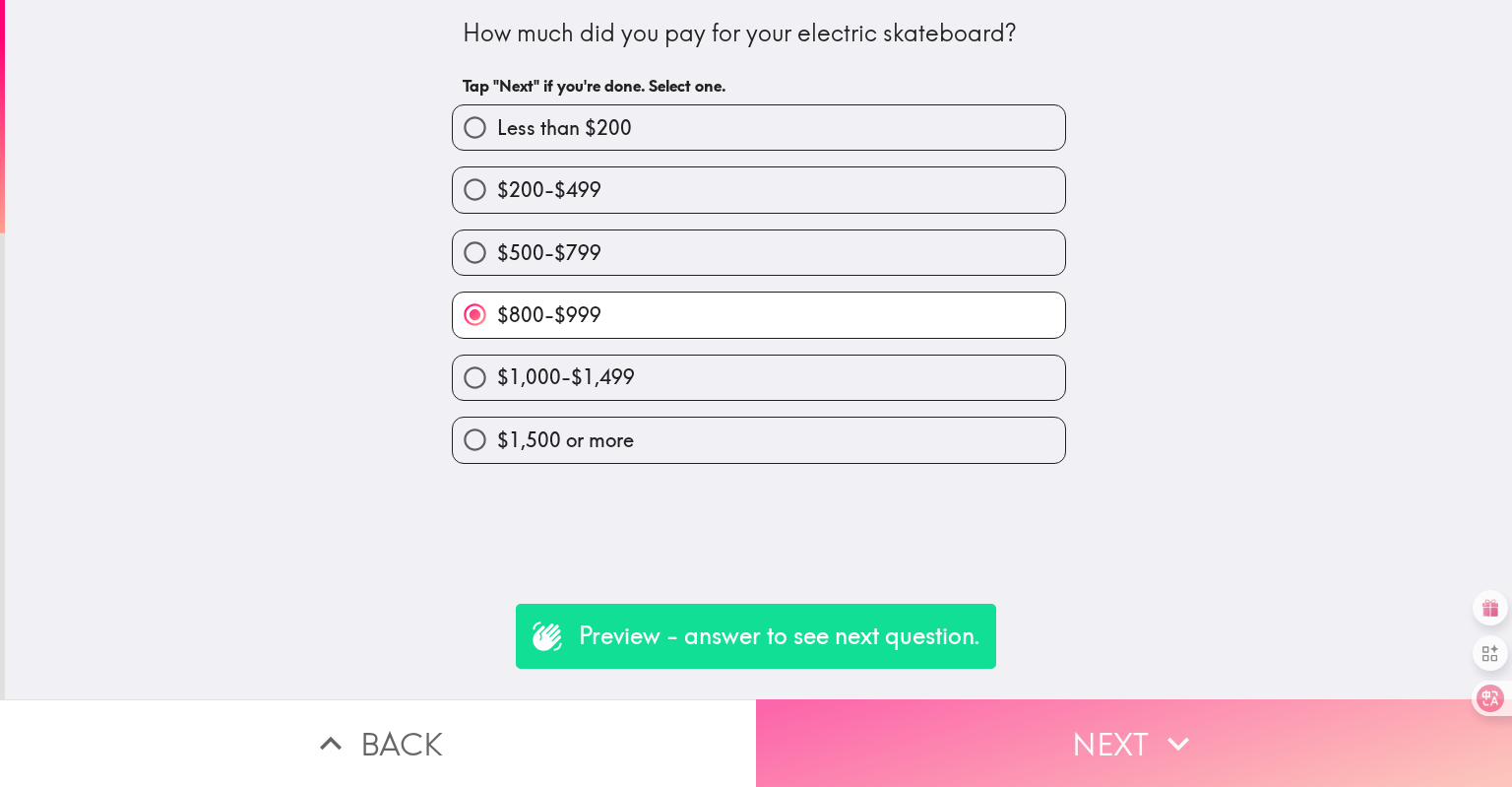 click on "Next" at bounding box center (1134, 743) 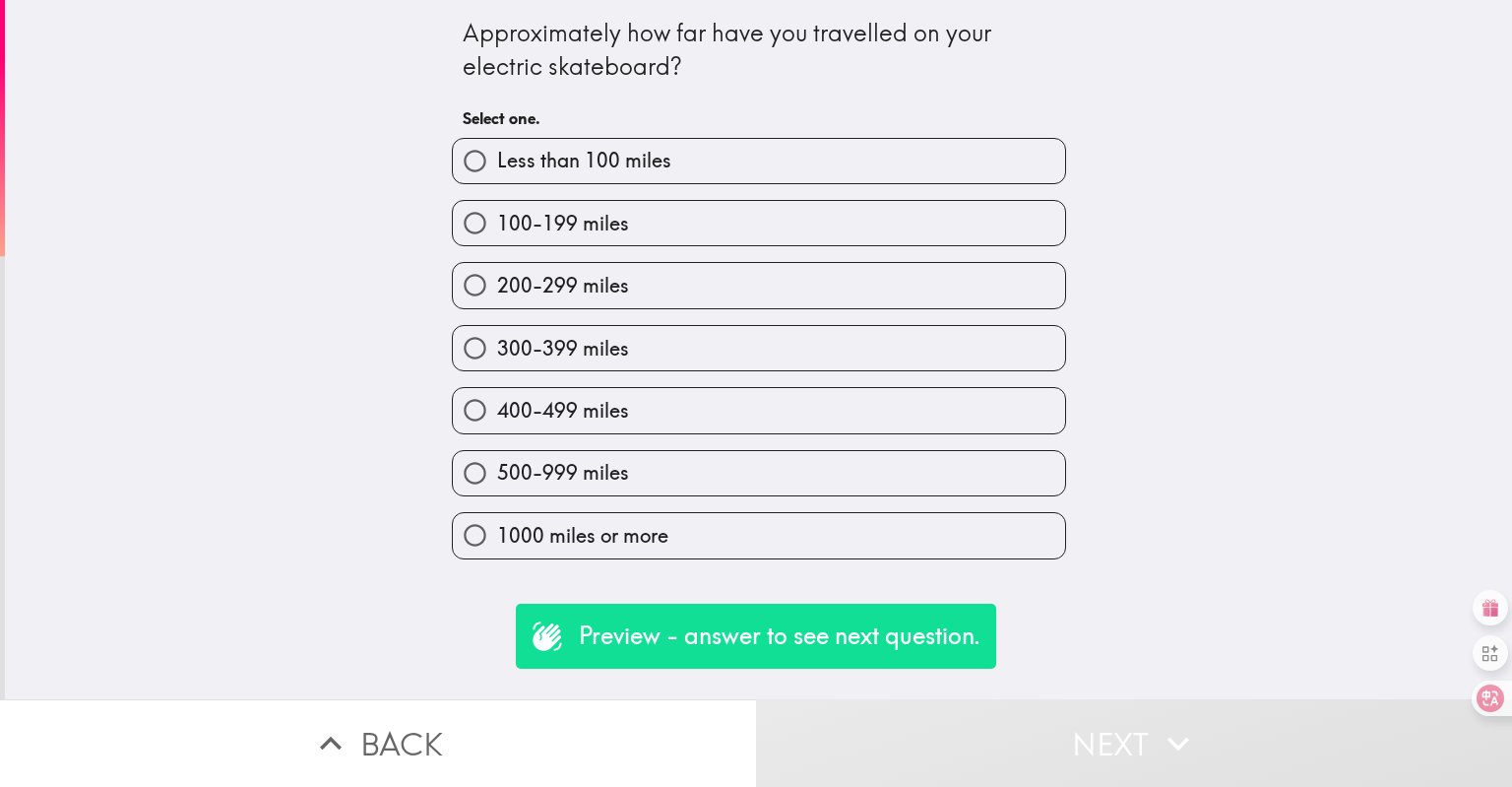 click on "200-299 miles" at bounding box center [759, 285] 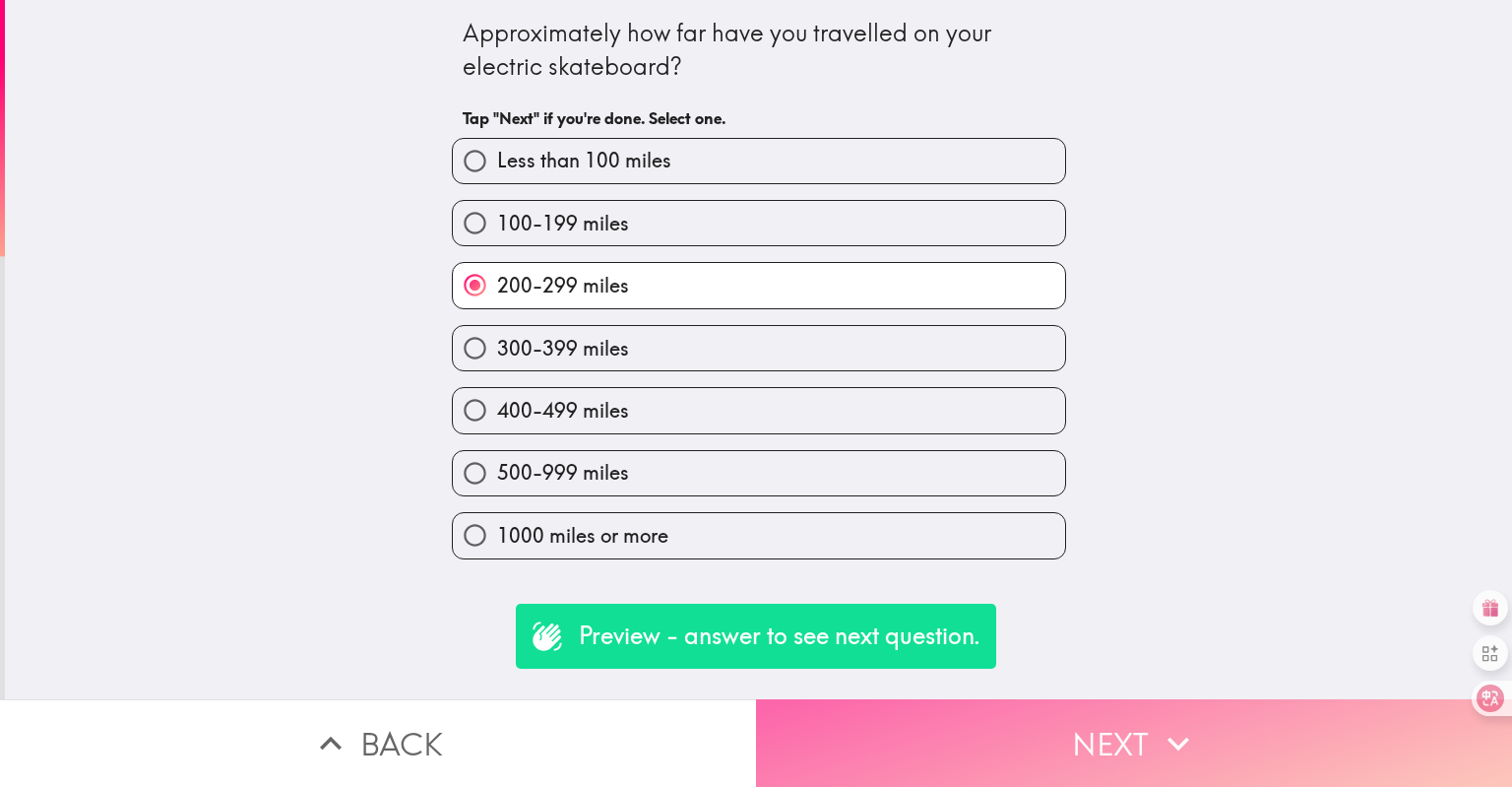 click on "Next" at bounding box center (1134, 743) 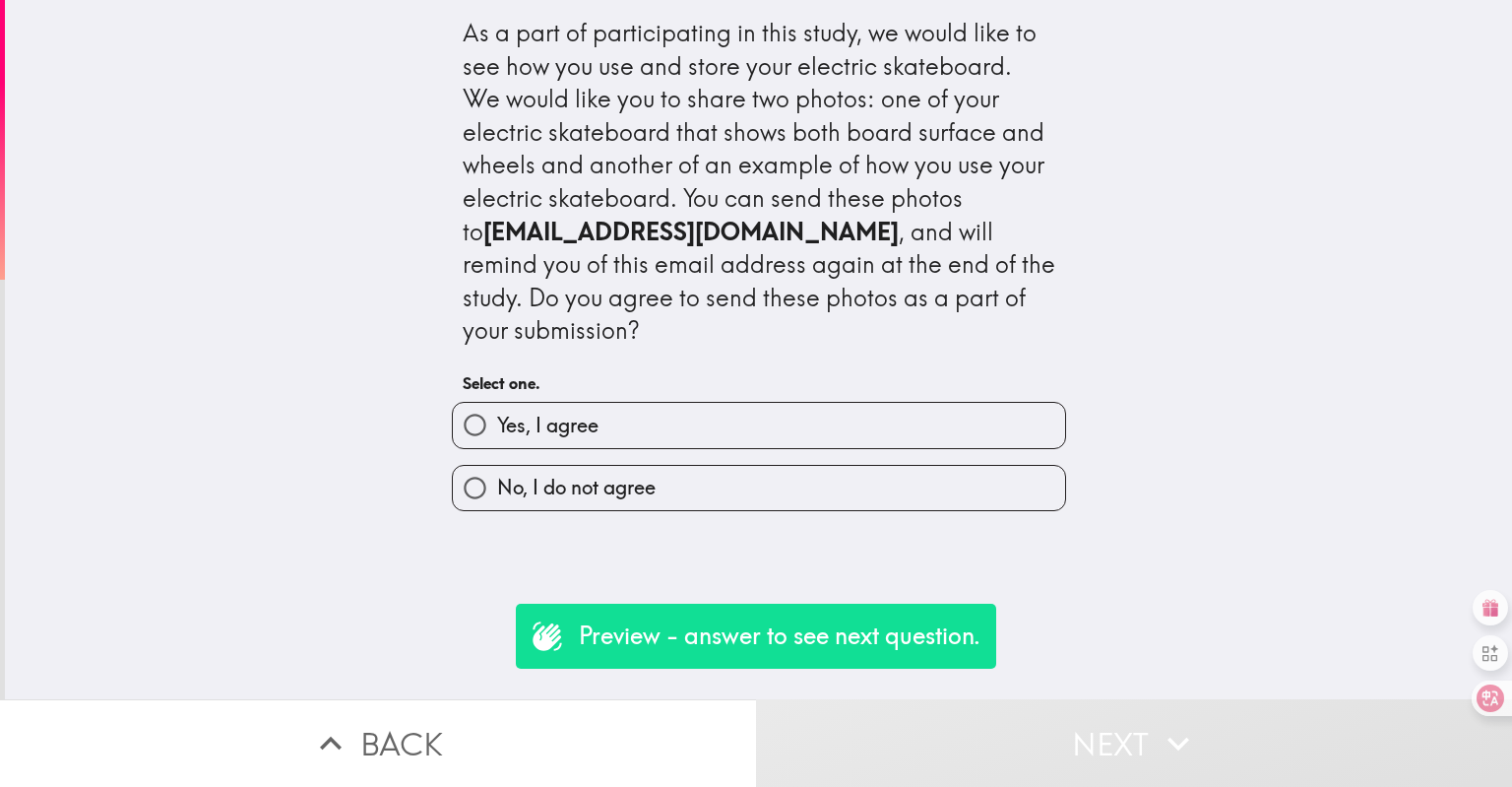 click on "Yes, I agree" at bounding box center [547, 426] 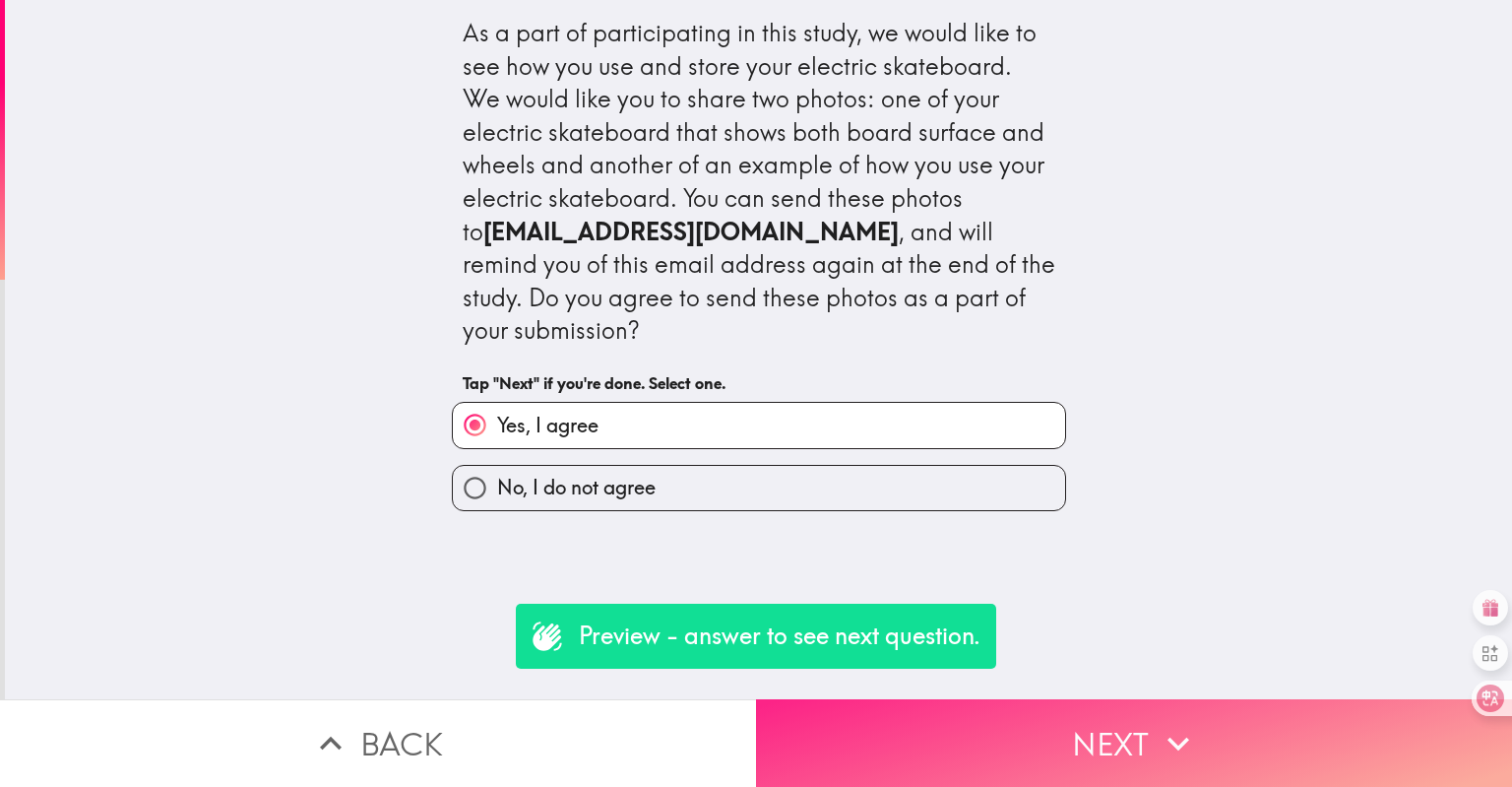 click on "Next" at bounding box center (1134, 743) 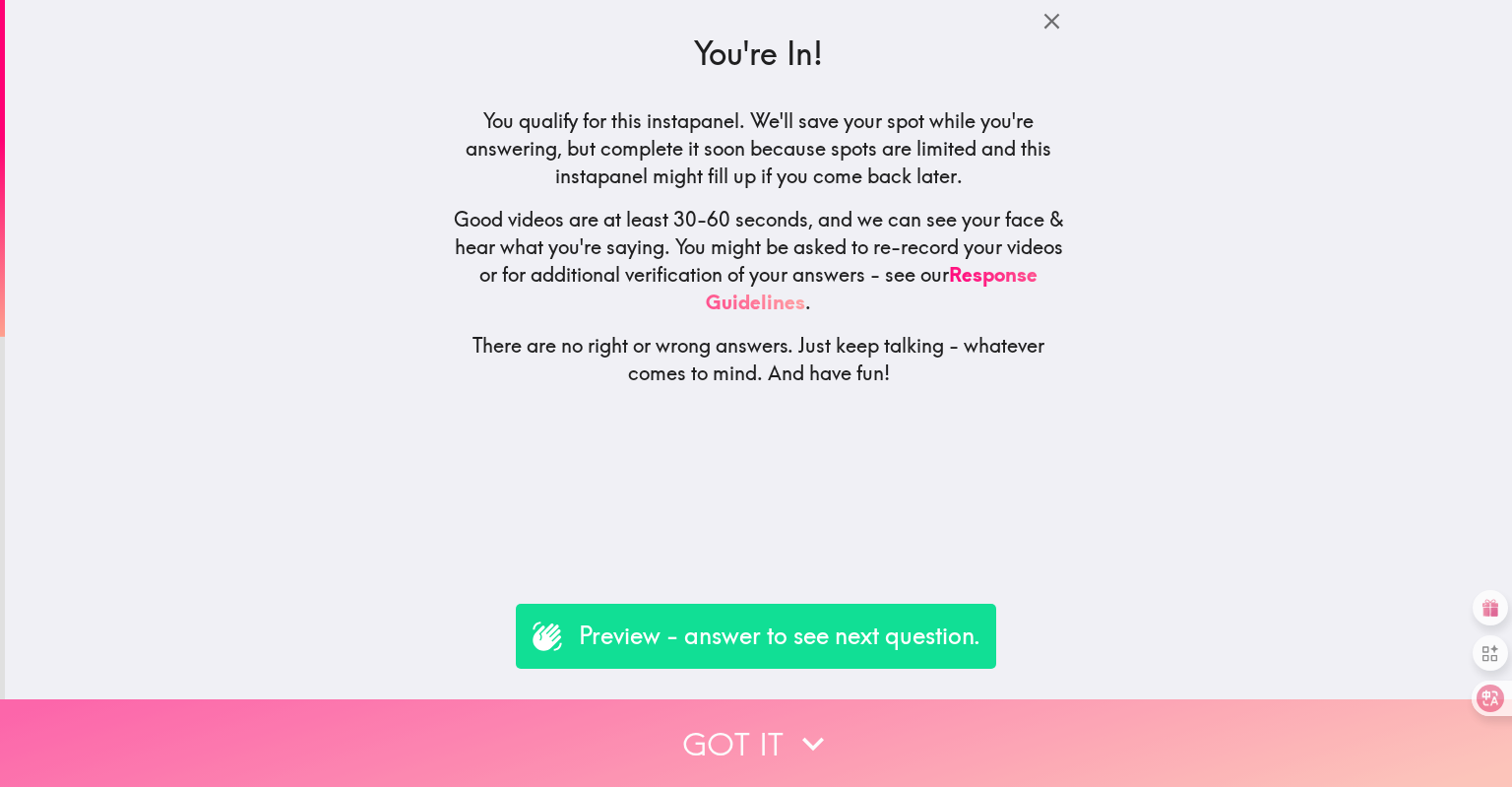 click on "Got it" at bounding box center [756, 743] 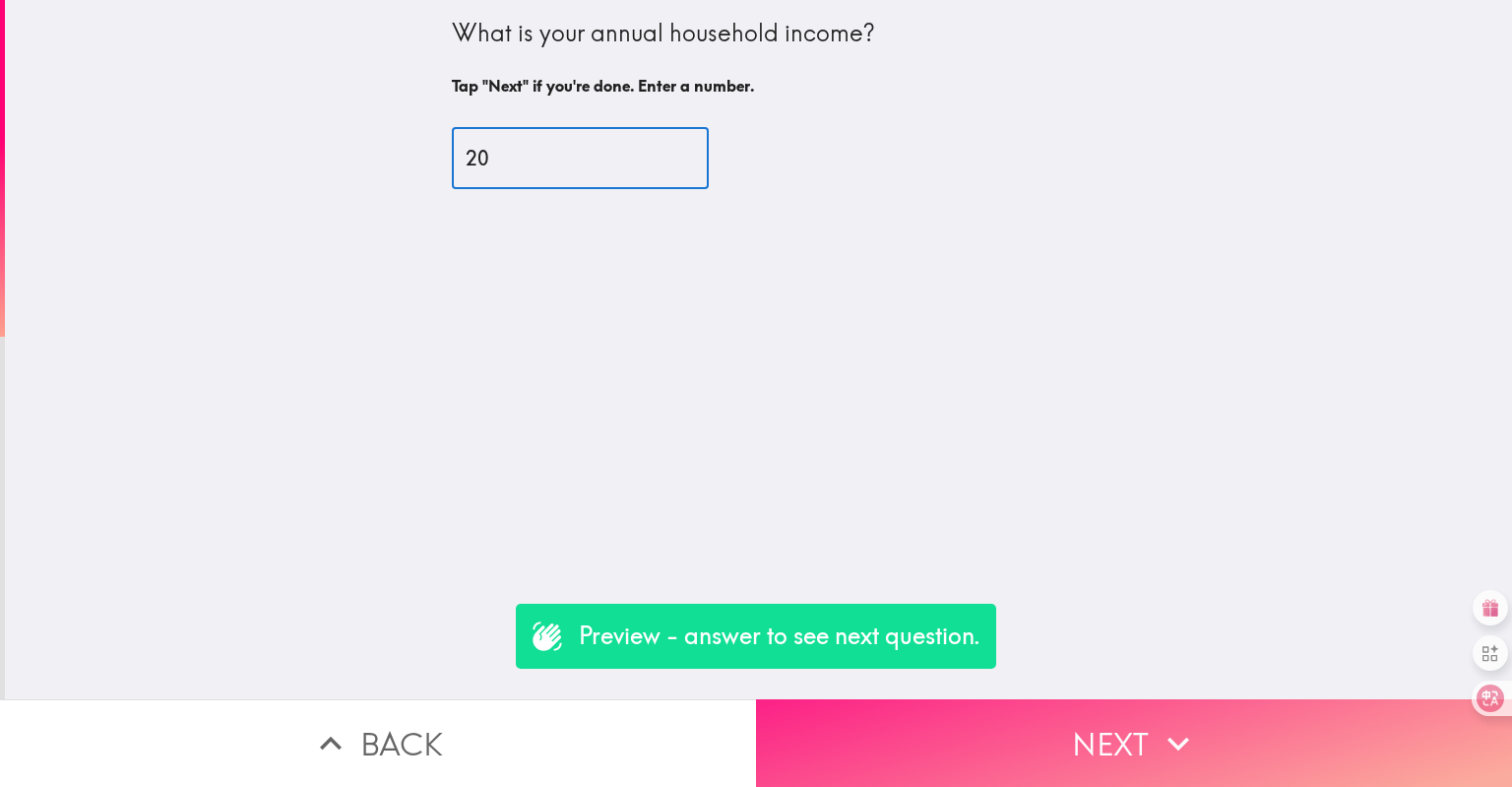 type on "20" 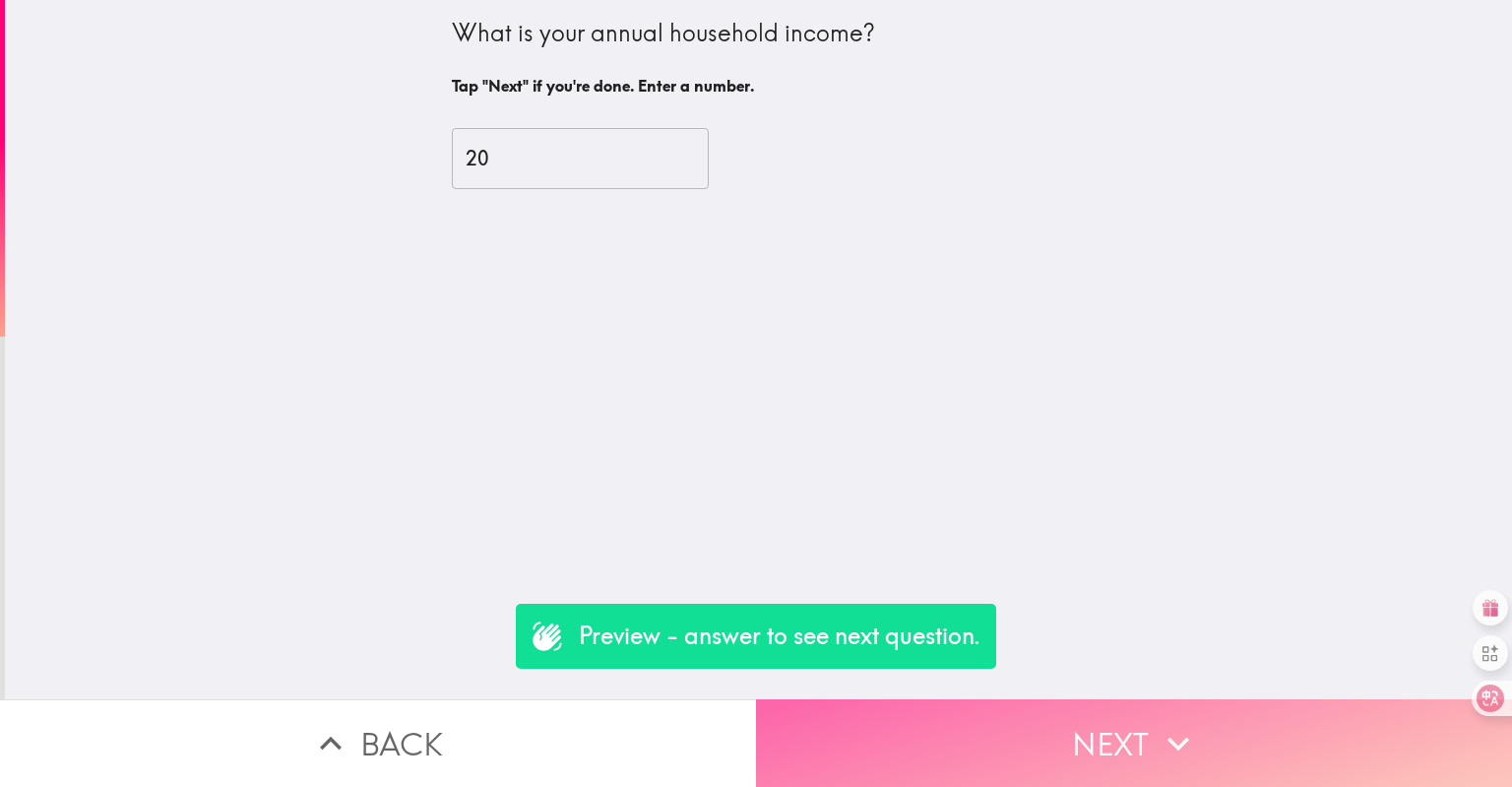 click on "Next" at bounding box center [1134, 743] 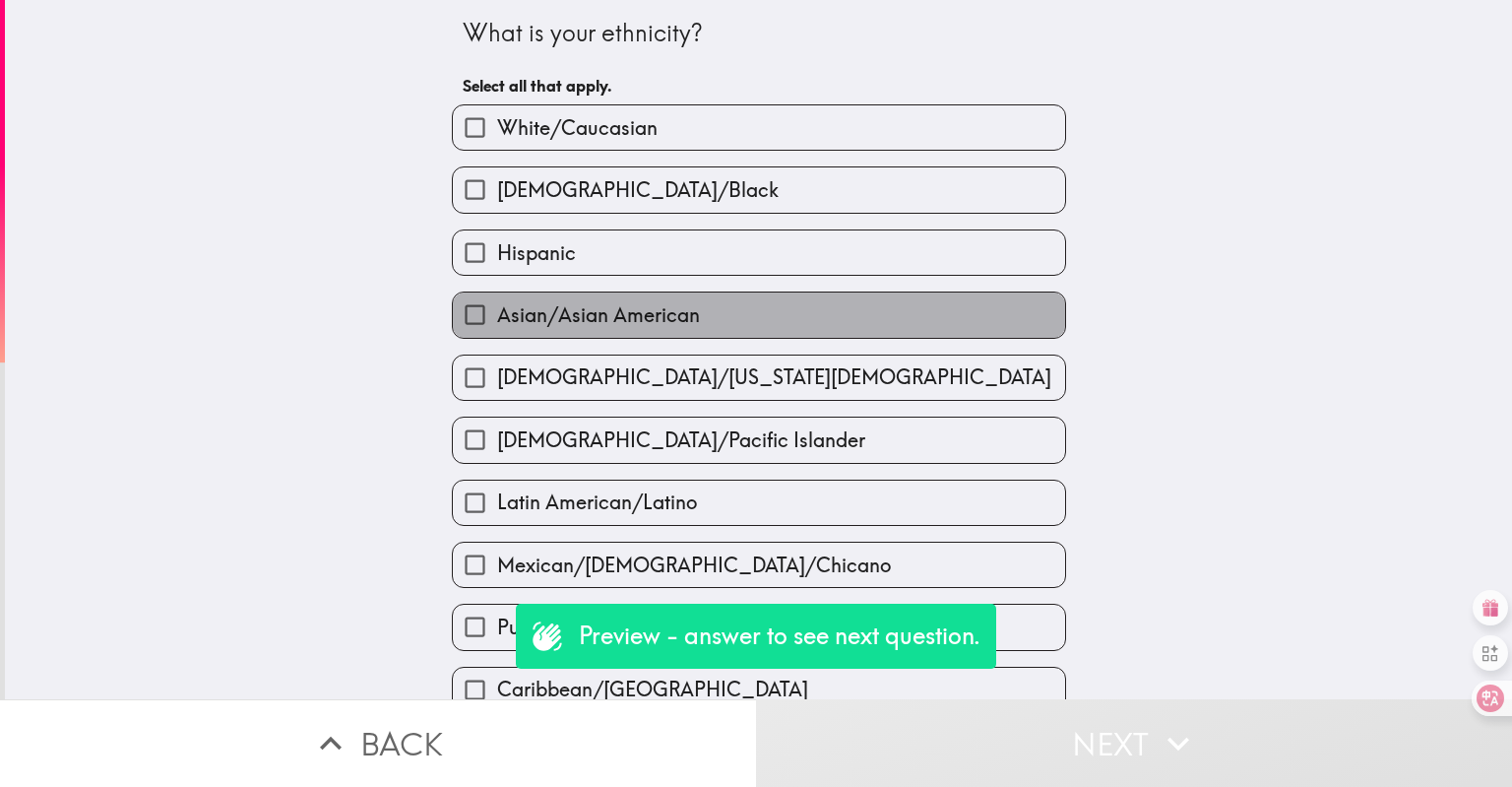 click on "Asian/Asian American" at bounding box center [759, 314] 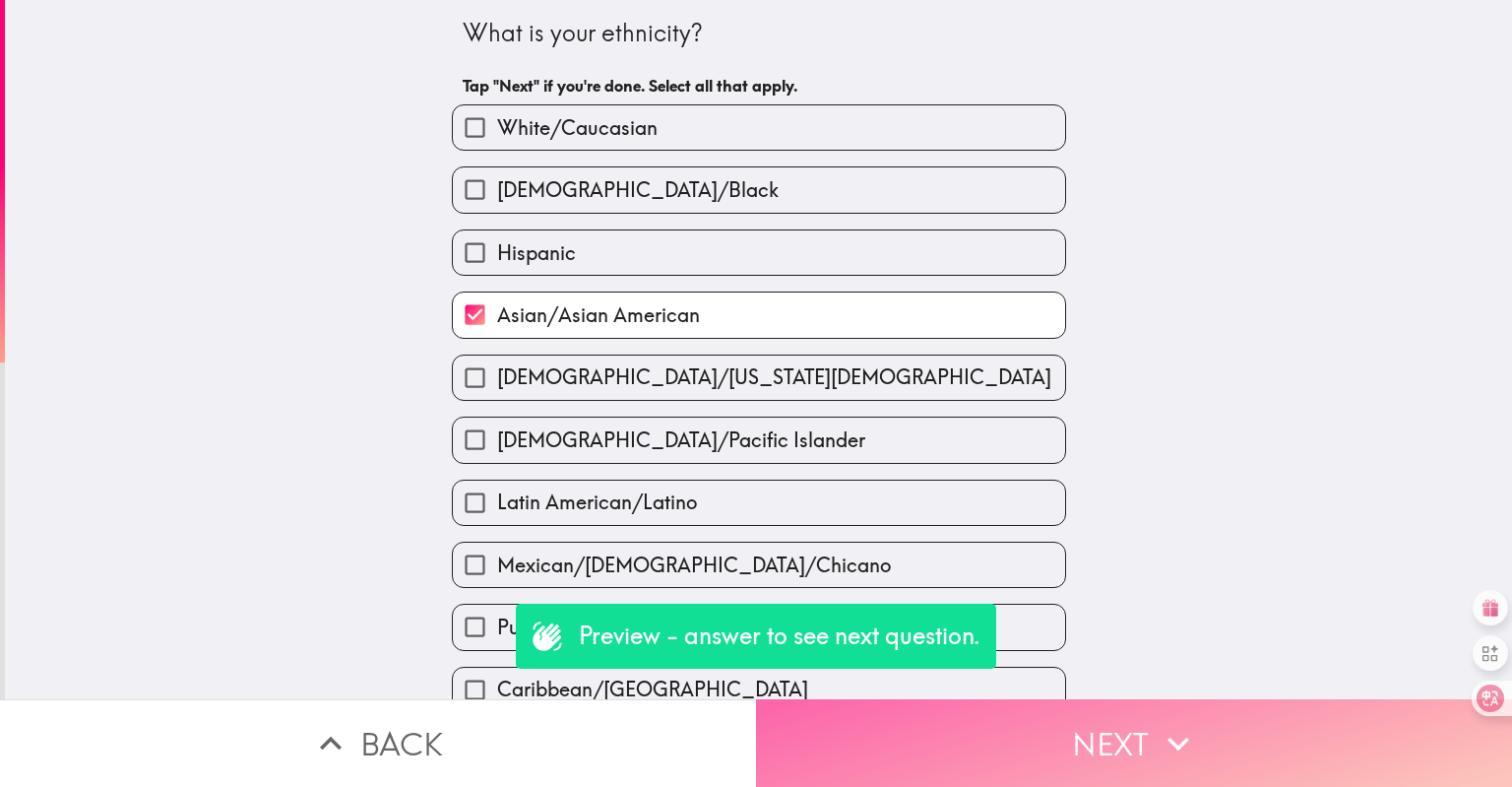 click on "Next" at bounding box center [1134, 743] 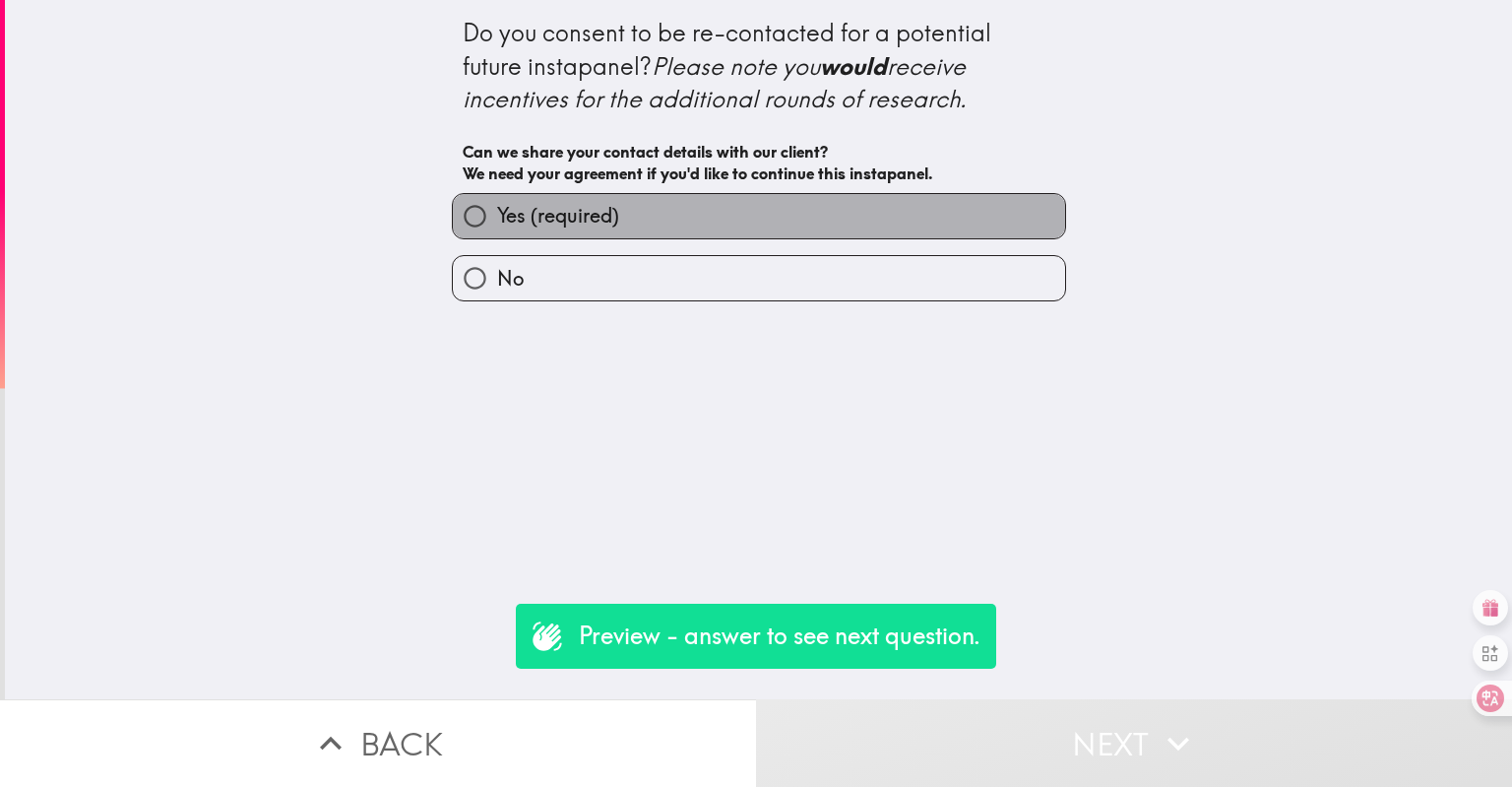 click on "Yes (required)" at bounding box center [759, 216] 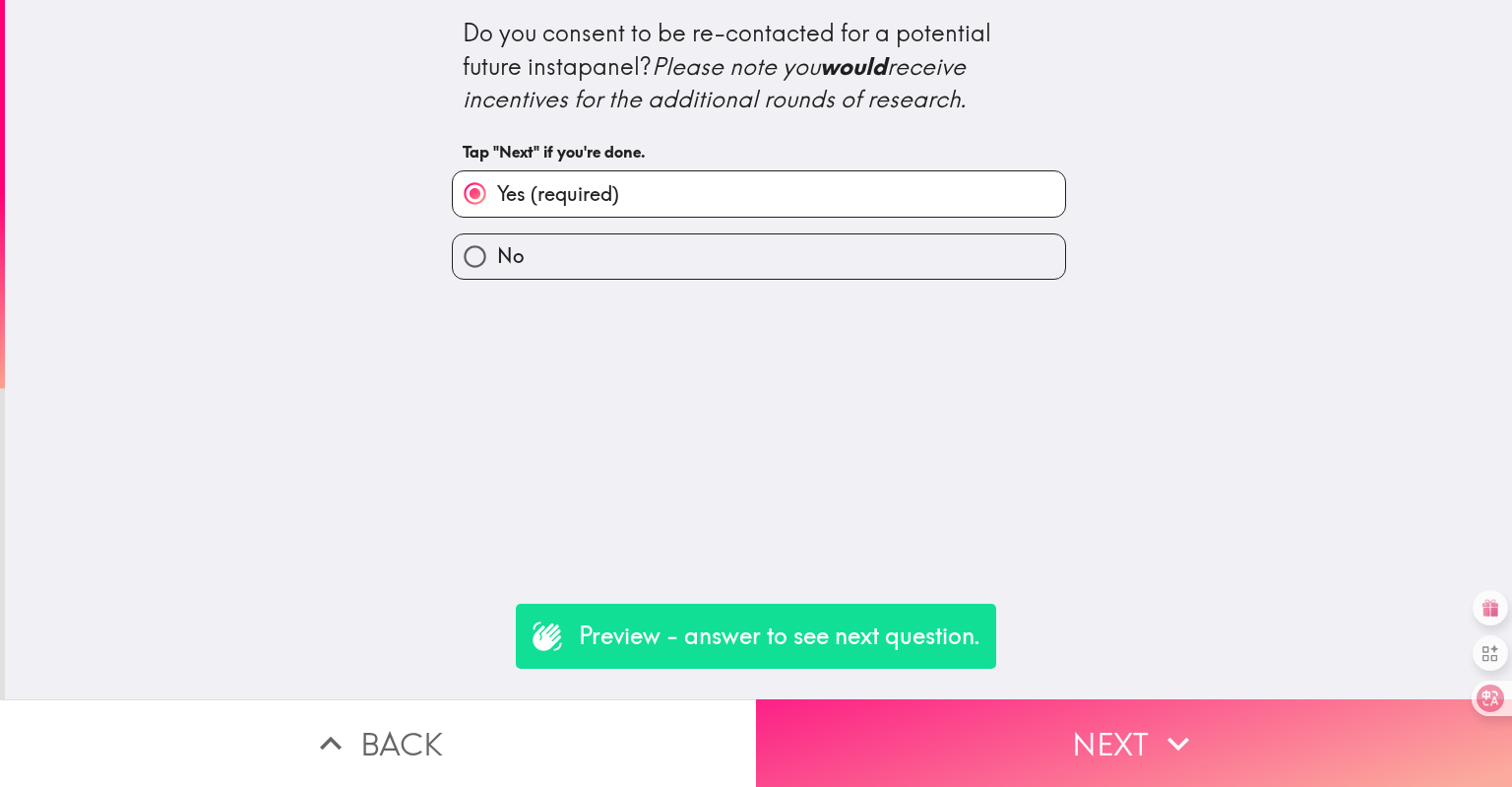 click on "Next" at bounding box center [1134, 743] 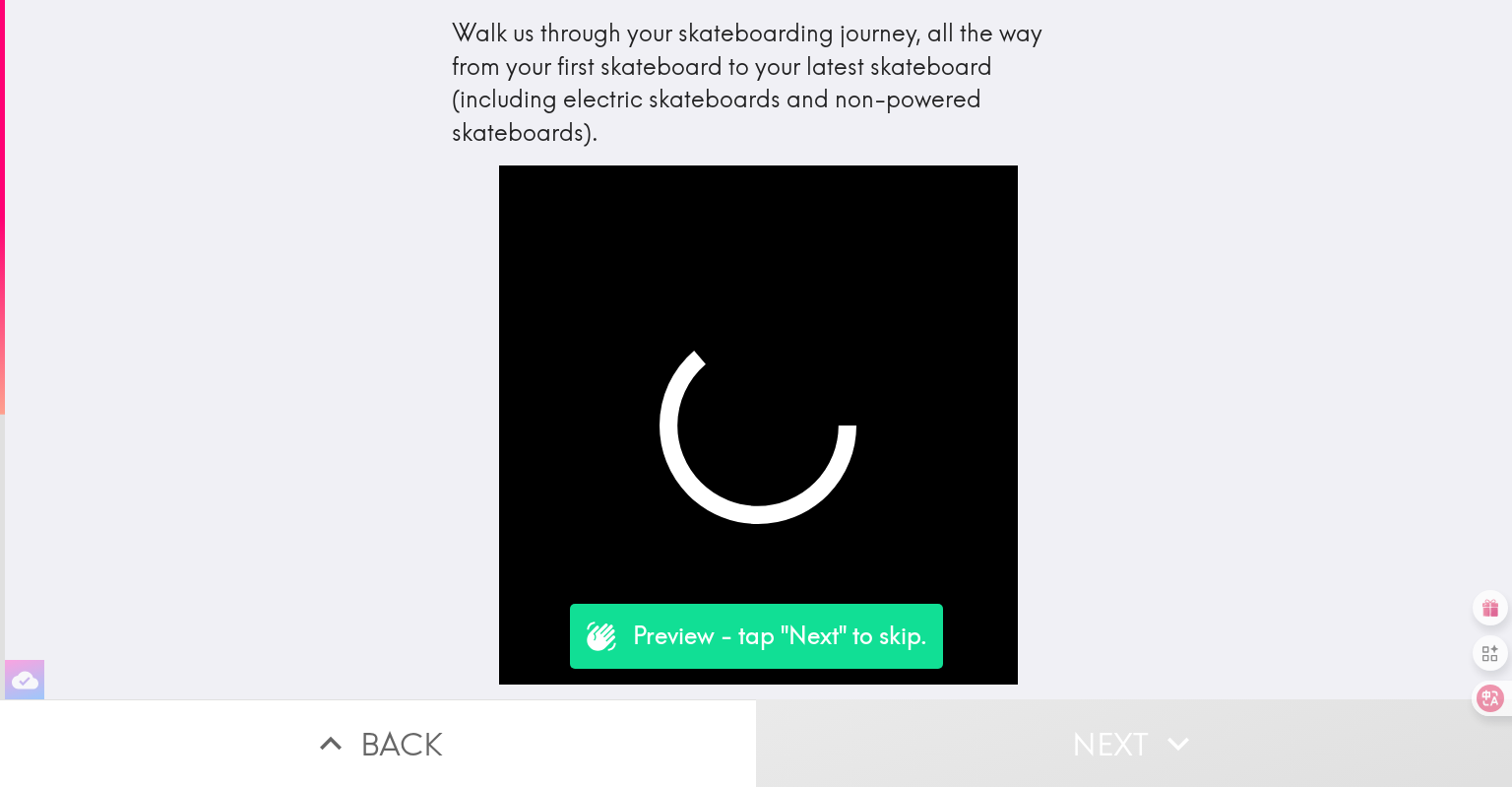 type 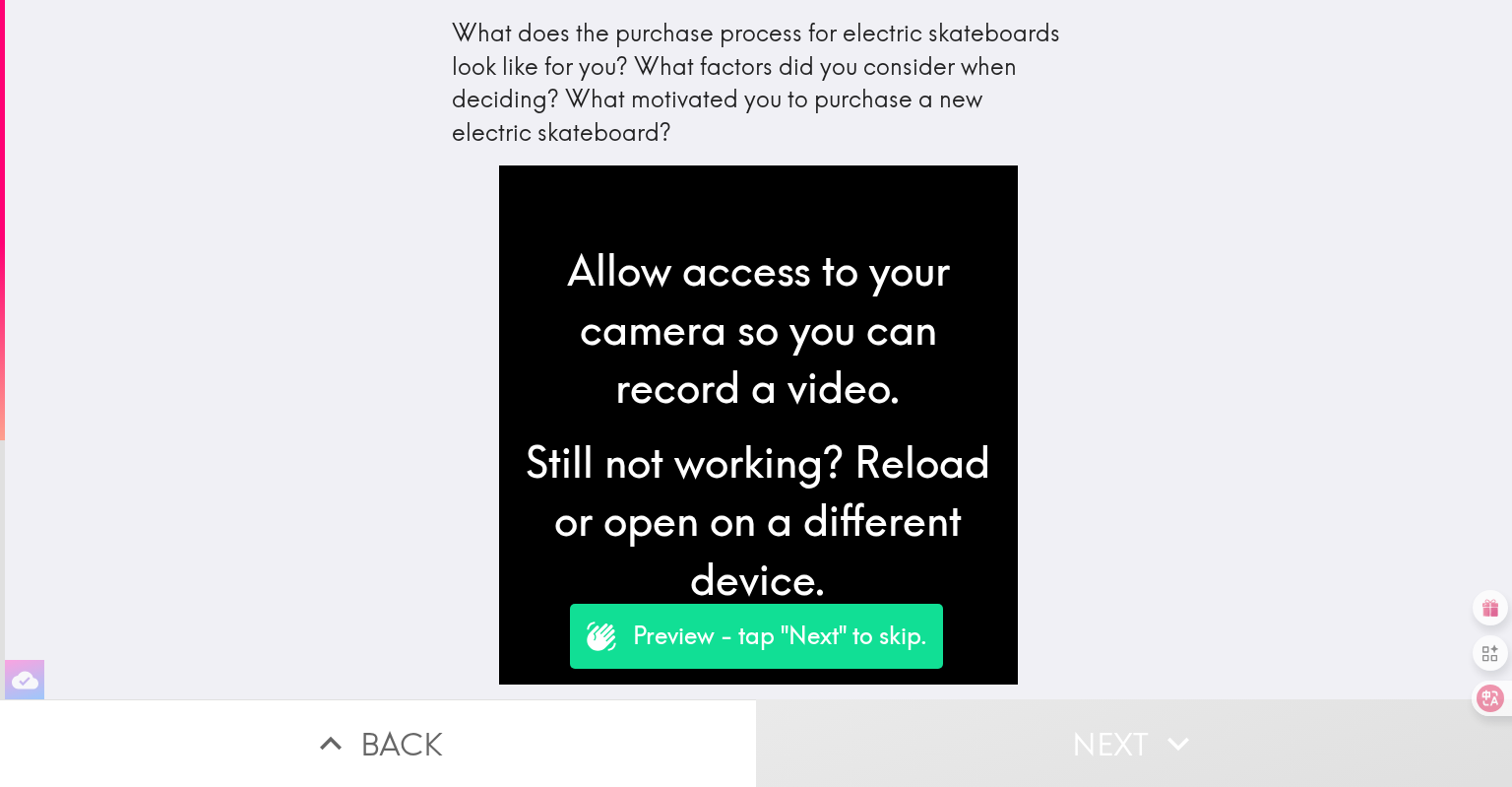 click on "Next" at bounding box center [1134, 743] 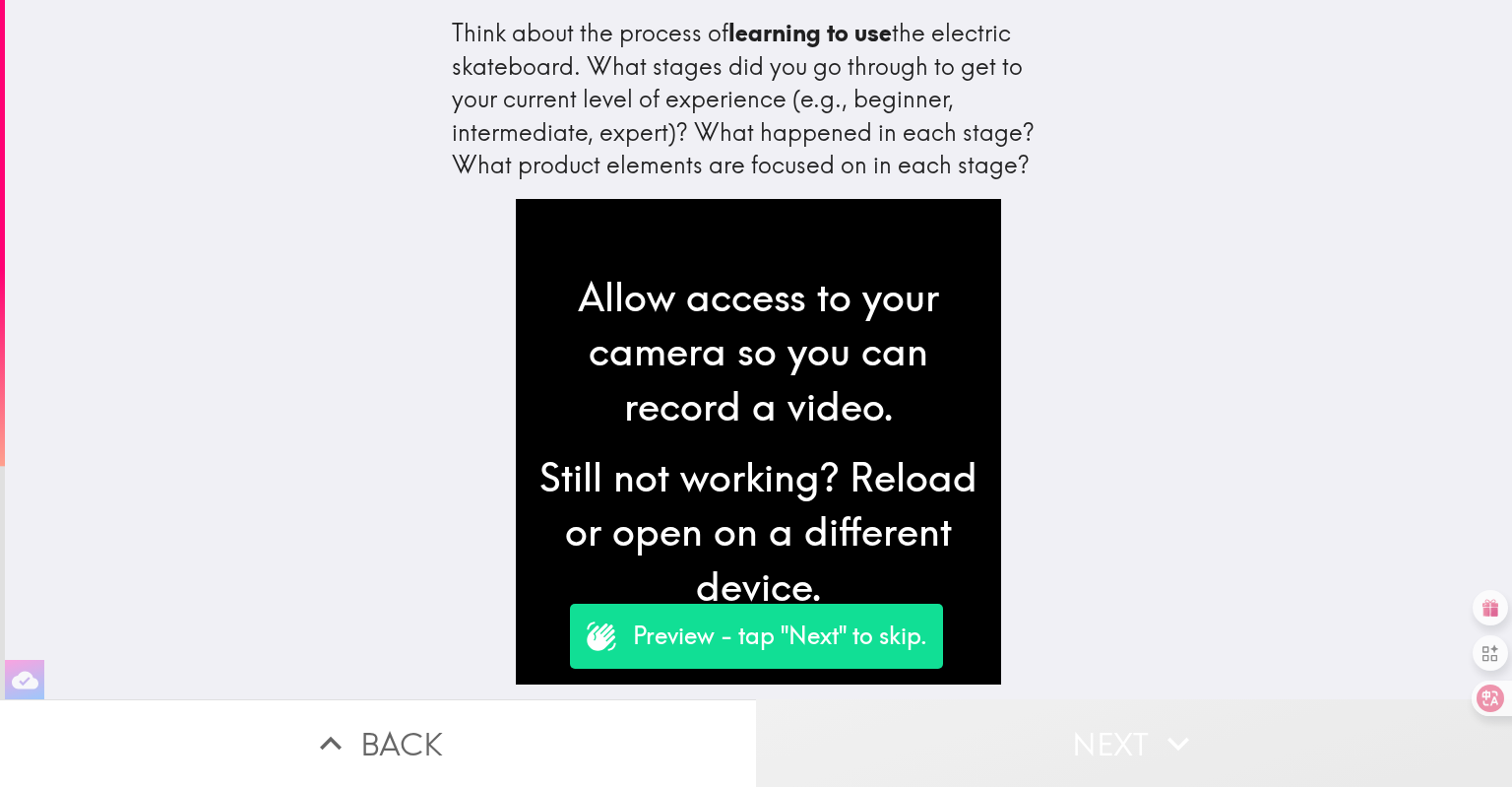 click on "Next" at bounding box center (1134, 743) 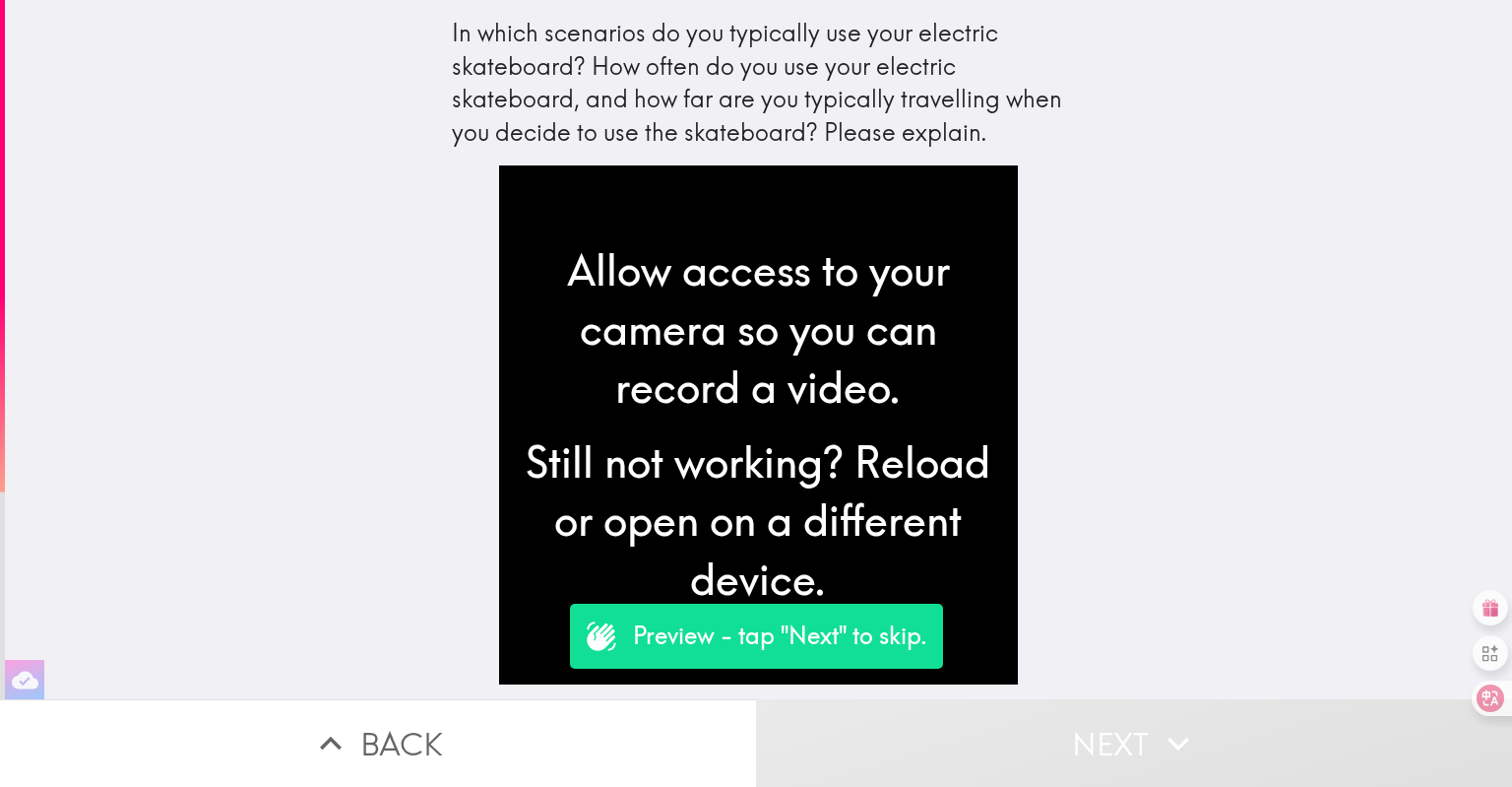 click on "Next" at bounding box center [1134, 743] 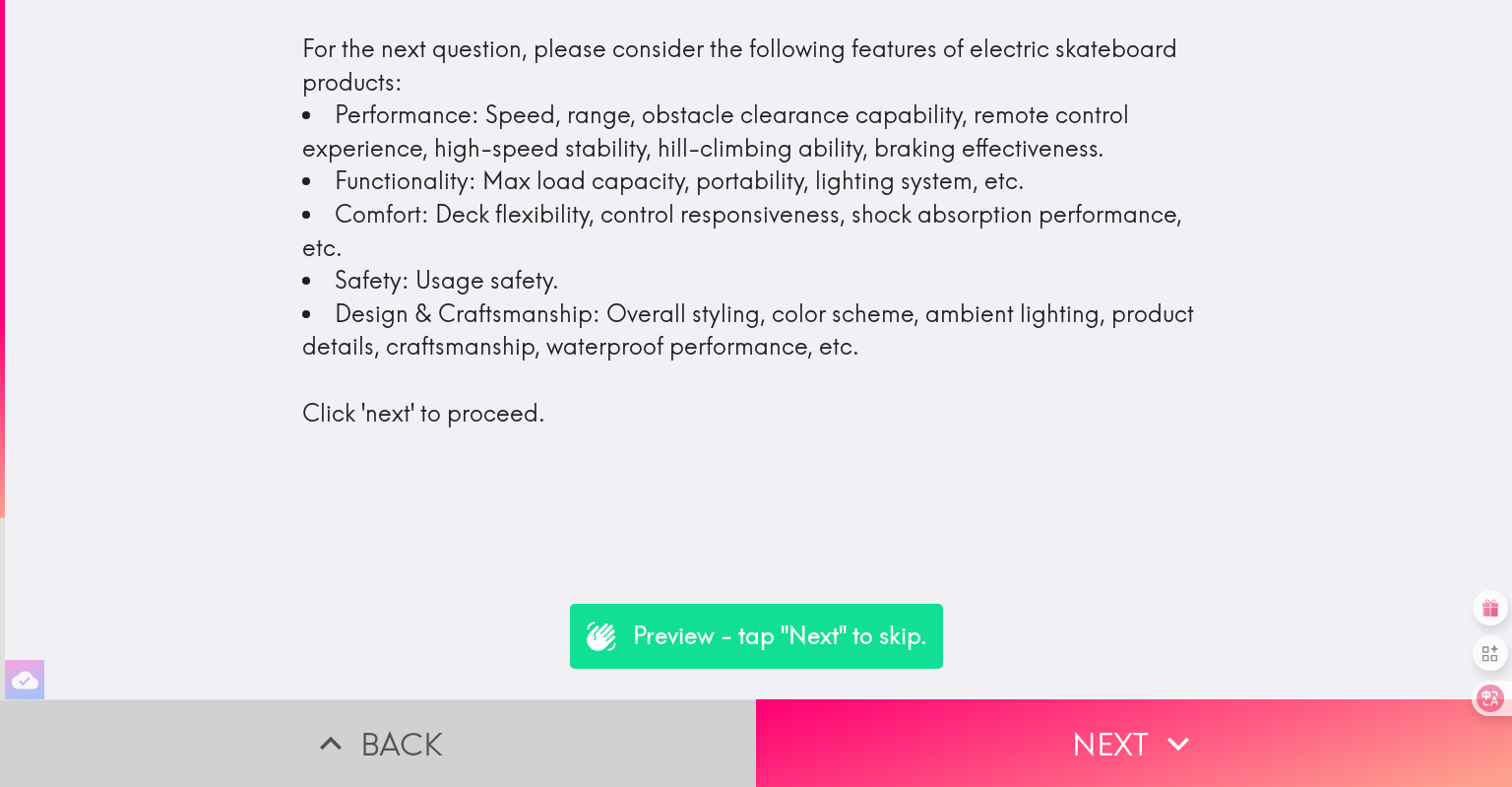 click 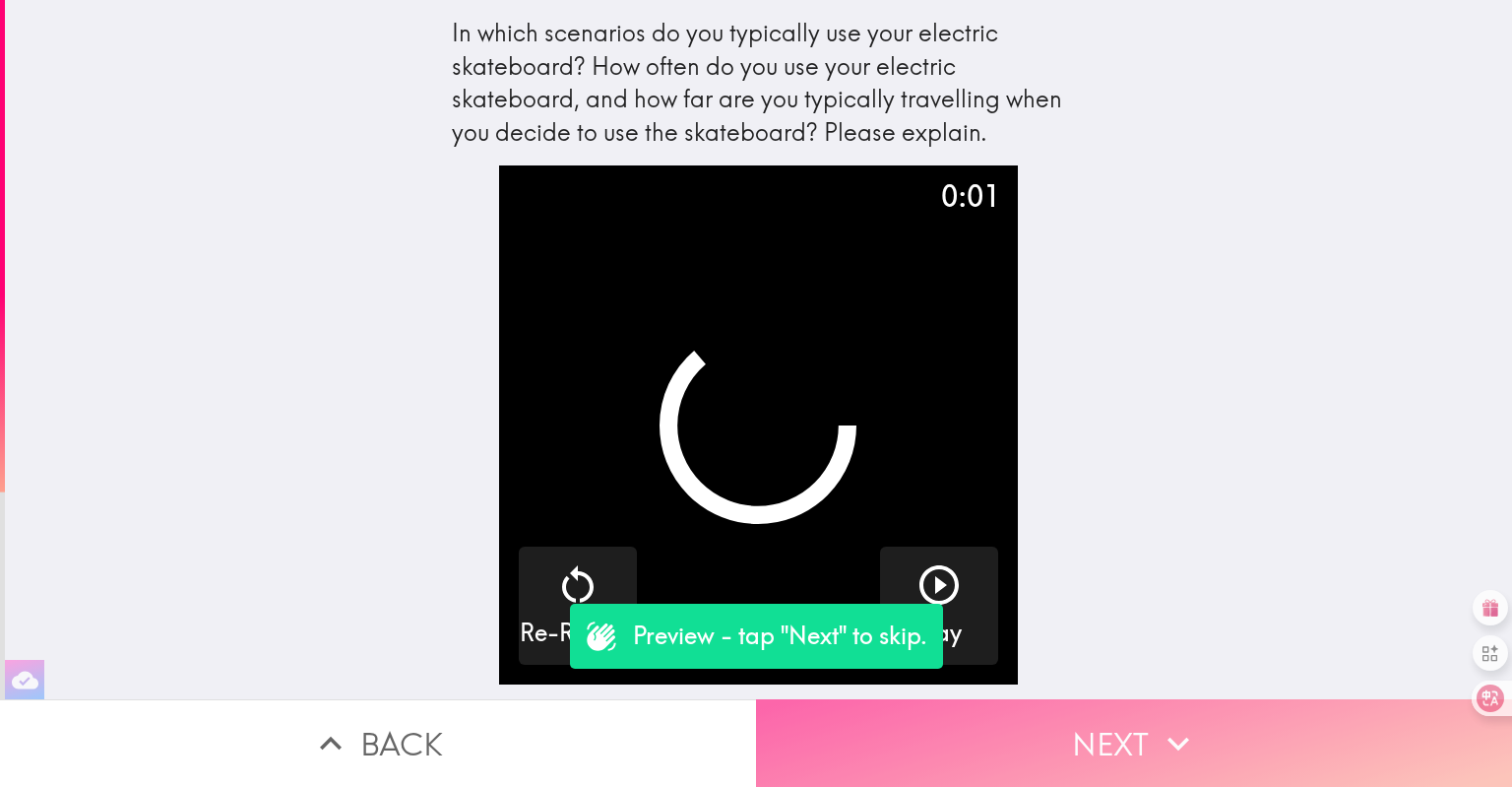 click on "Next" at bounding box center [1134, 743] 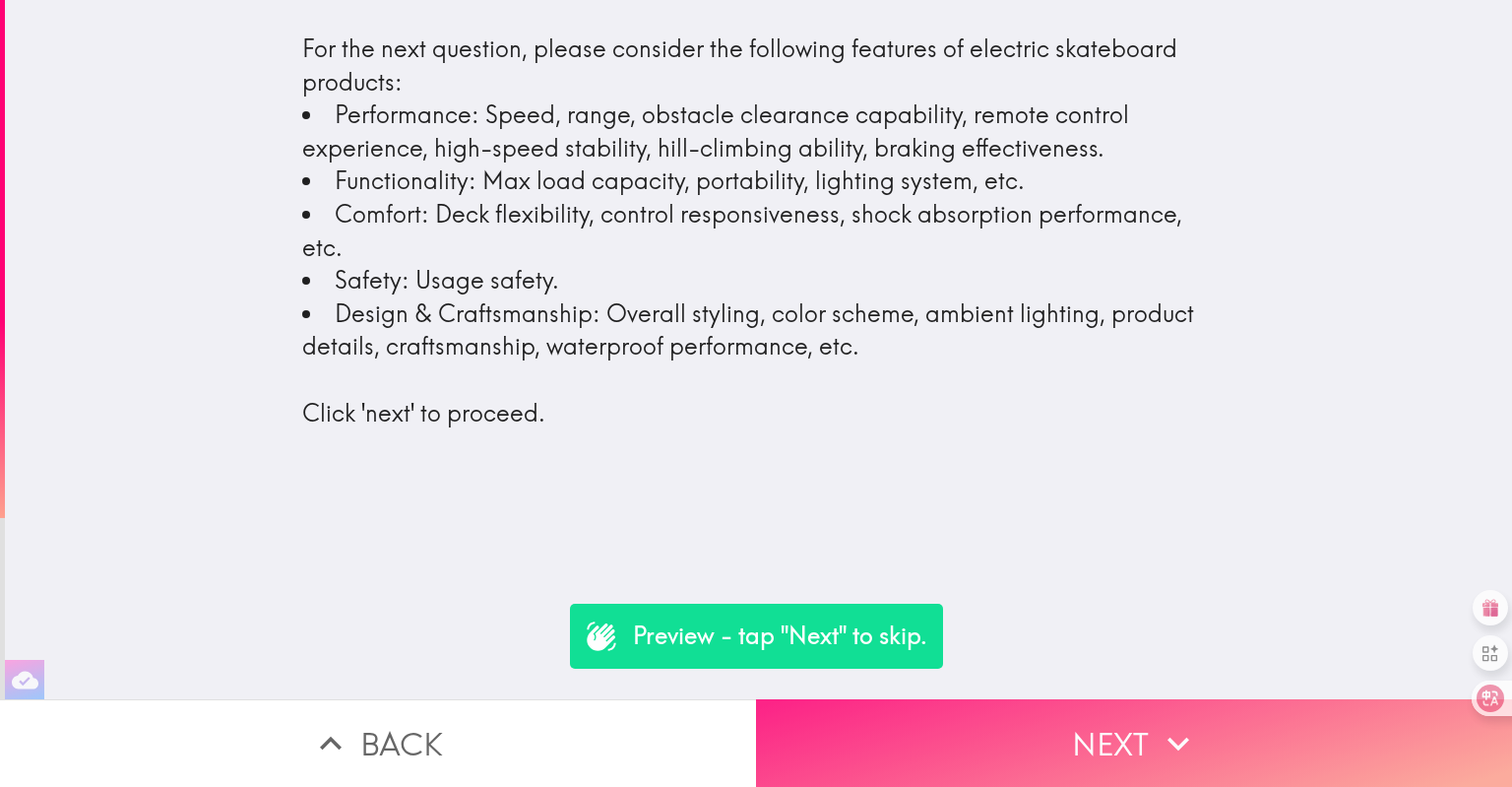 click on "Next" at bounding box center (1134, 743) 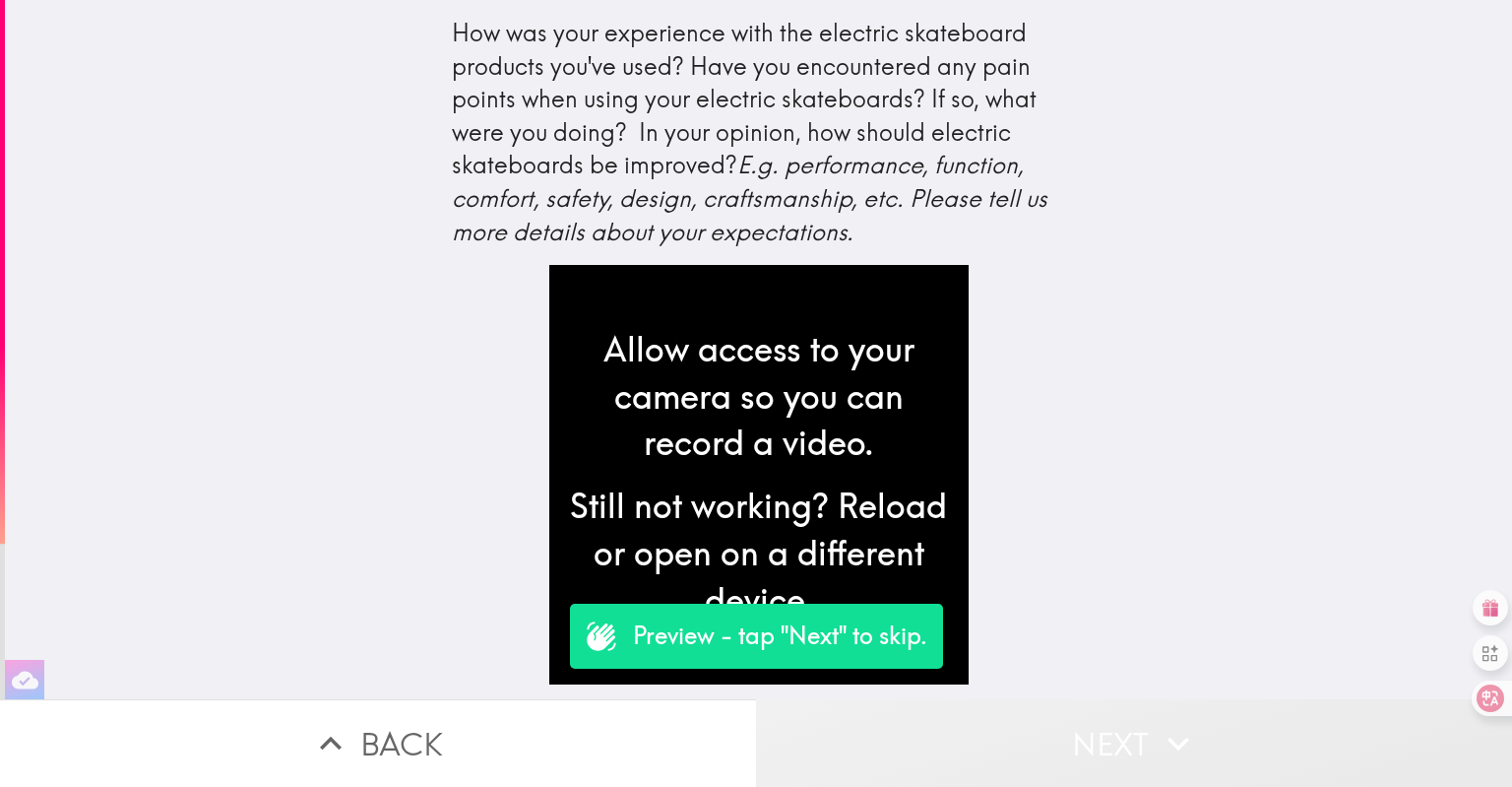 click on "Next" at bounding box center (1134, 743) 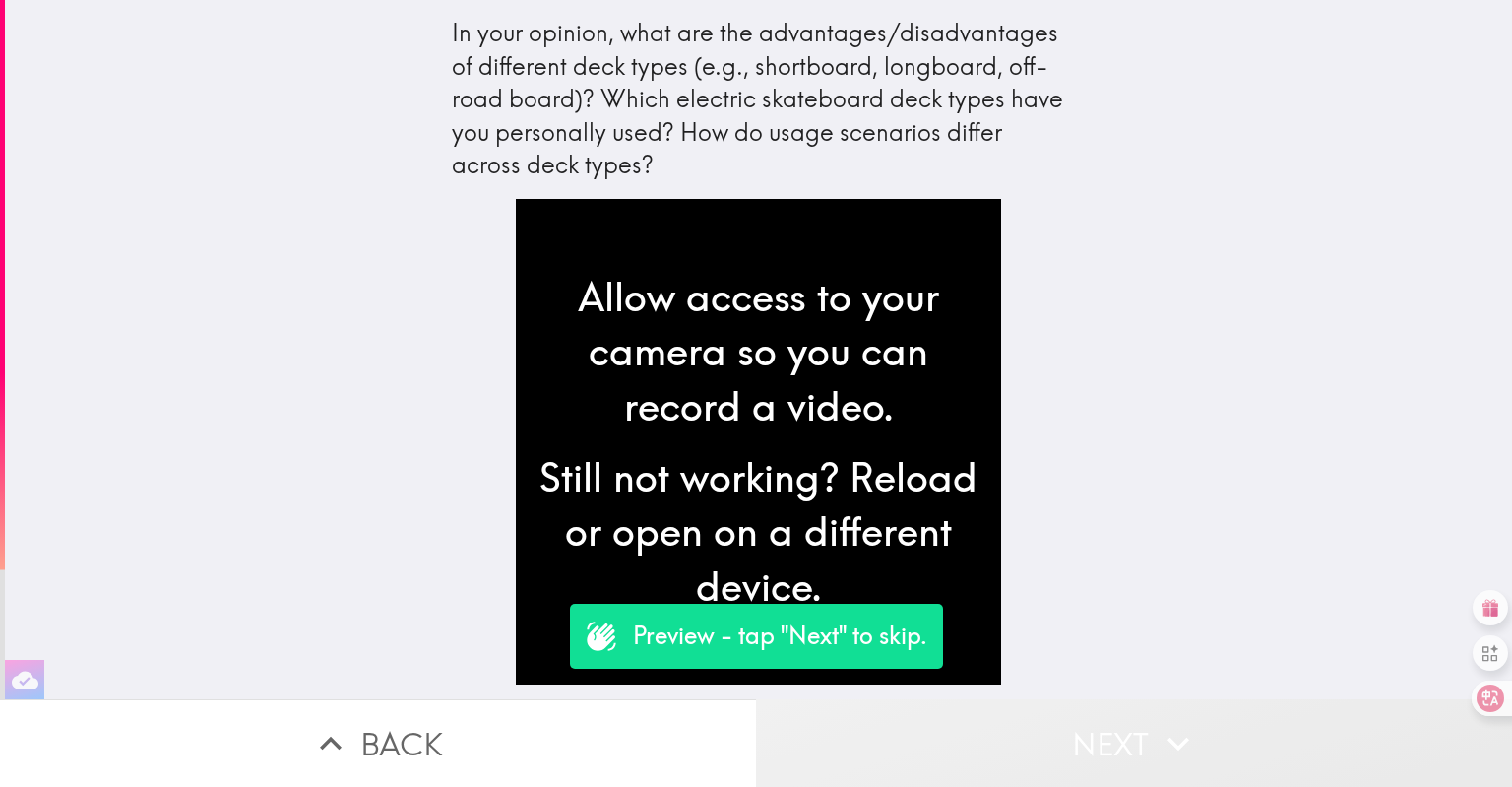click on "Next" at bounding box center (1134, 743) 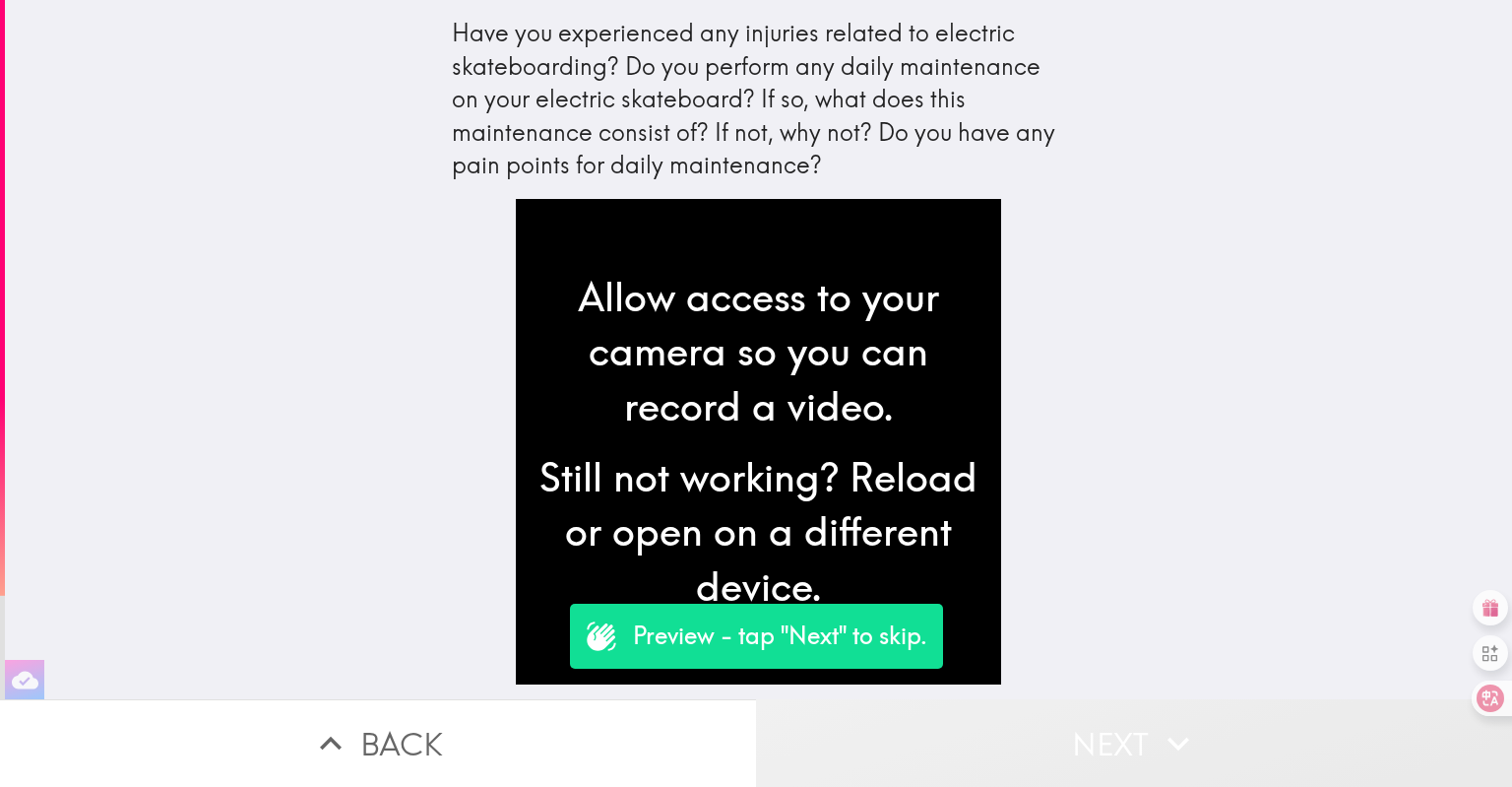 click on "Next" at bounding box center [1134, 743] 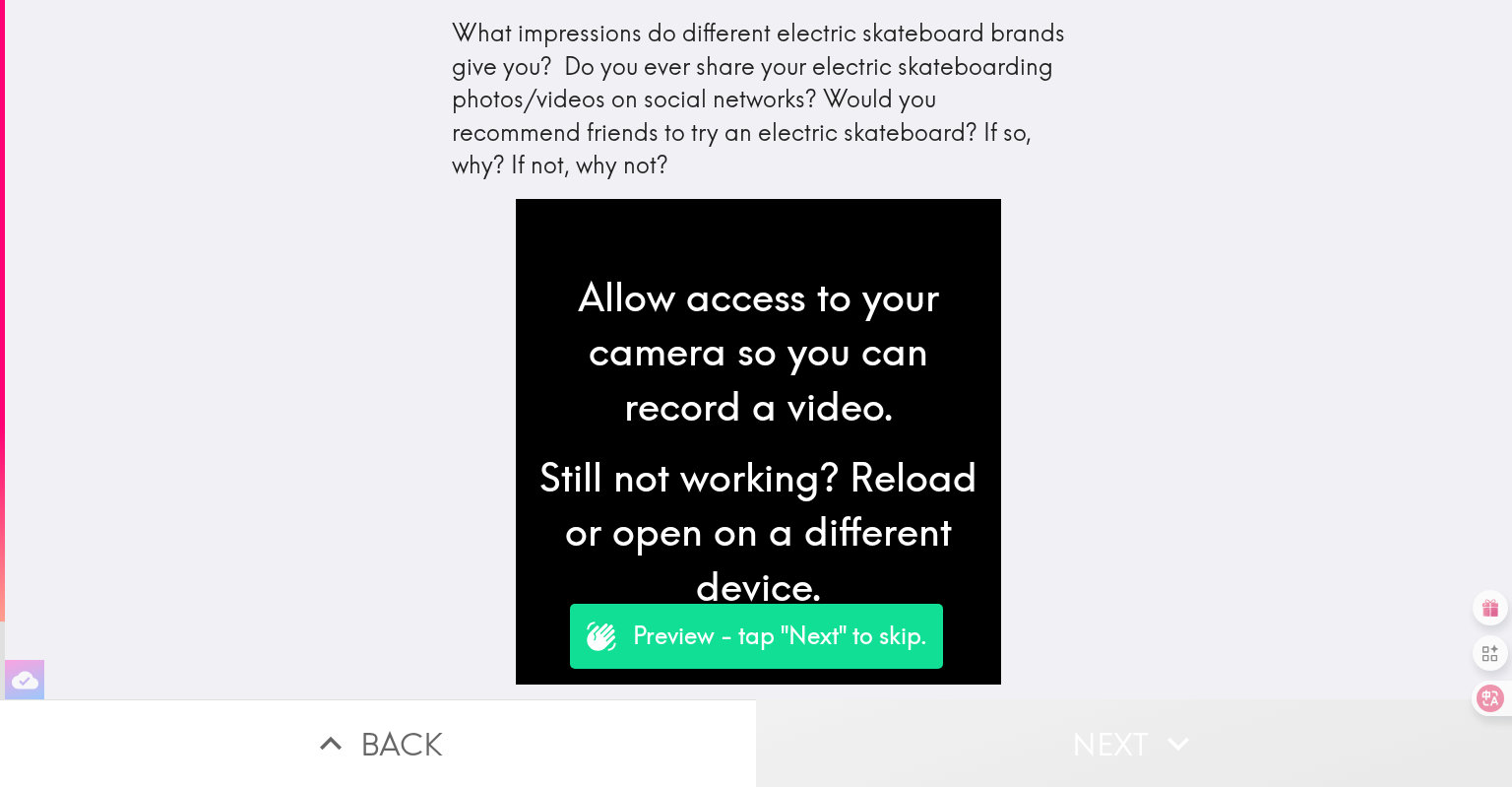 click on "Next" at bounding box center [1134, 743] 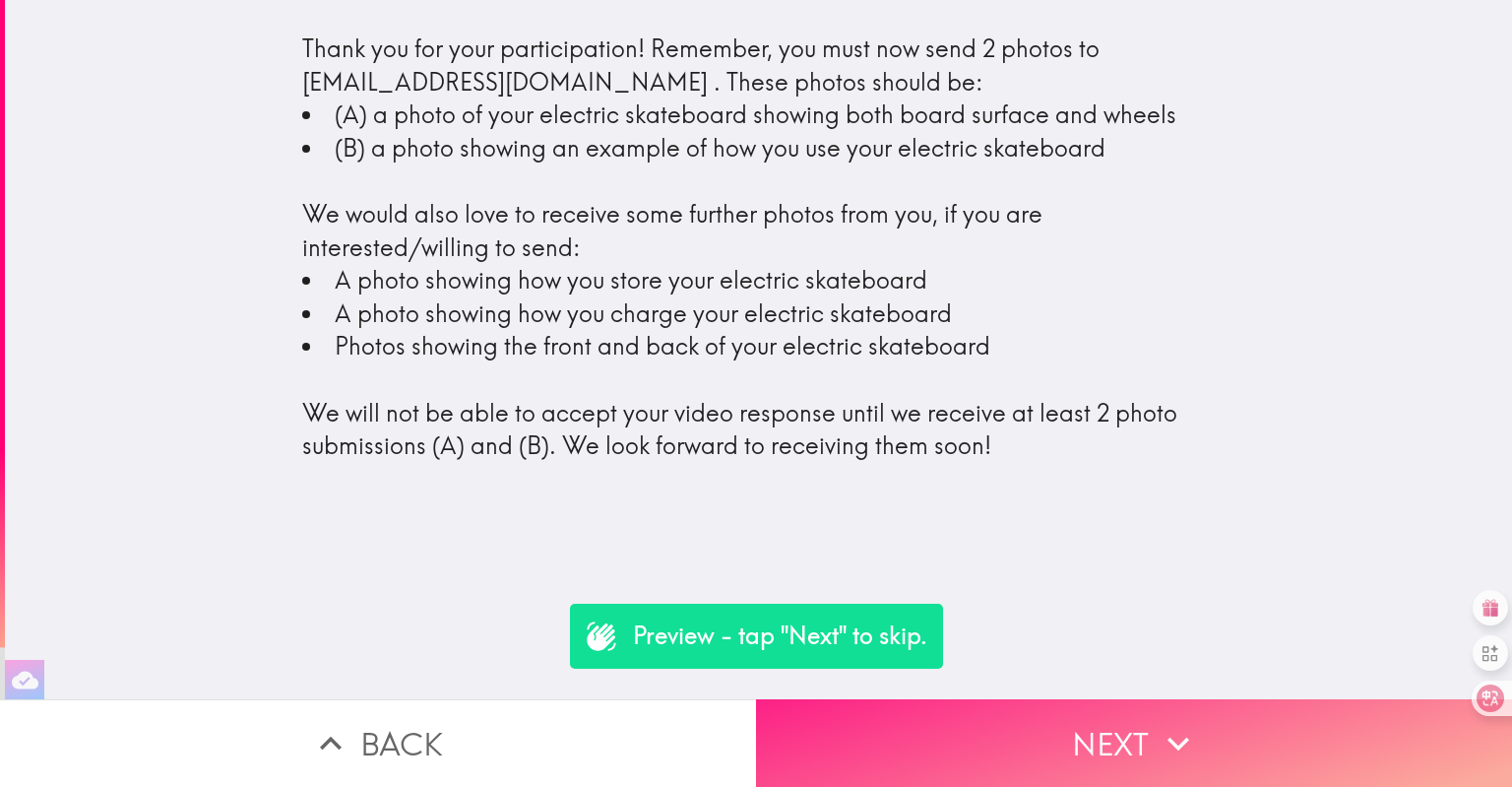 click on "Next" at bounding box center [1134, 743] 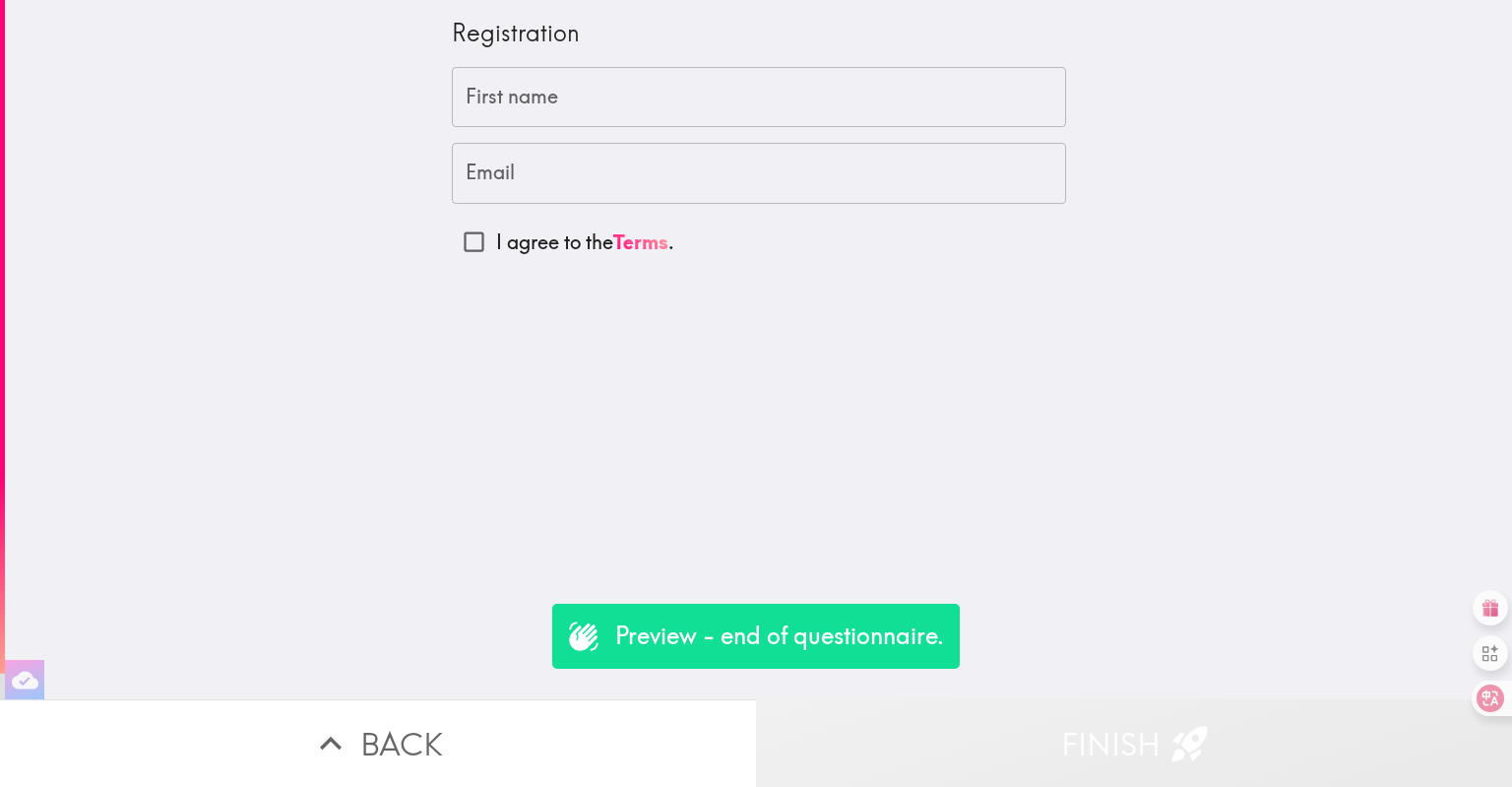 click on "Finish" at bounding box center [1134, 743] 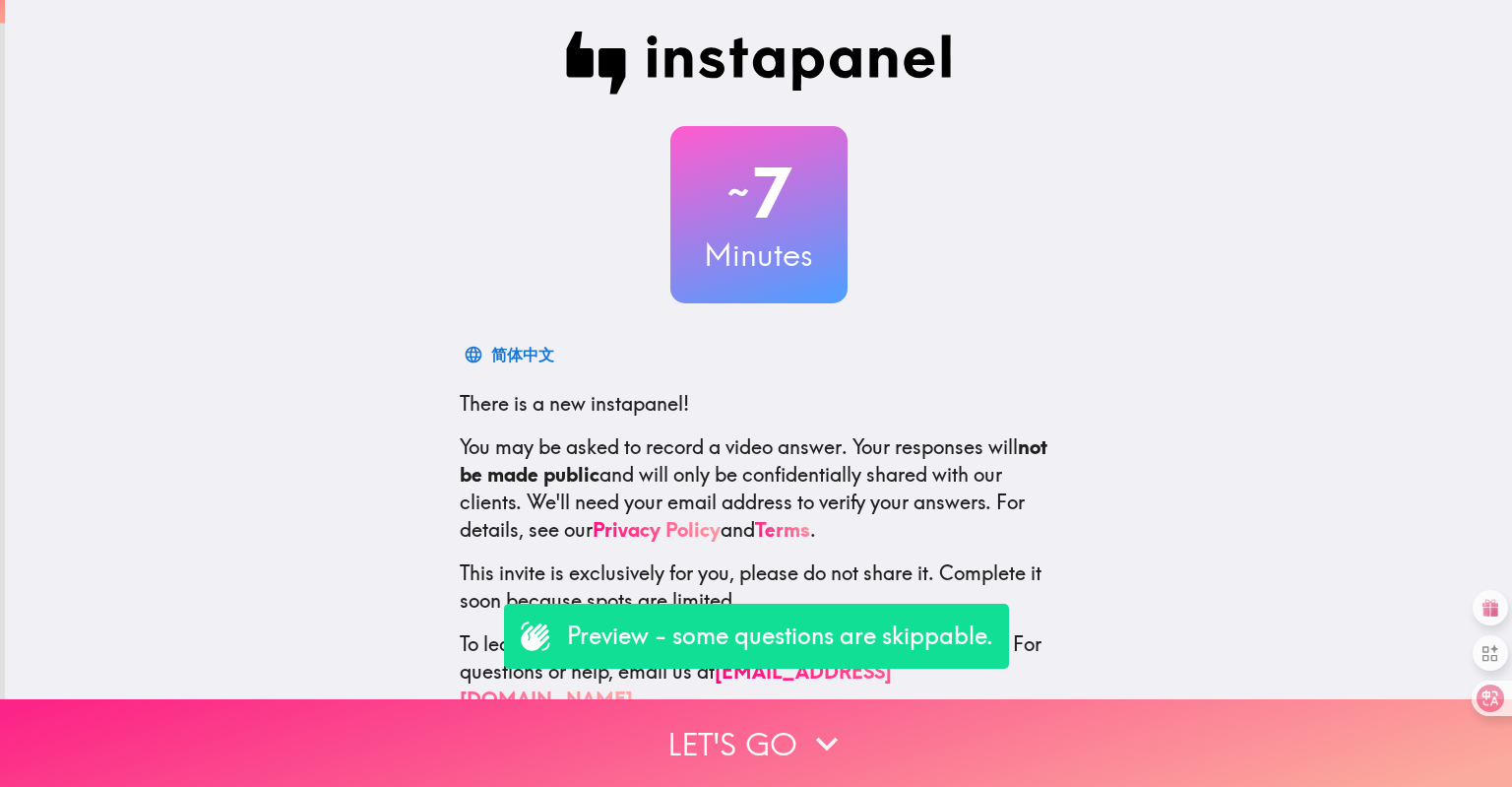 scroll, scrollTop: 0, scrollLeft: 0, axis: both 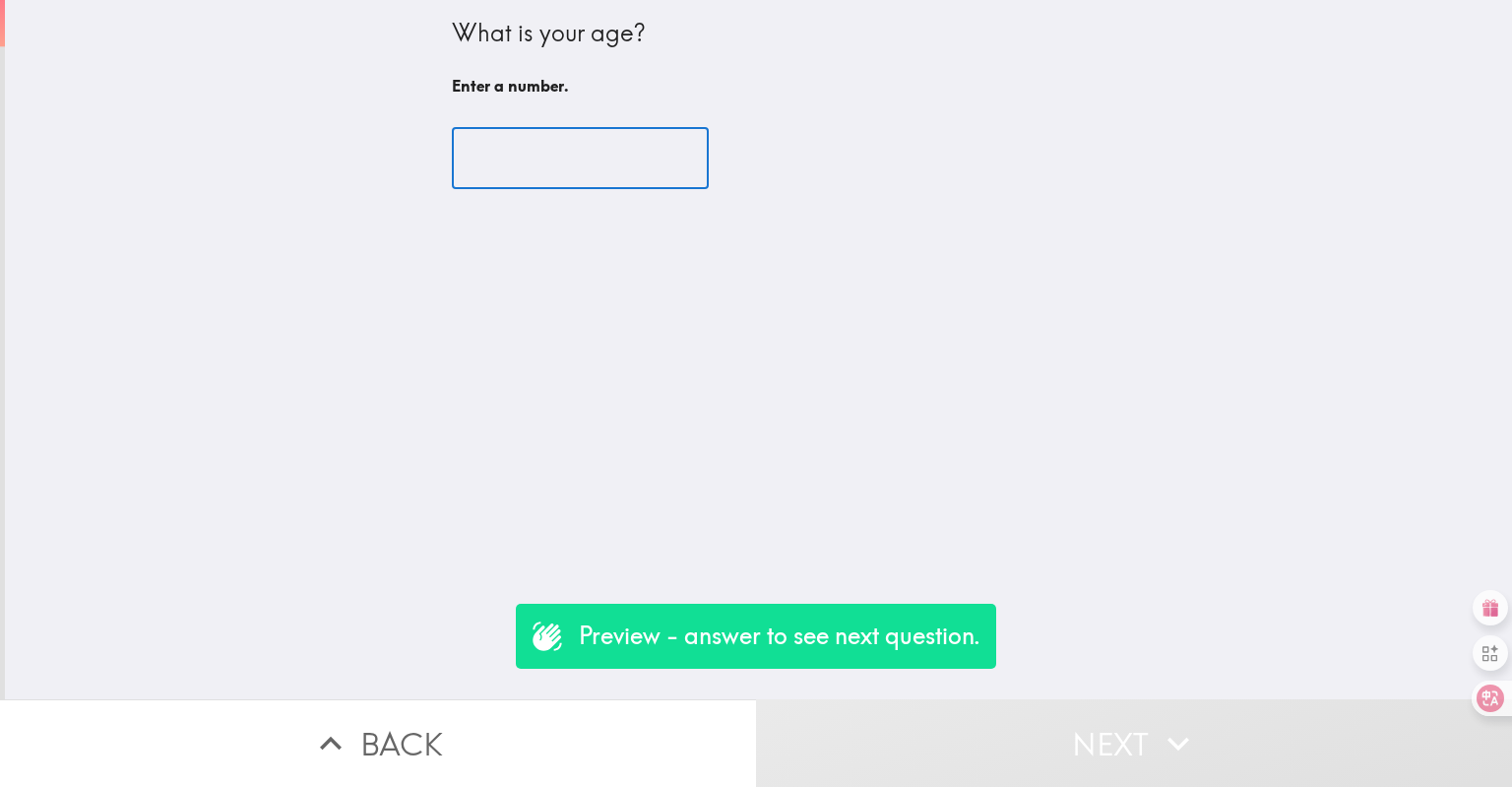click at bounding box center (580, 159) 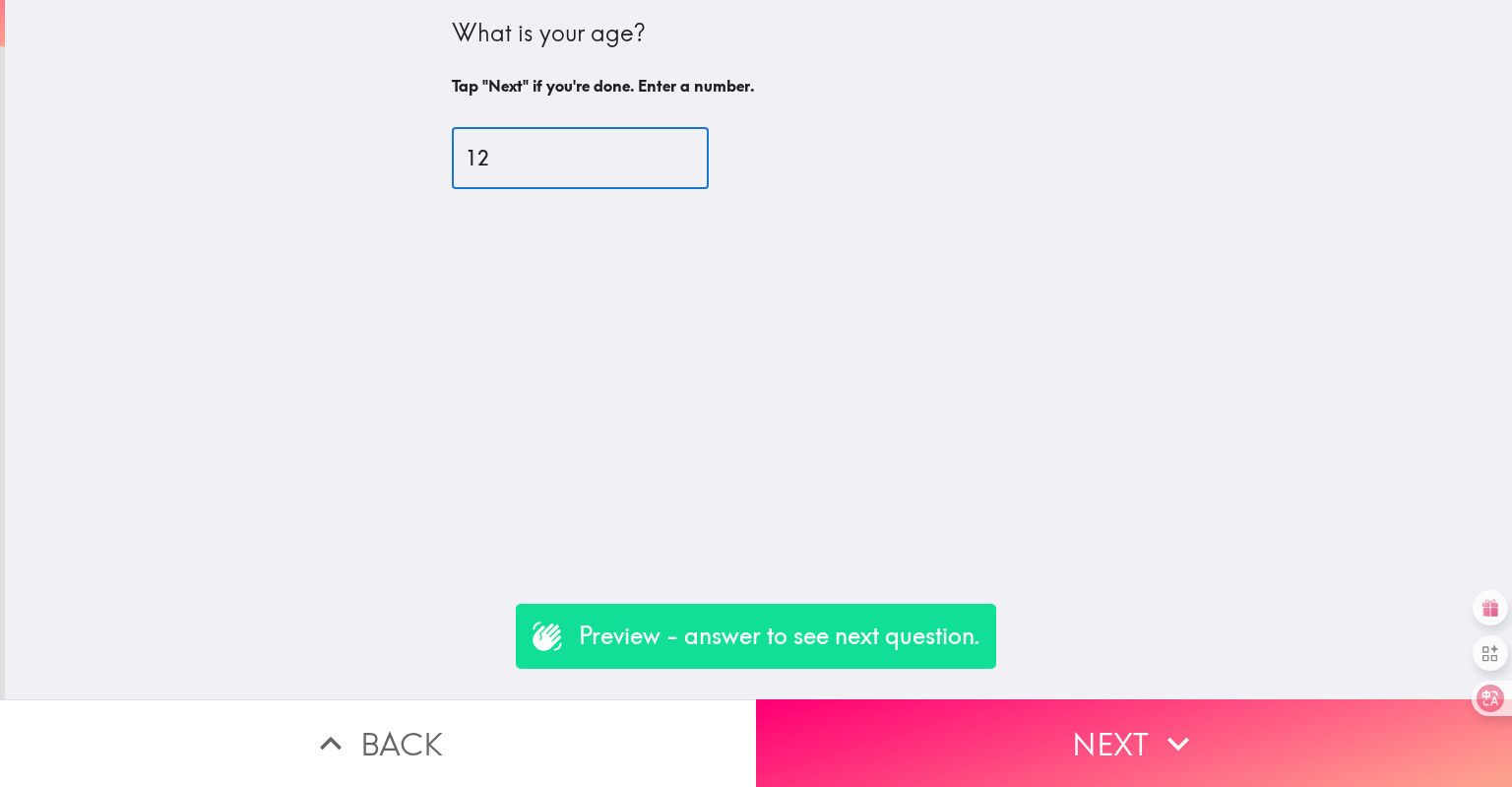 drag, startPoint x: 497, startPoint y: 173, endPoint x: 464, endPoint y: 163, distance: 34.481879 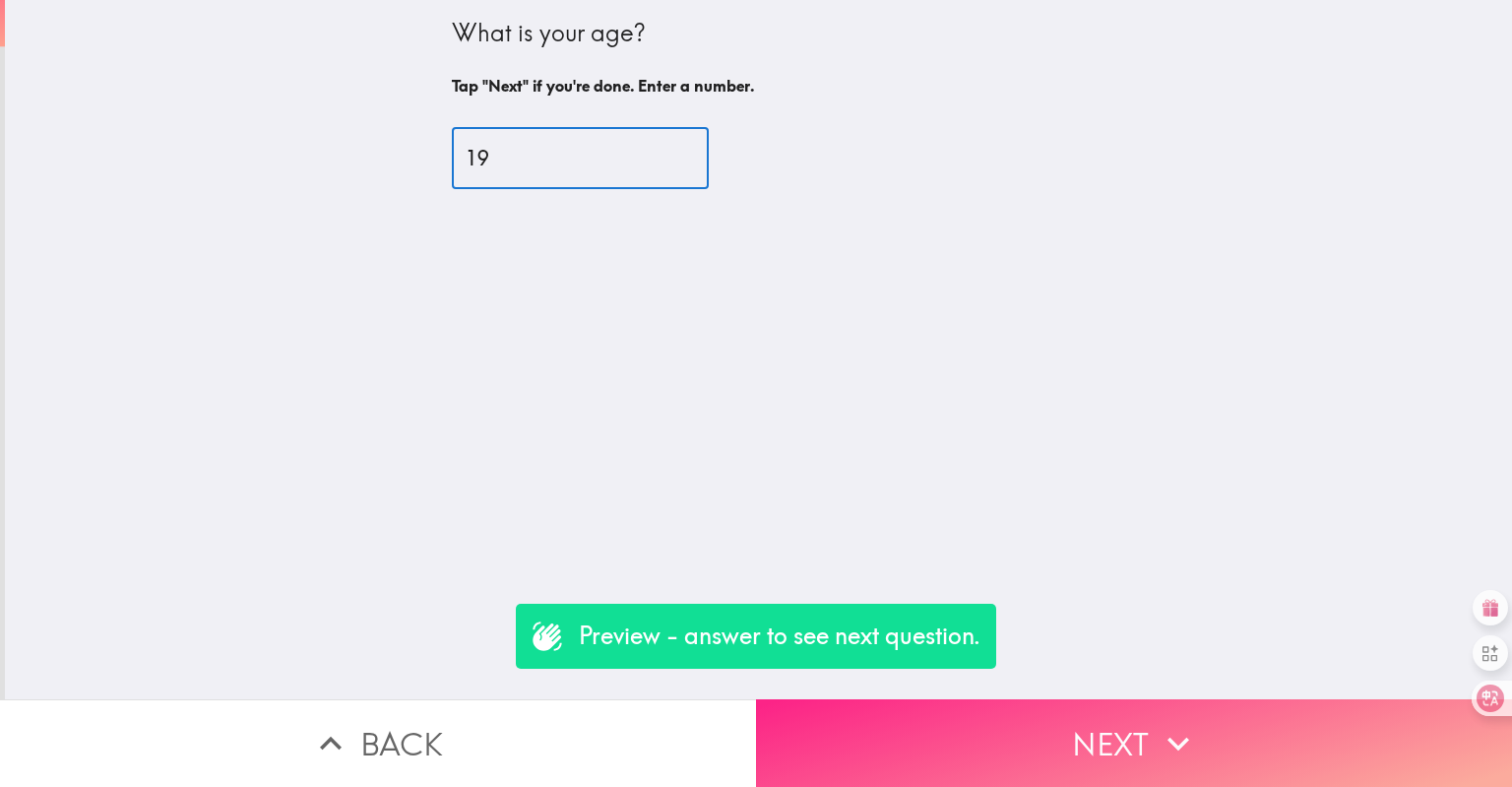 type on "19" 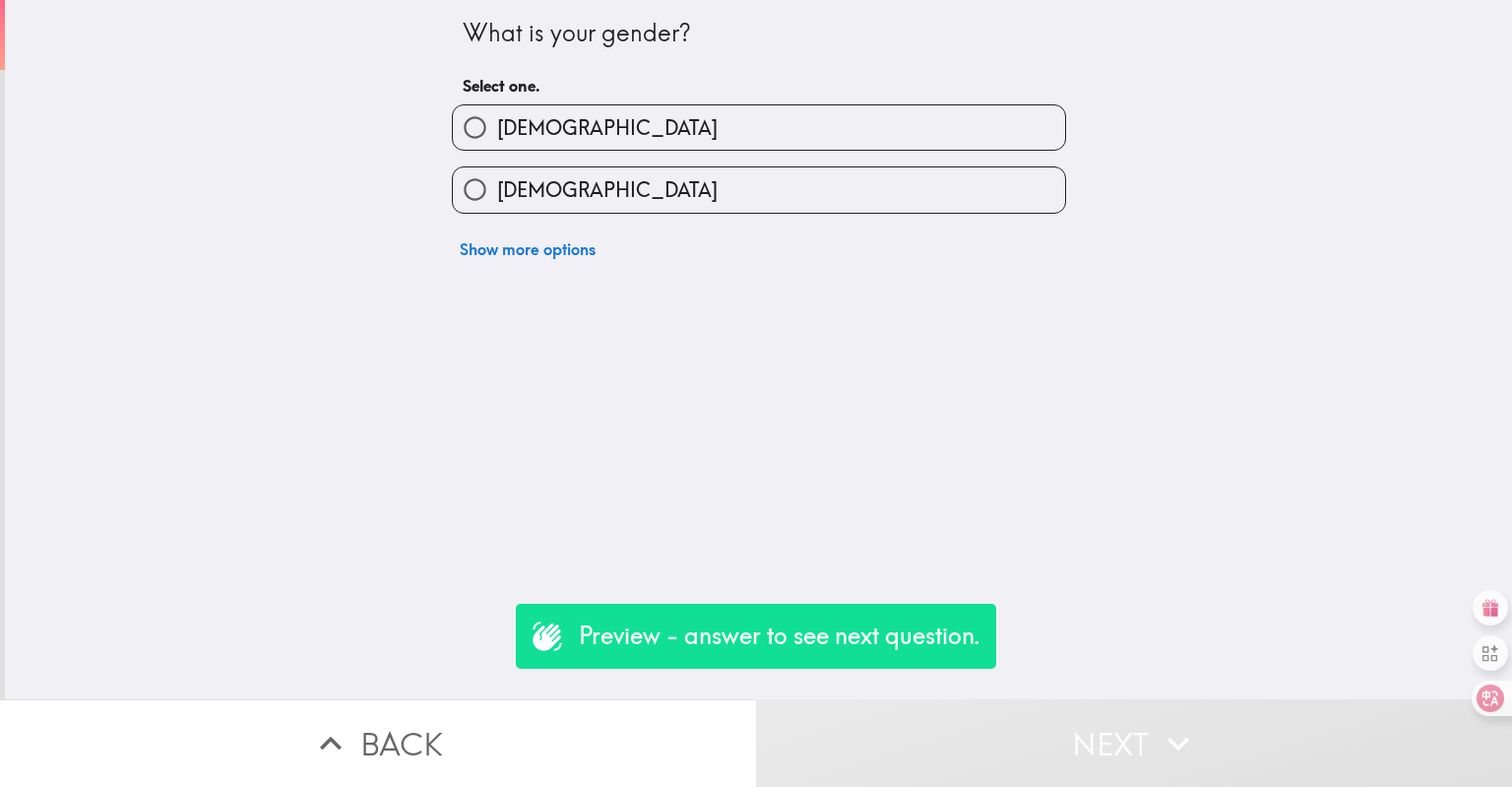 click on "[DEMOGRAPHIC_DATA]" at bounding box center [759, 127] 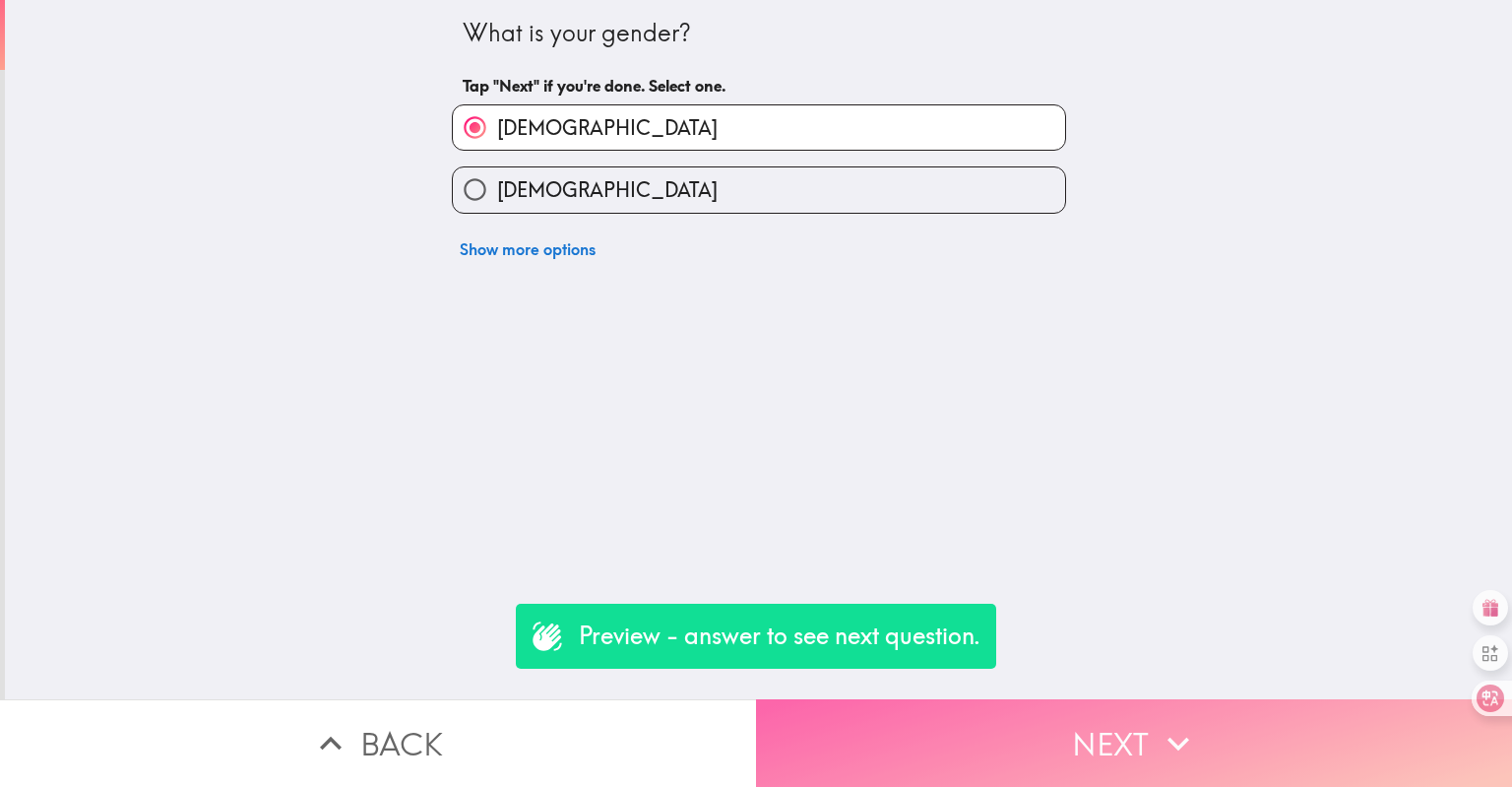 click on "Next" at bounding box center (1134, 743) 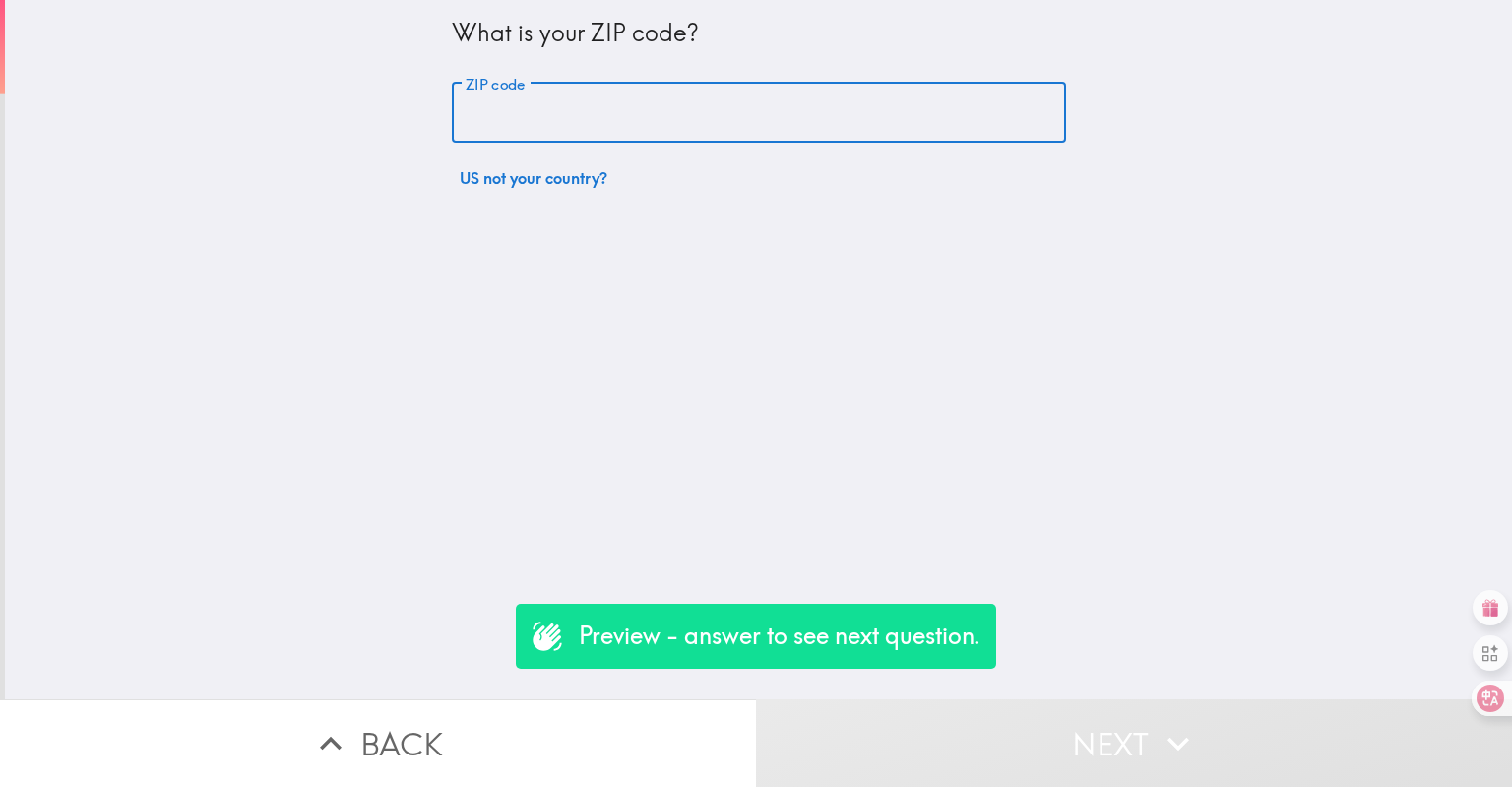 click on "ZIP code" at bounding box center [759, 113] 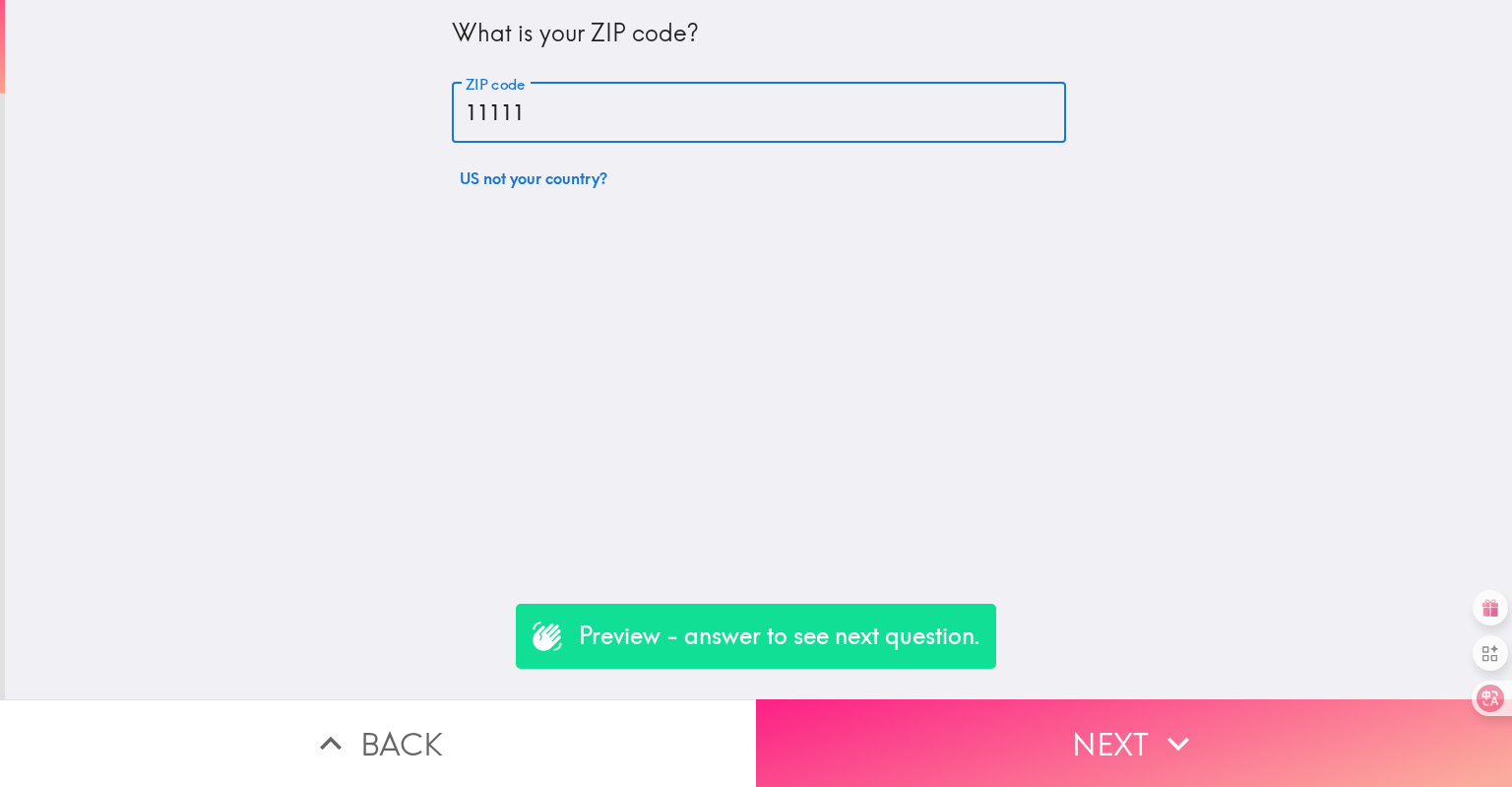 click on "Next" at bounding box center (1134, 743) 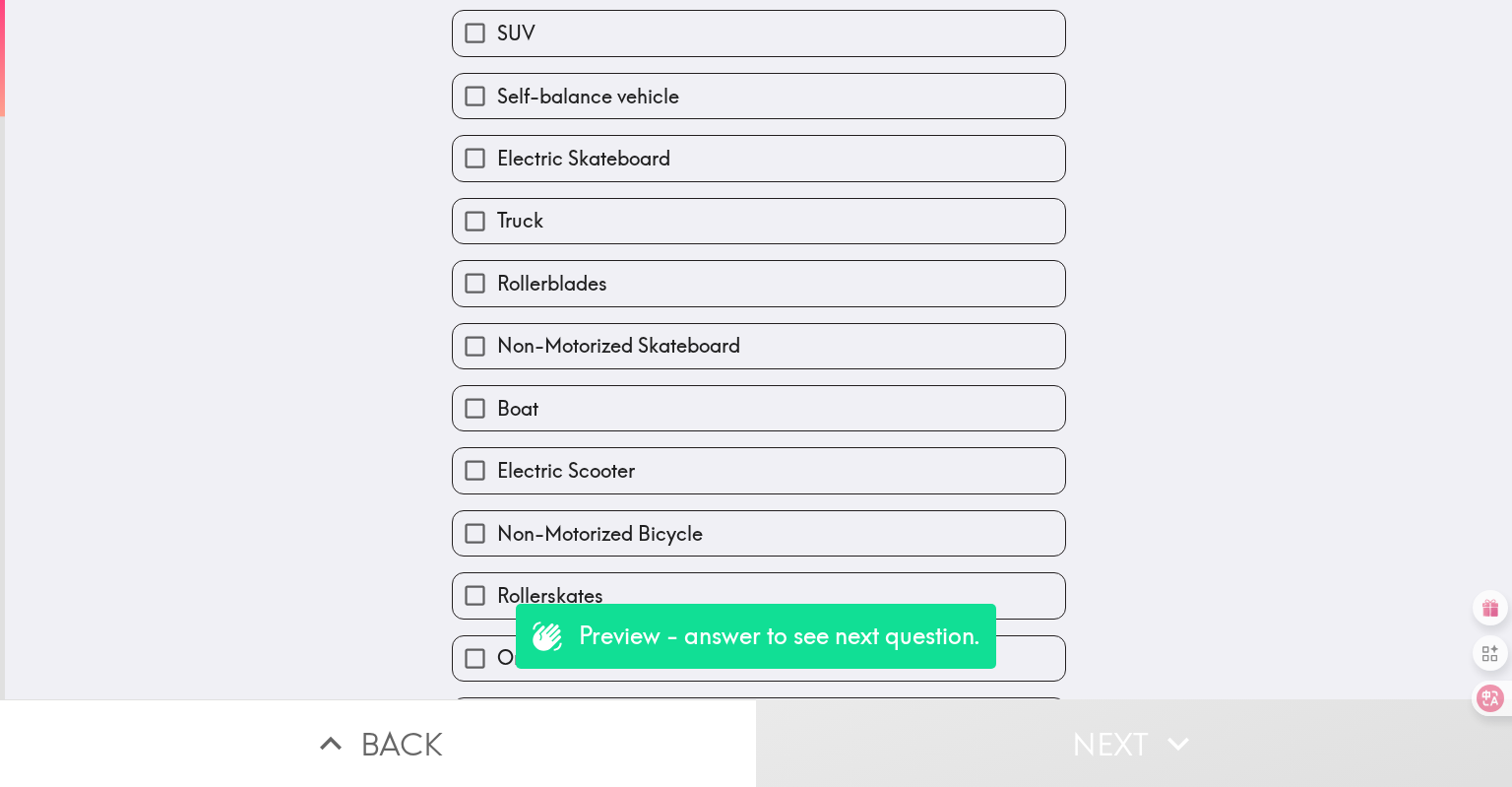 scroll, scrollTop: 197, scrollLeft: 0, axis: vertical 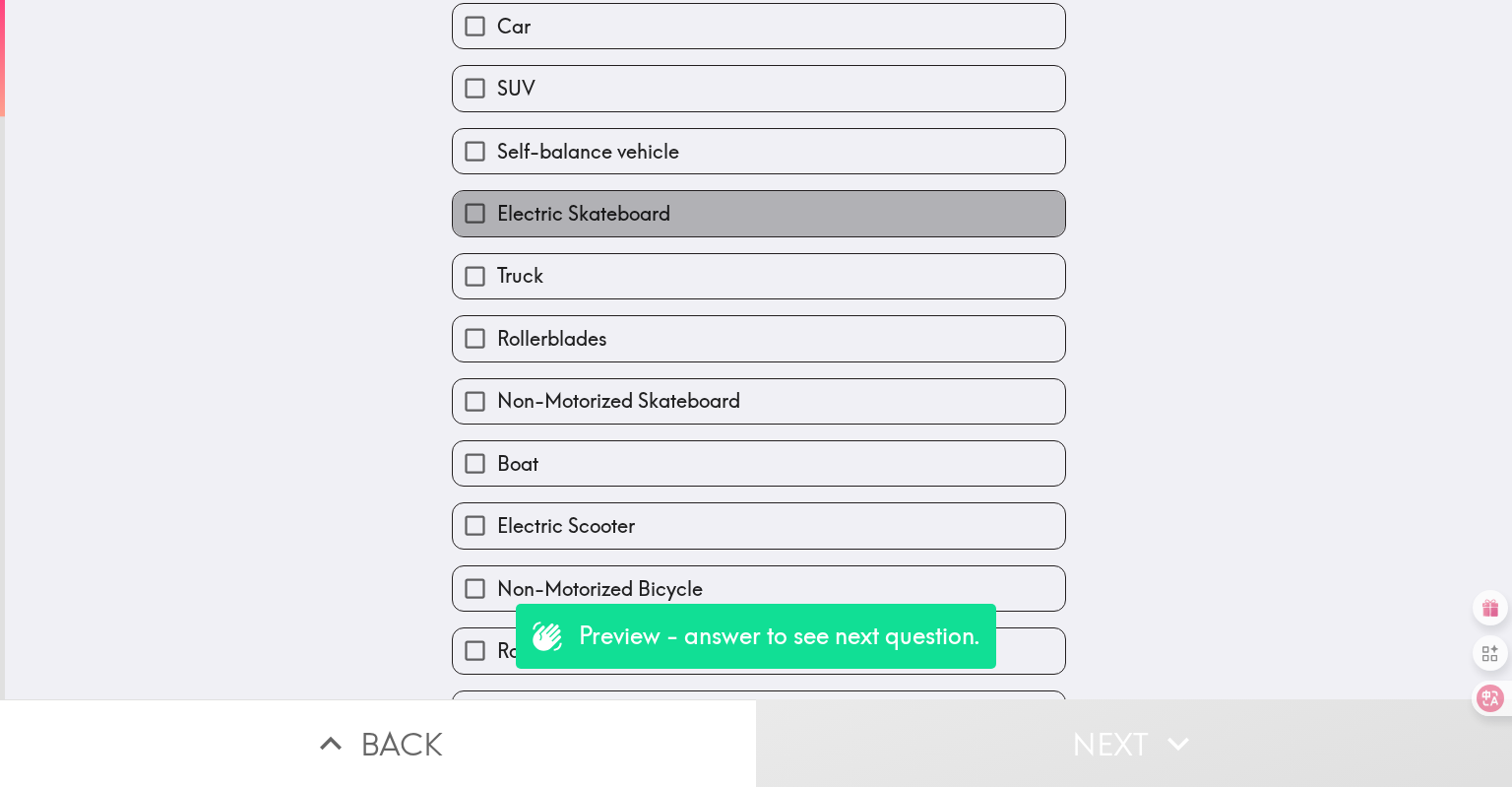 click on "Electric Skateboard" at bounding box center [584, 214] 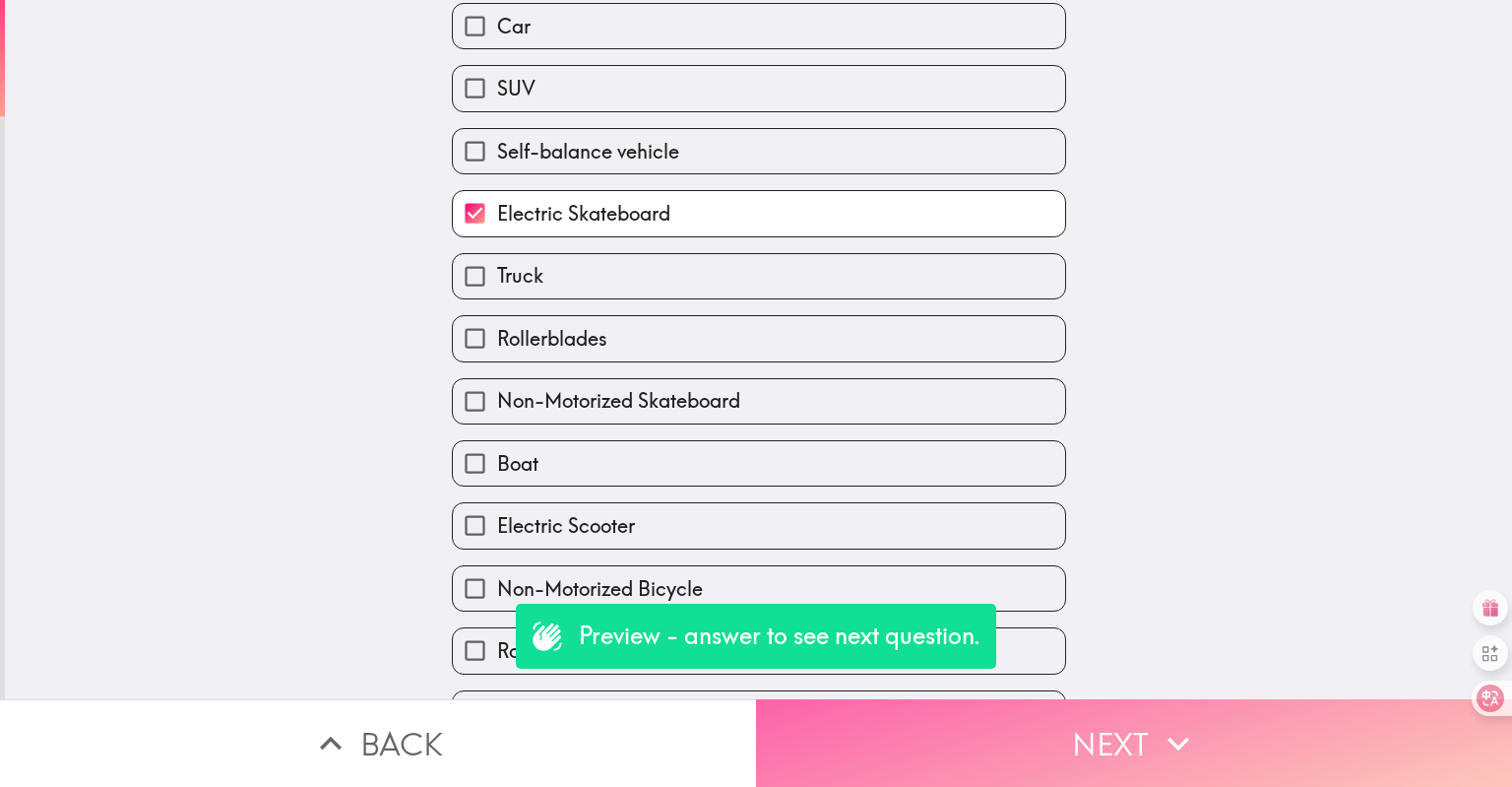 click on "Next" at bounding box center (1134, 743) 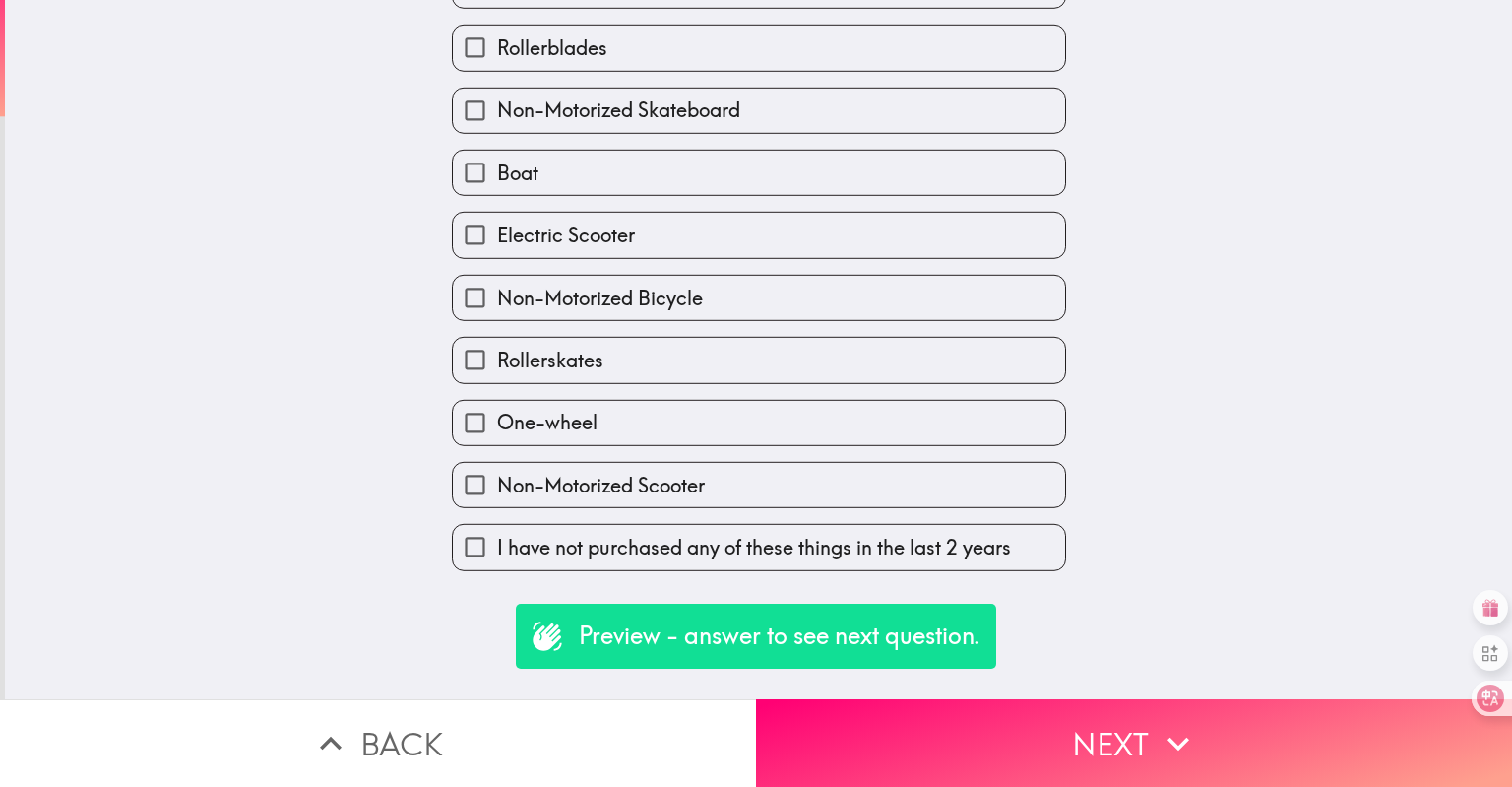 scroll, scrollTop: 0, scrollLeft: 0, axis: both 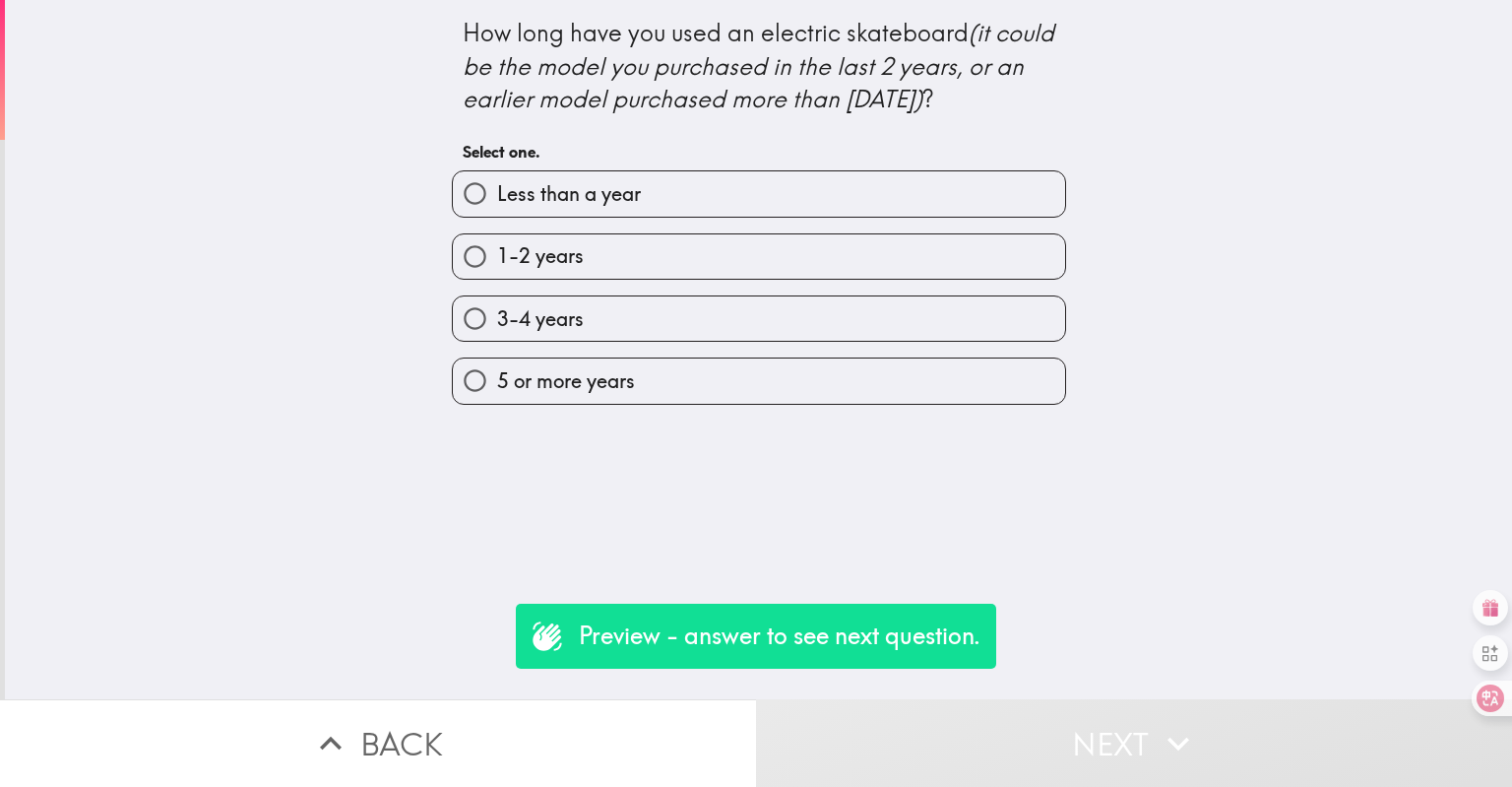 click on "3-4 years" at bounding box center [759, 318] 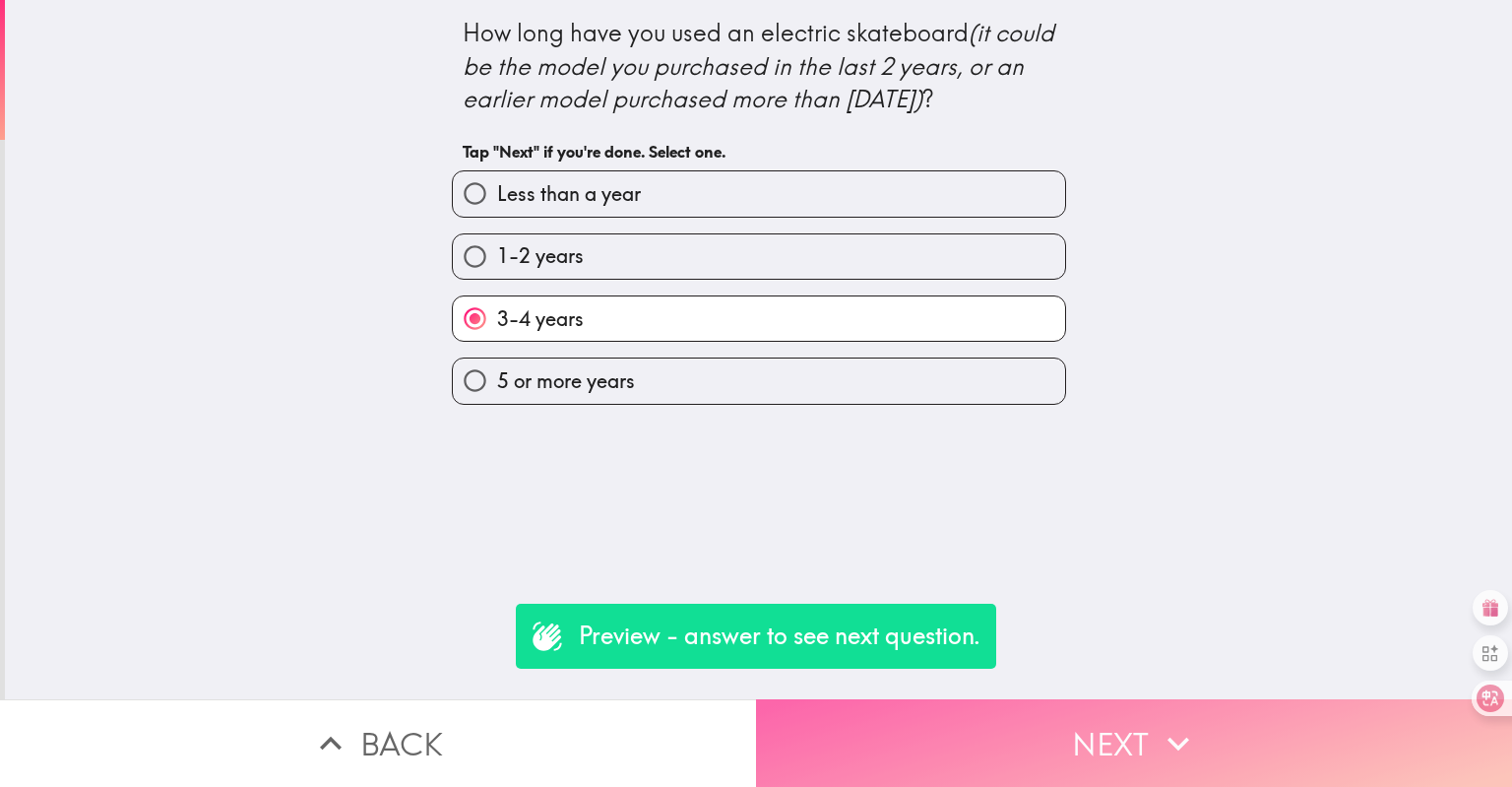 click on "Next" at bounding box center (1134, 743) 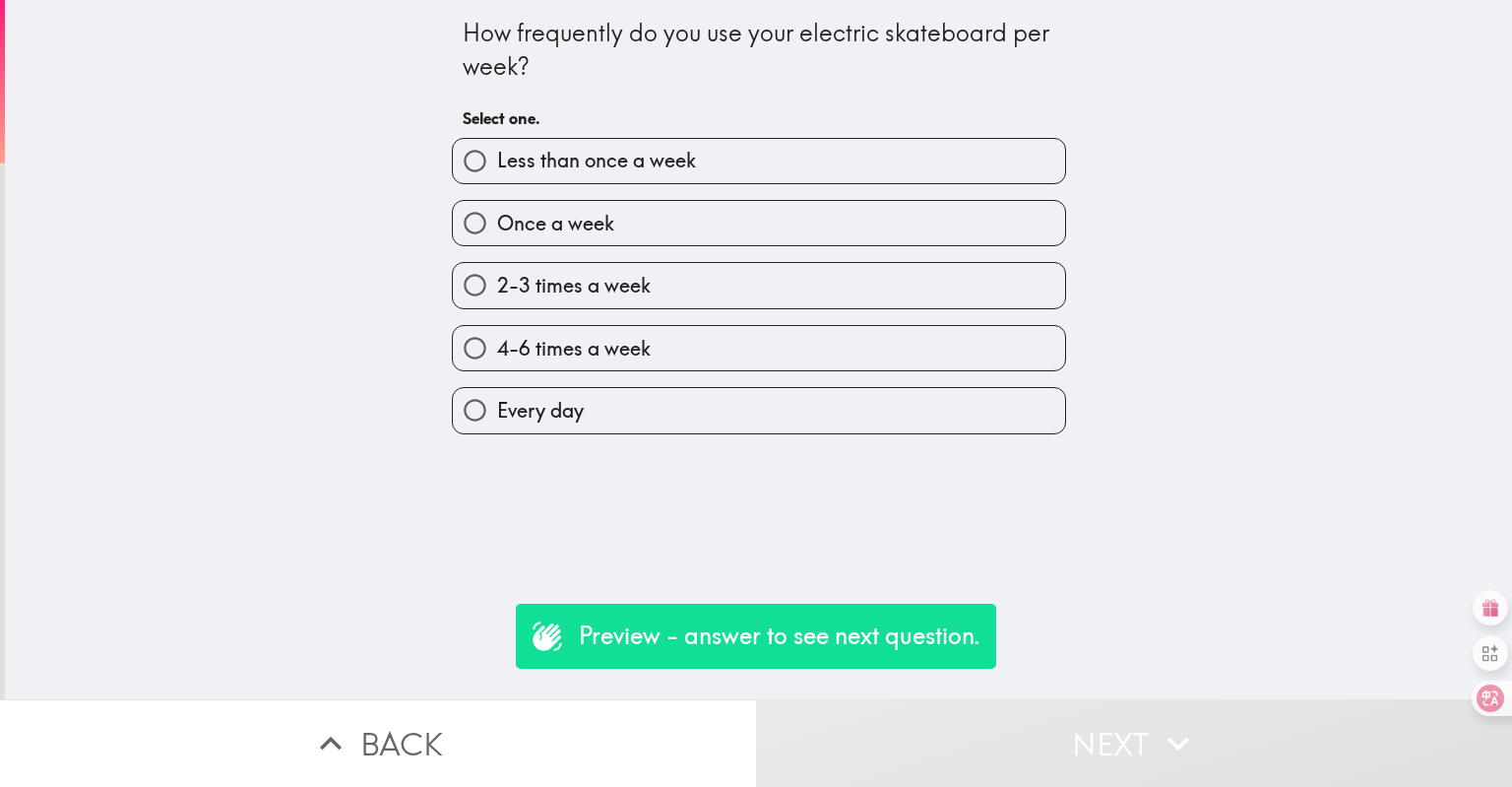 click on "4-6 times a week" at bounding box center [751, 340] 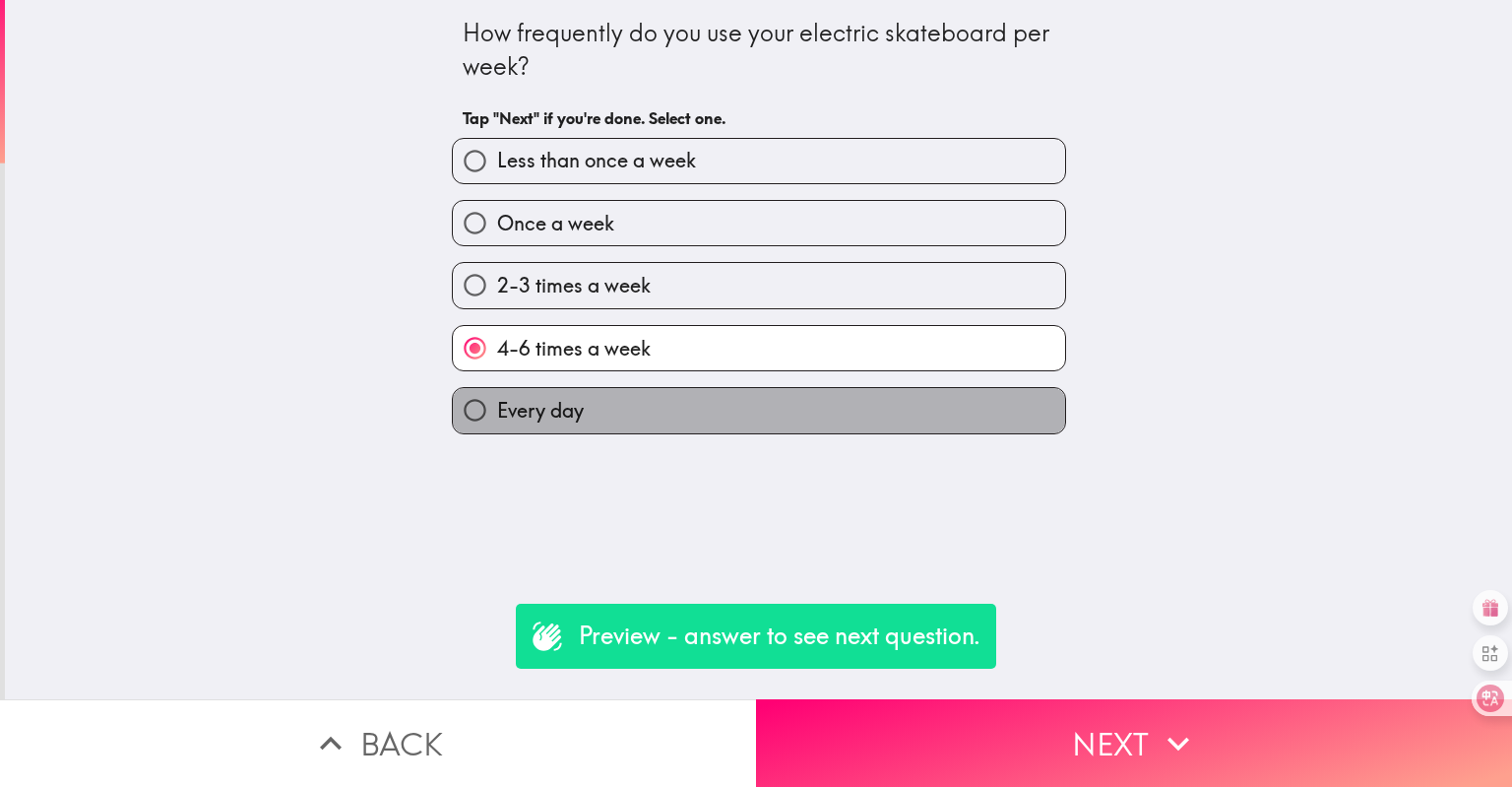 click on "Every day" at bounding box center (759, 410) 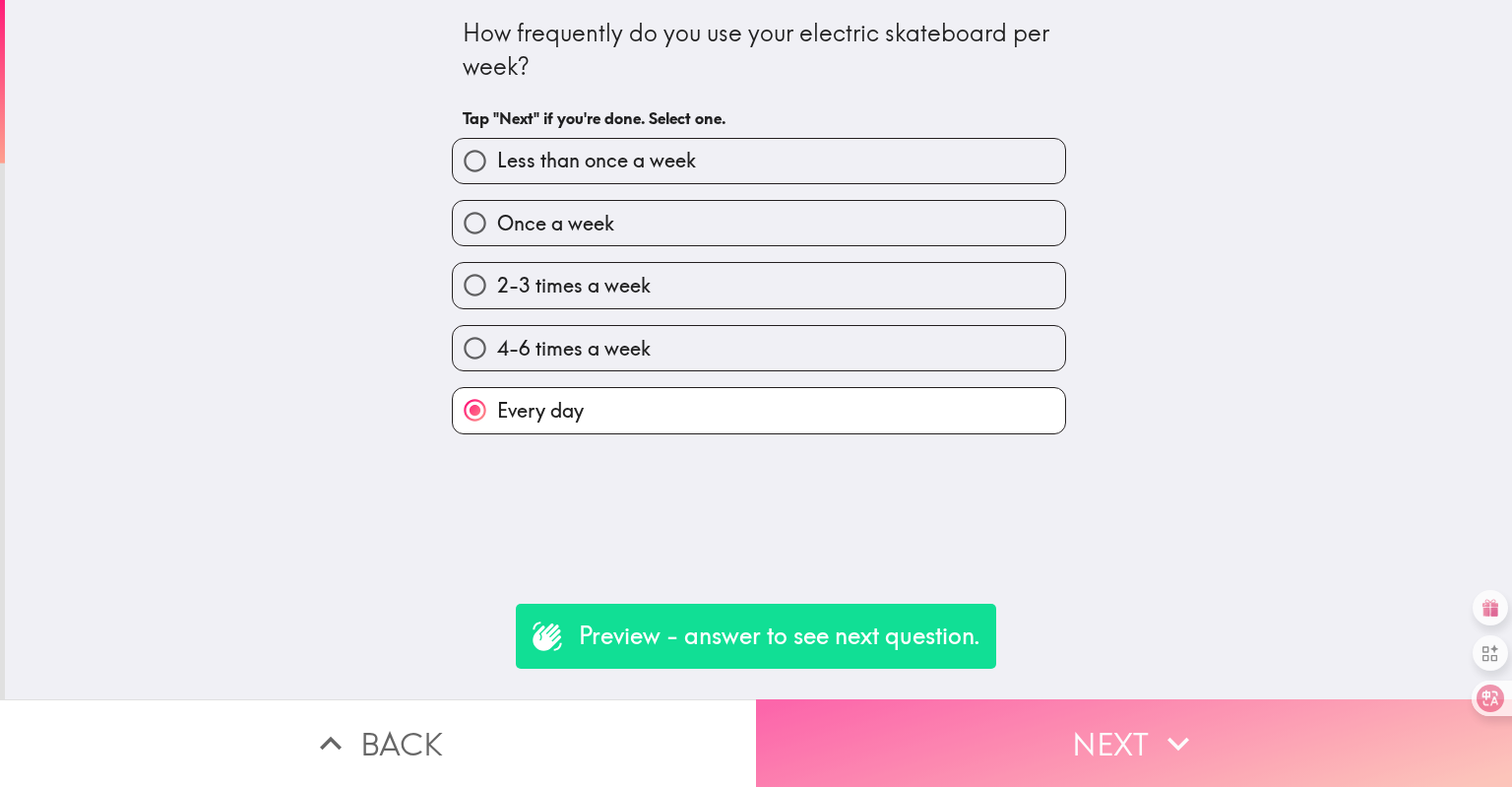 click on "Next" at bounding box center [1134, 743] 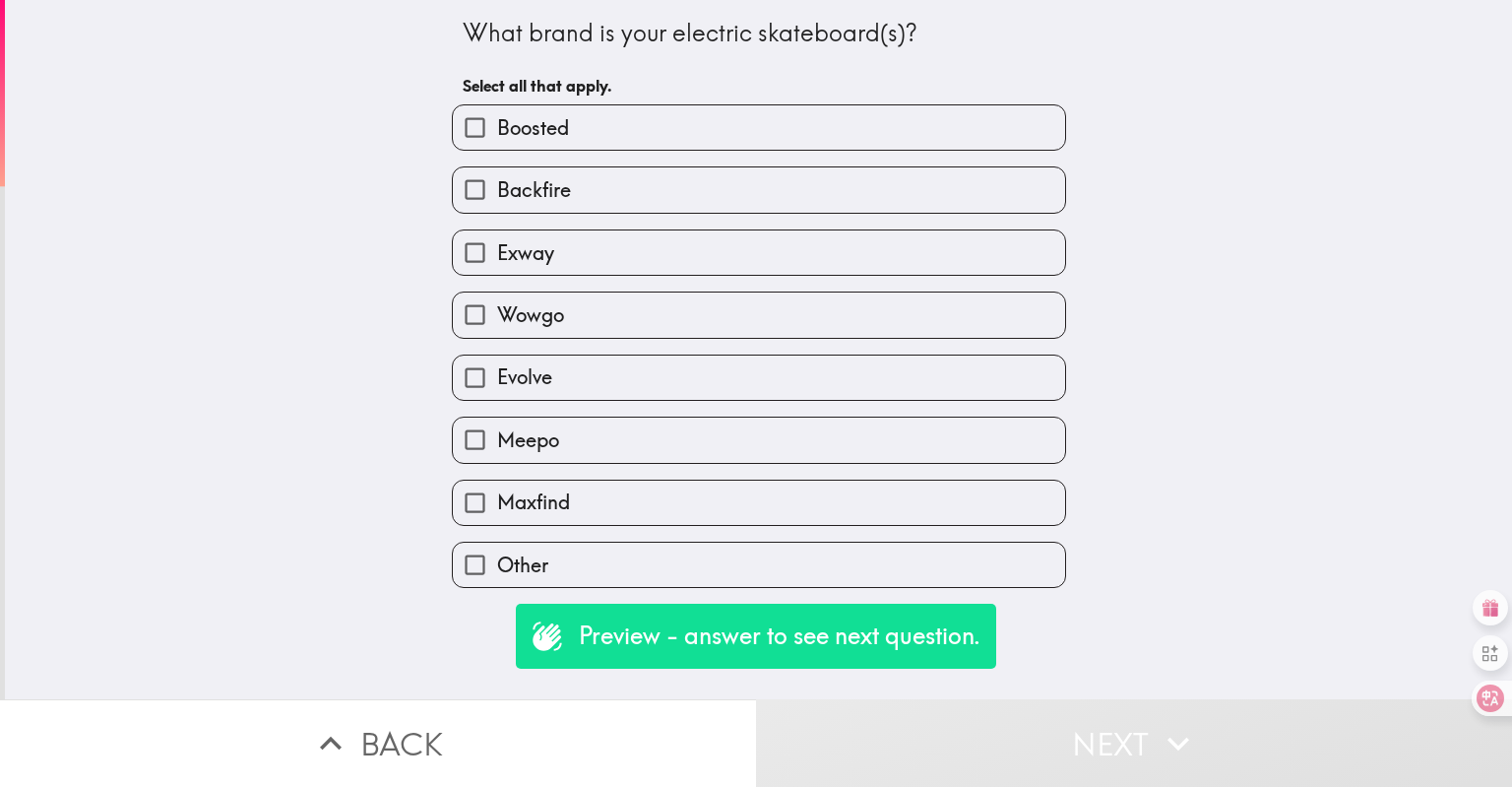 click on "Backfire" at bounding box center (759, 189) 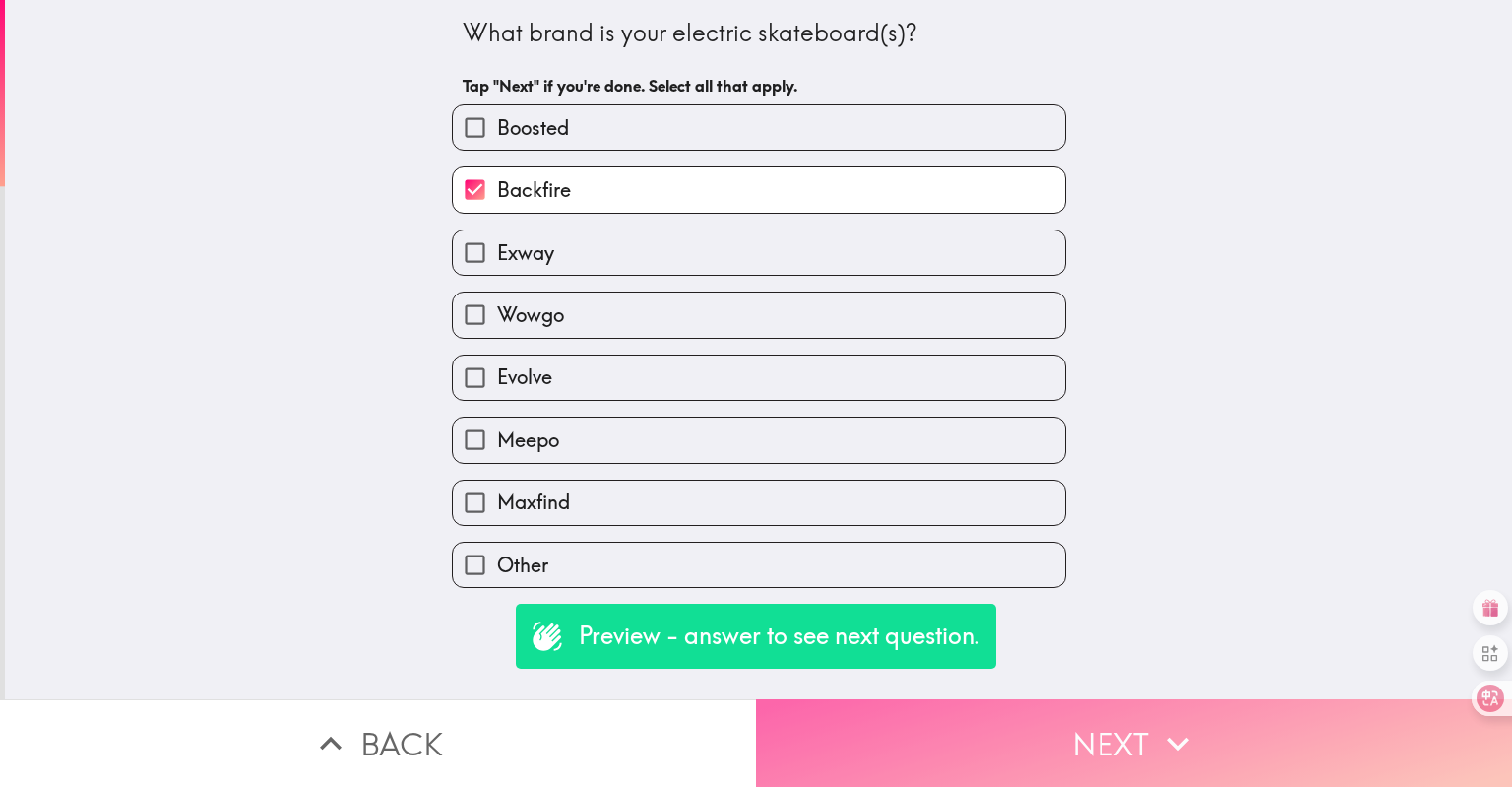click on "Next" at bounding box center [1134, 743] 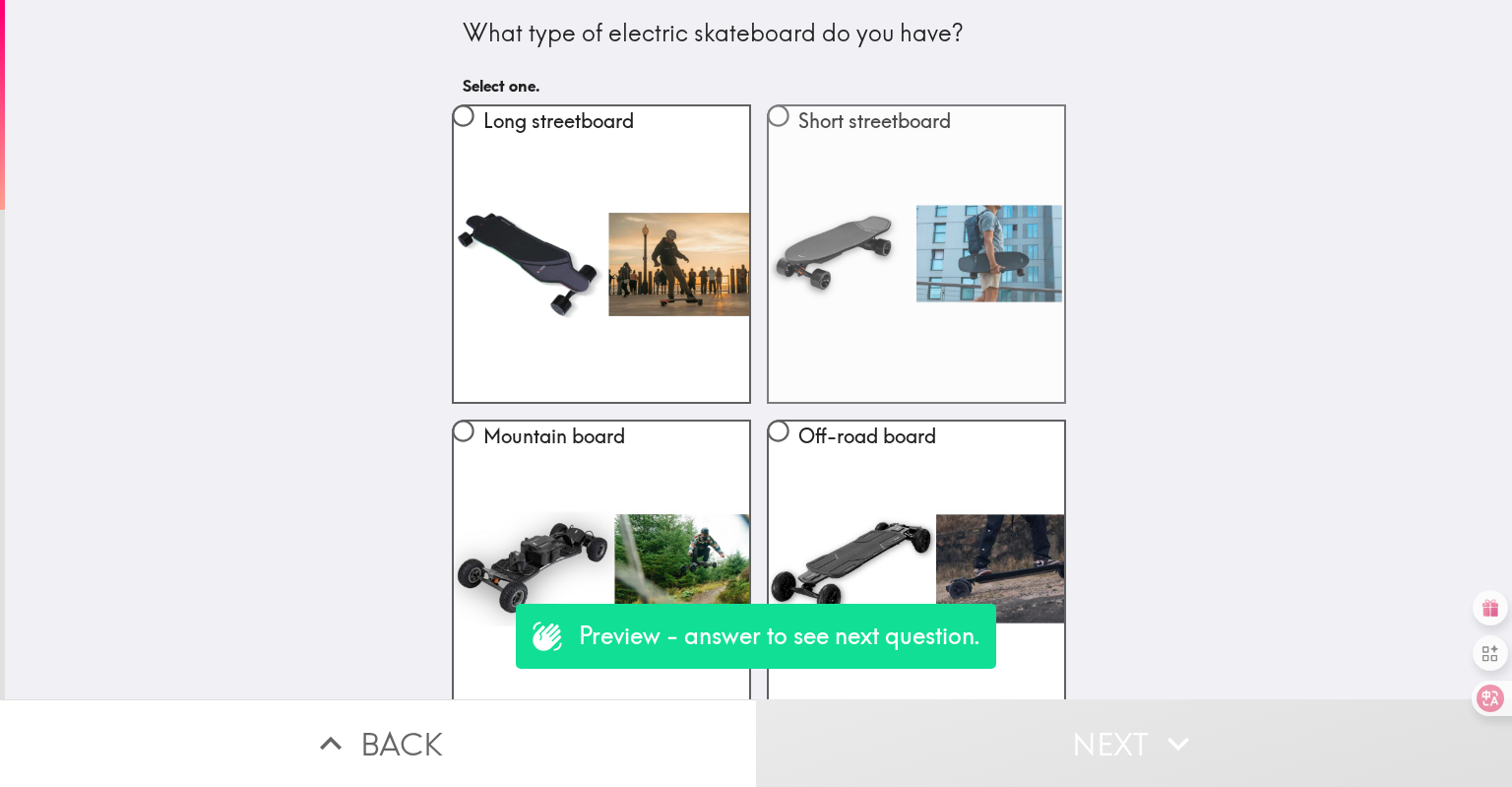 click on "Short streetboard" at bounding box center [916, 254] 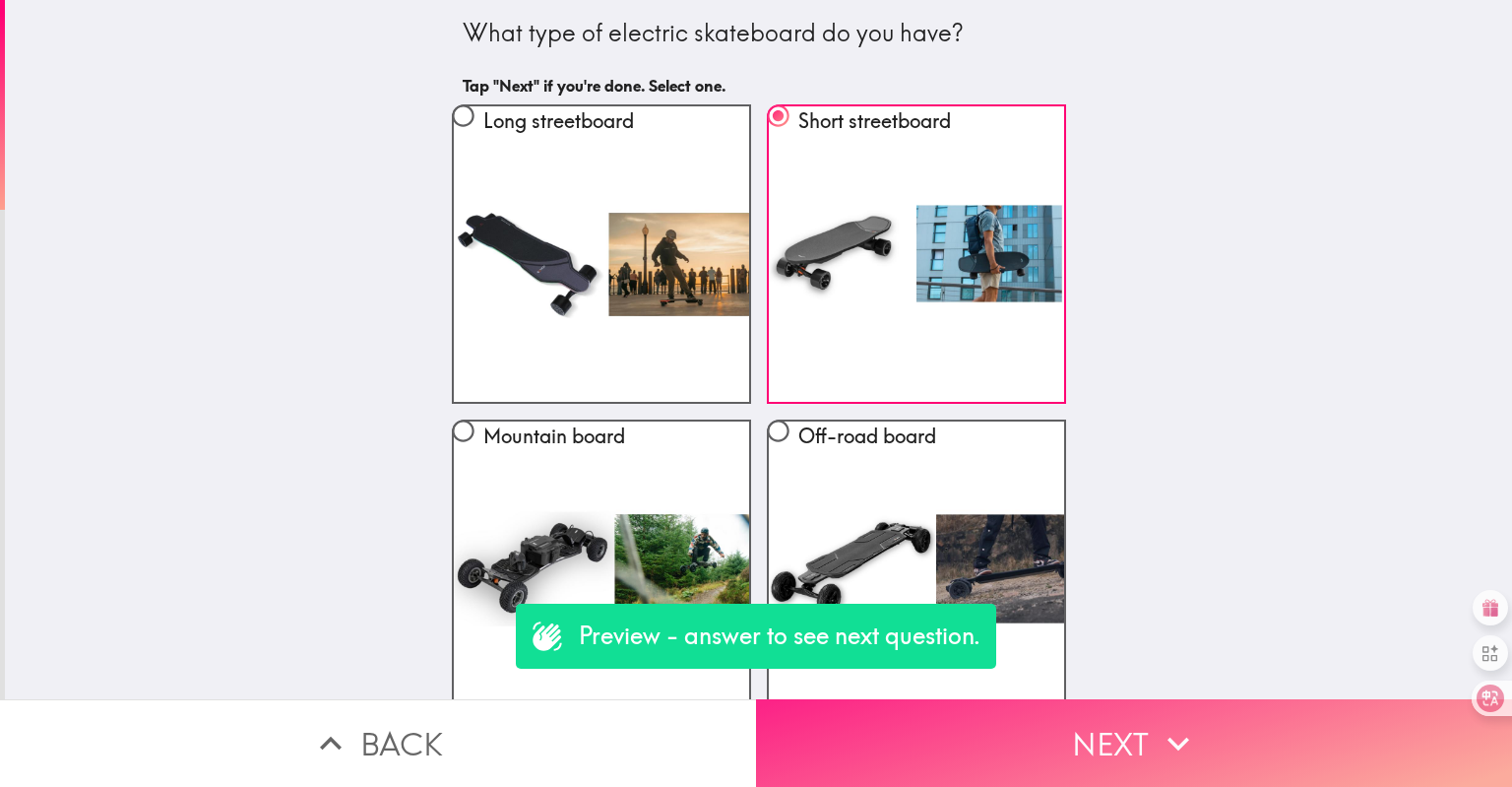 click on "Next" at bounding box center (1134, 743) 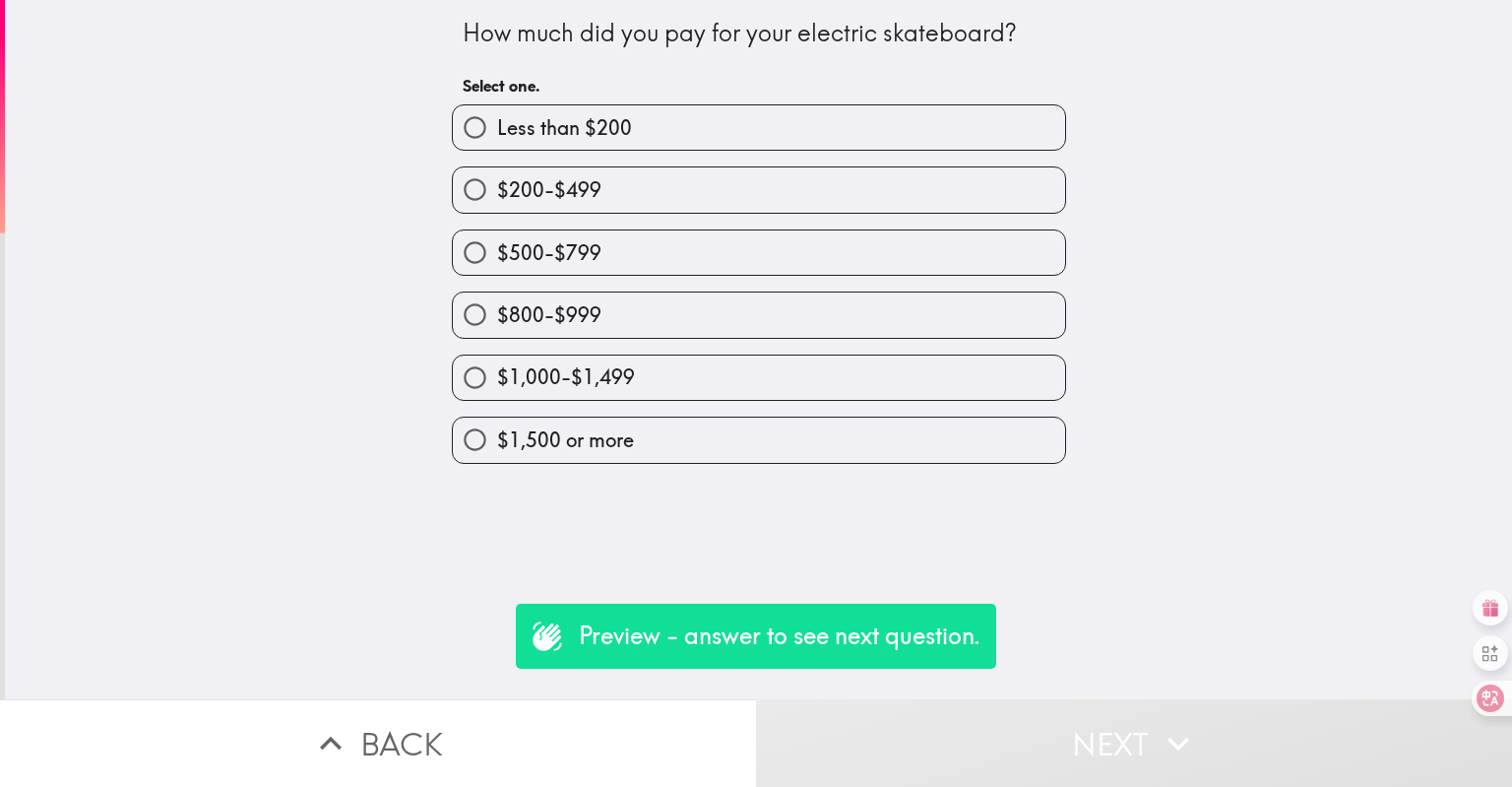 click on "$500-$799" at bounding box center (759, 252) 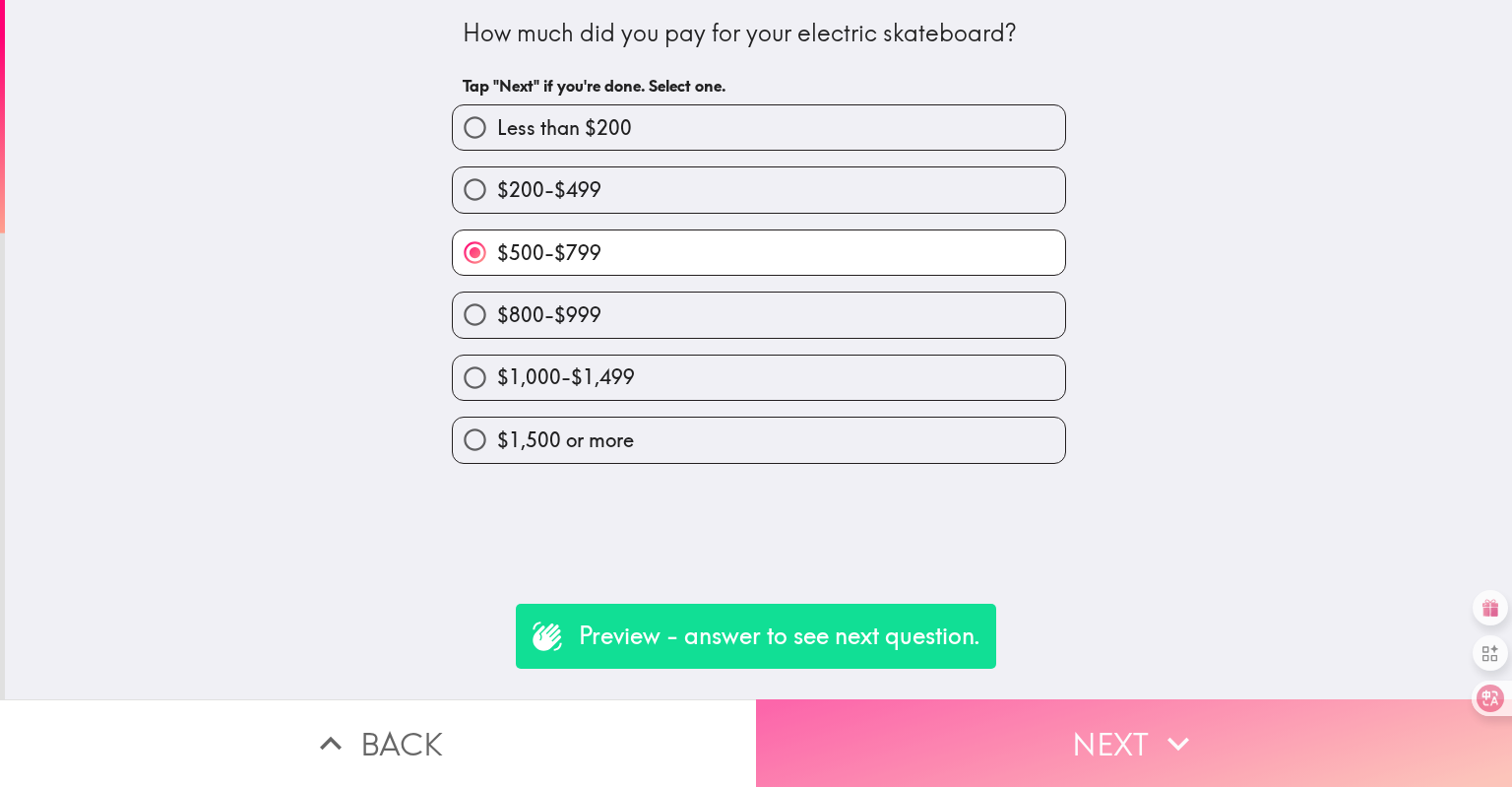 click on "Next" at bounding box center (1134, 743) 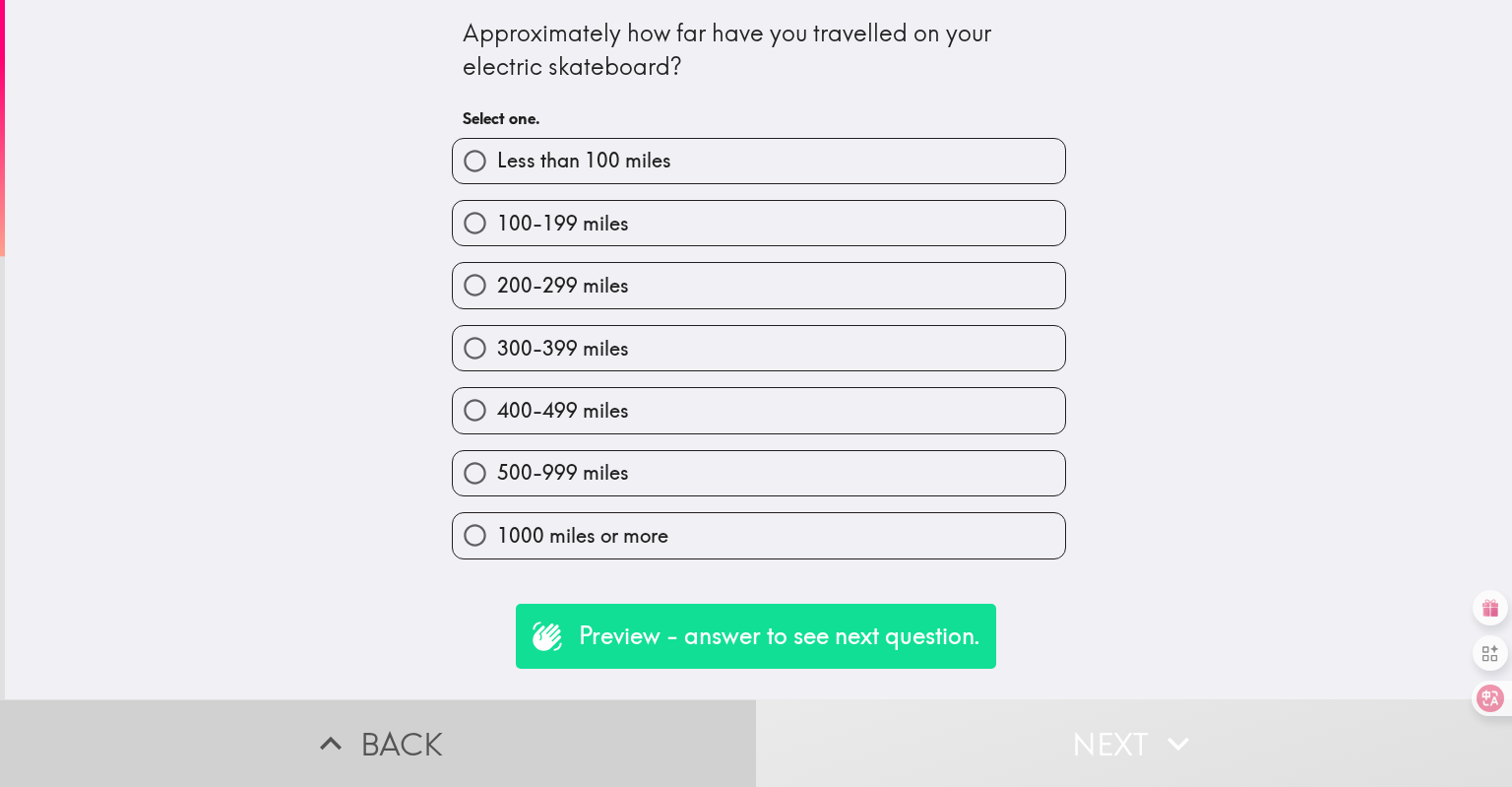 click on "Back" at bounding box center [378, 743] 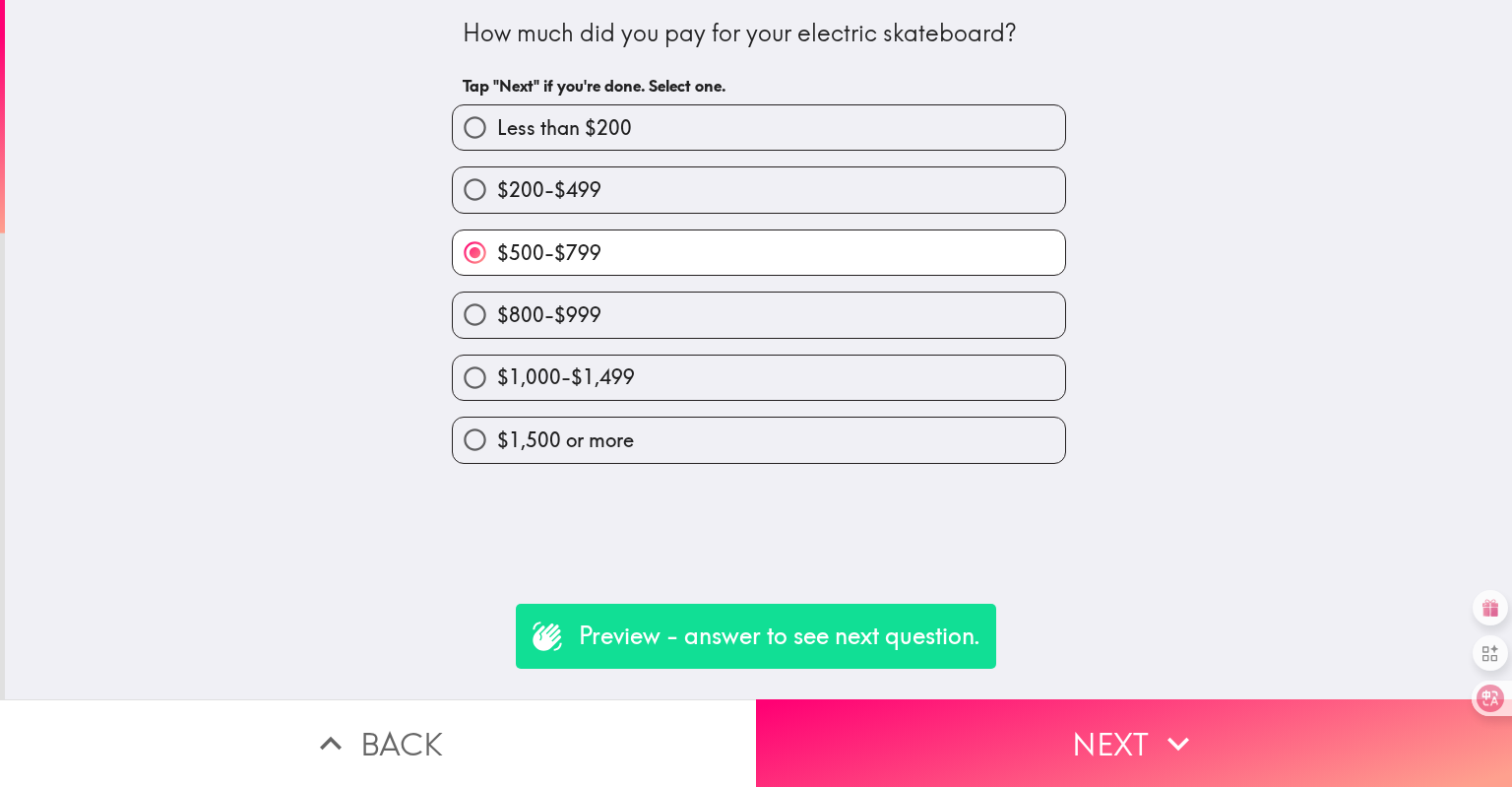 click on "Back" at bounding box center (378, 743) 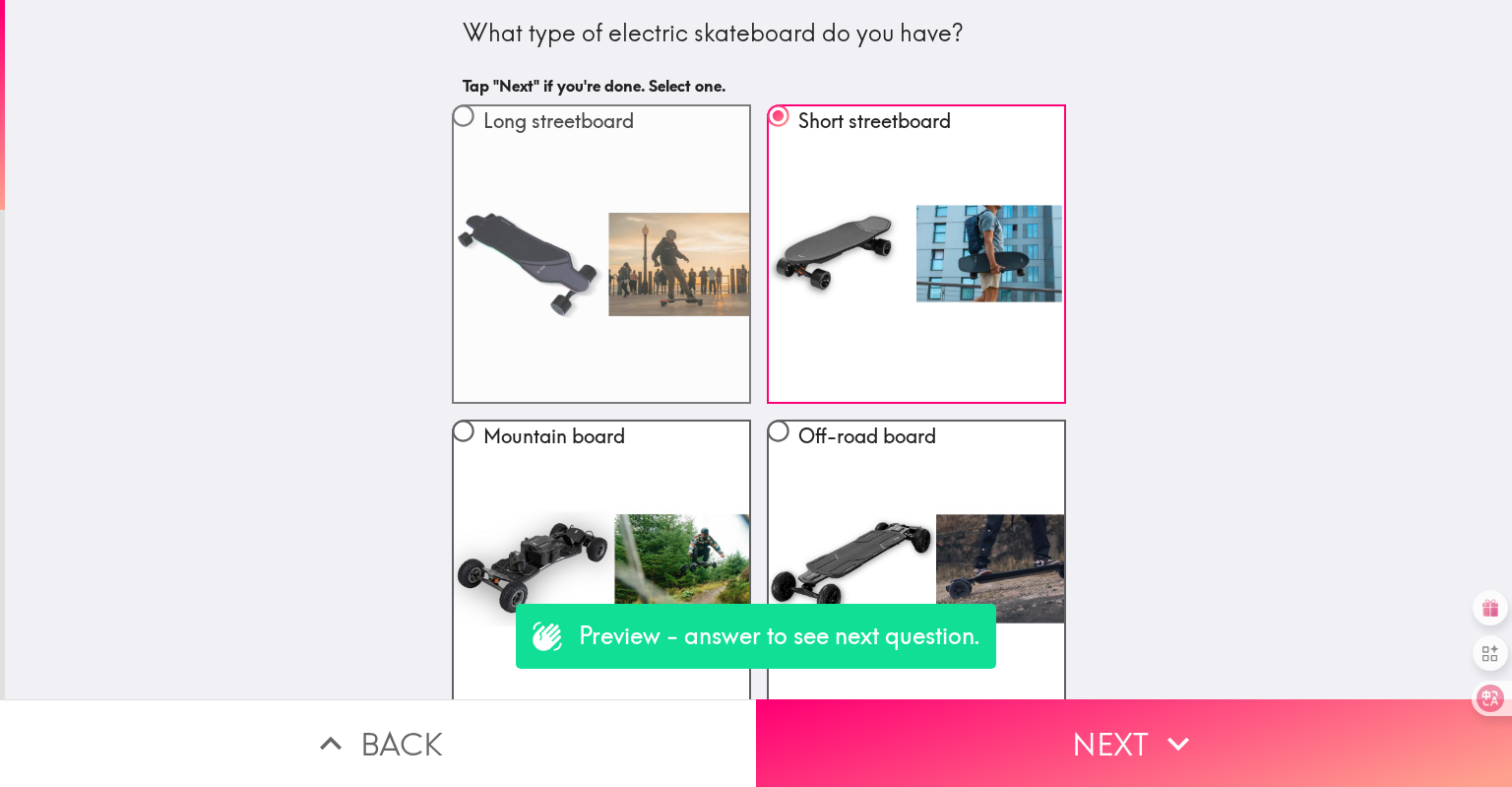 click on "Long streetboard" at bounding box center [601, 254] 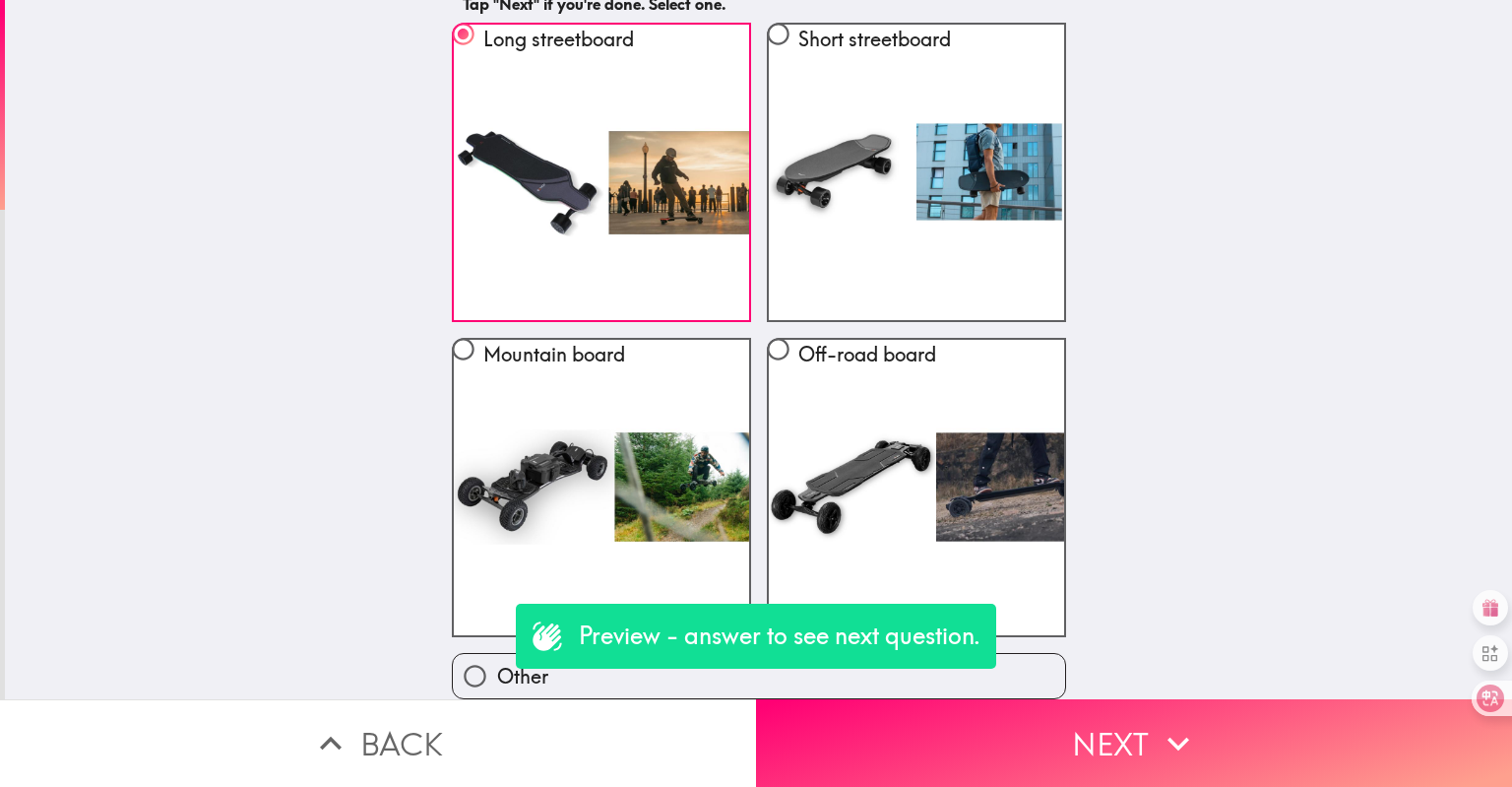 scroll, scrollTop: 0, scrollLeft: 0, axis: both 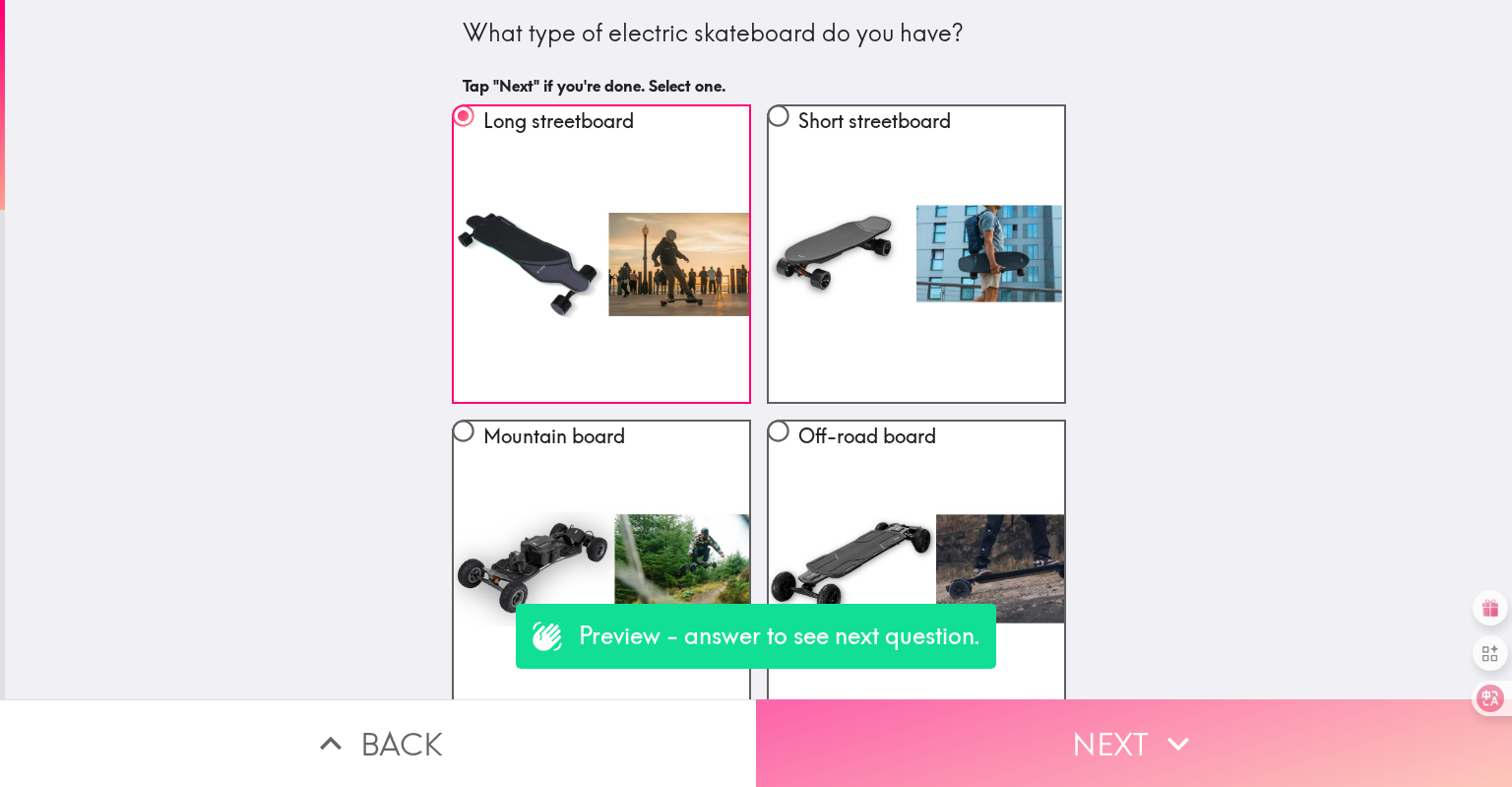 click on "Next" at bounding box center (1134, 743) 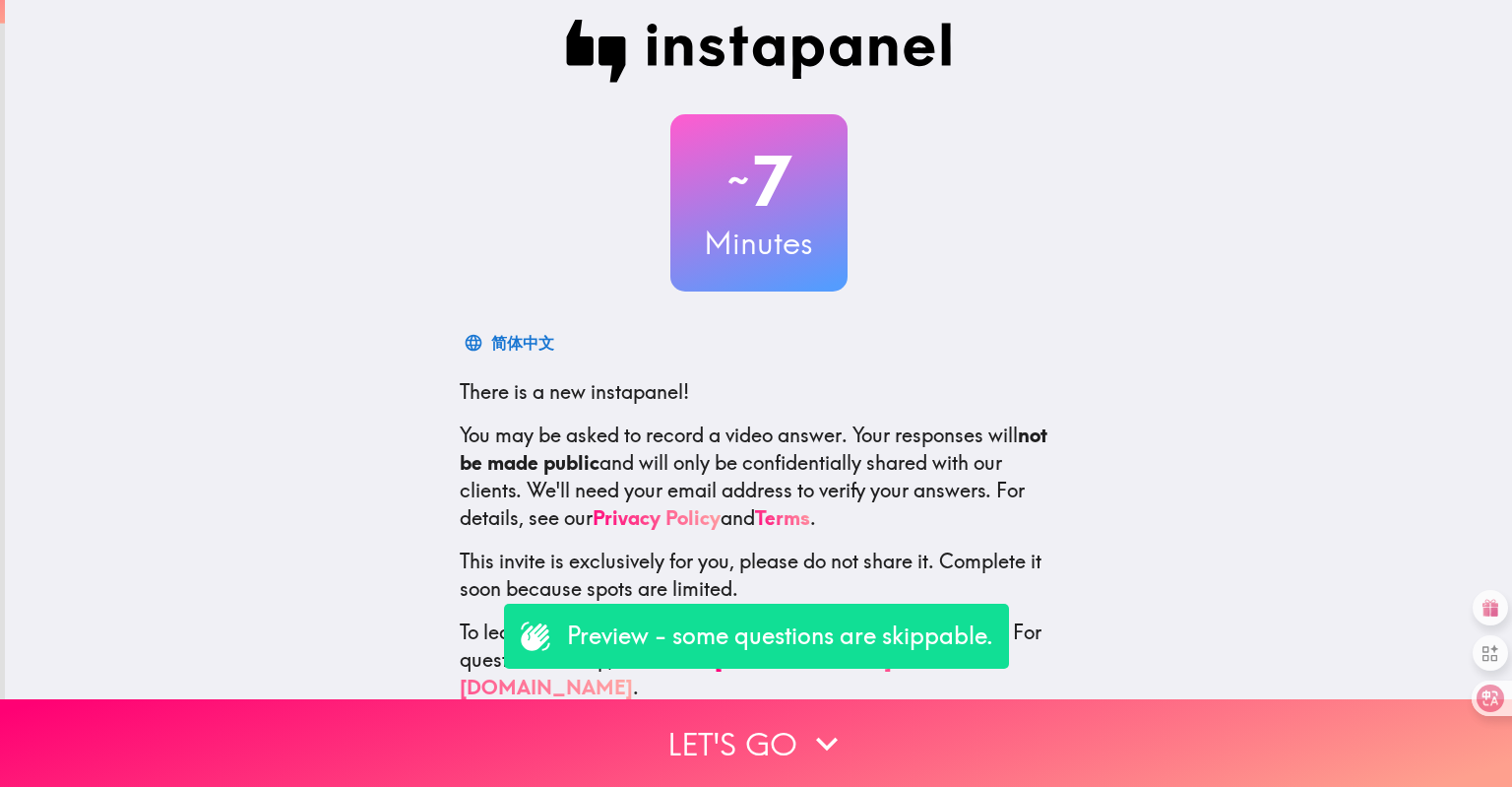 scroll, scrollTop: 32, scrollLeft: 0, axis: vertical 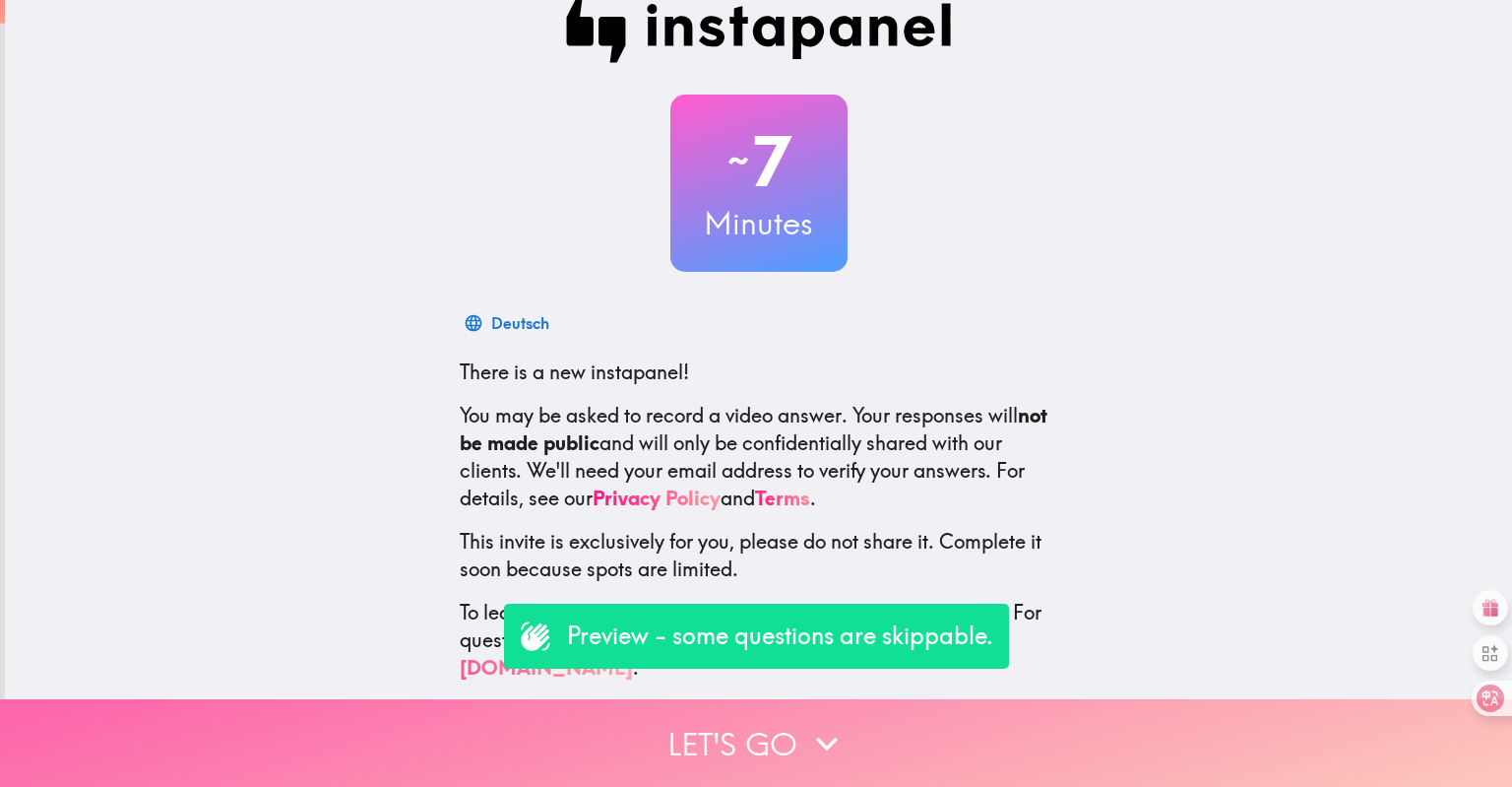 click on "Let's go" at bounding box center (756, 743) 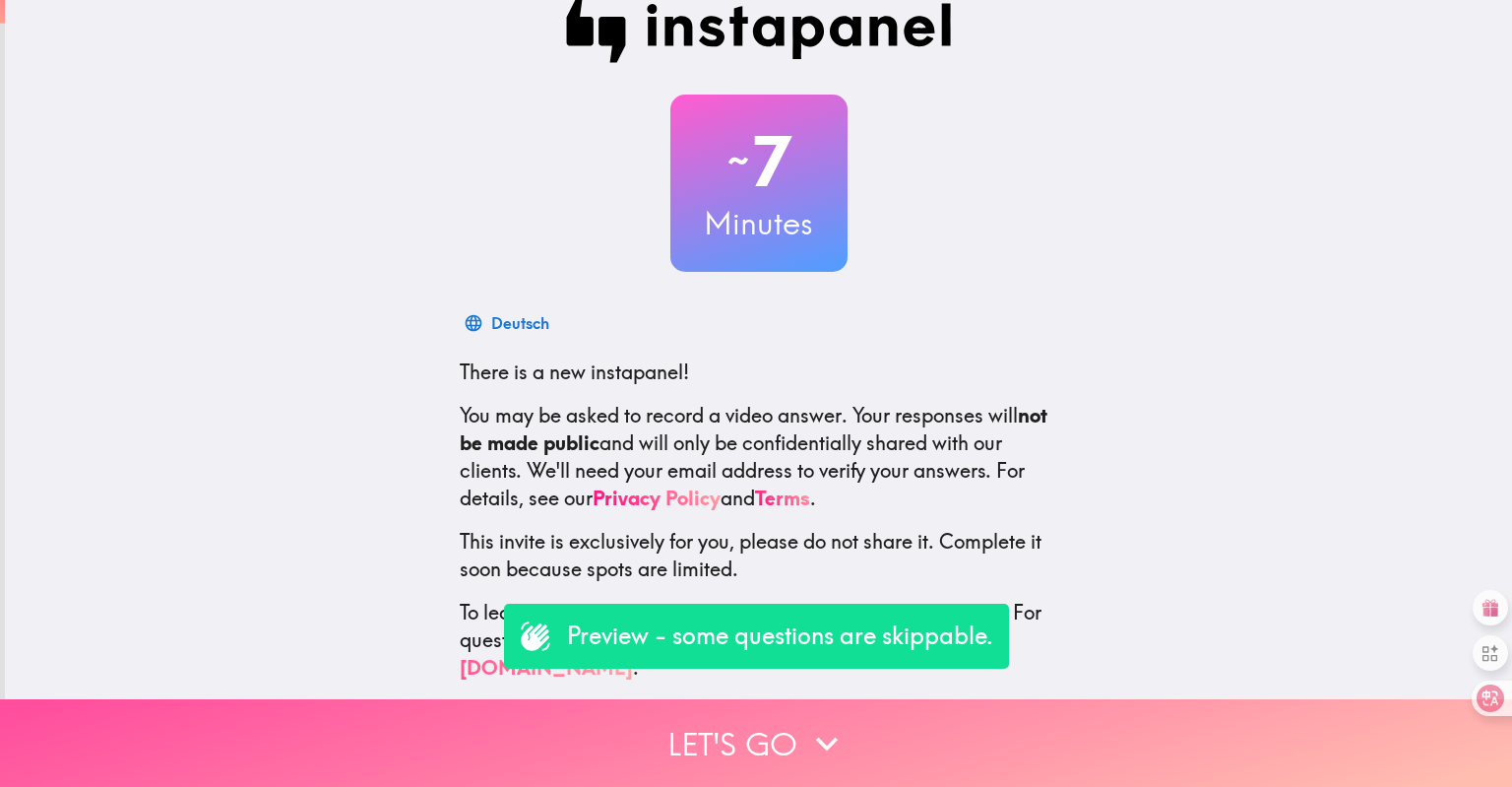 scroll, scrollTop: 0, scrollLeft: 0, axis: both 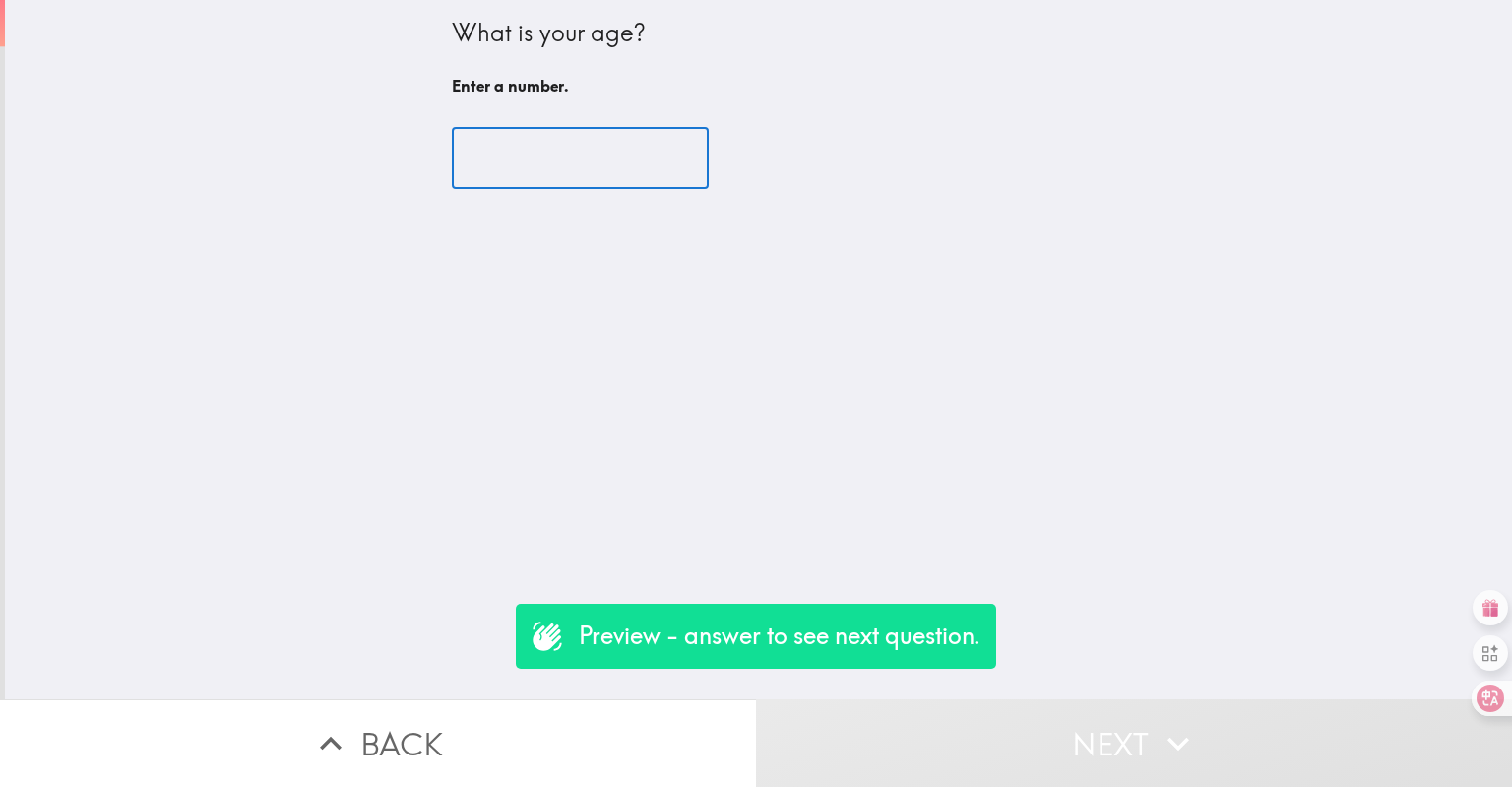 click at bounding box center [580, 159] 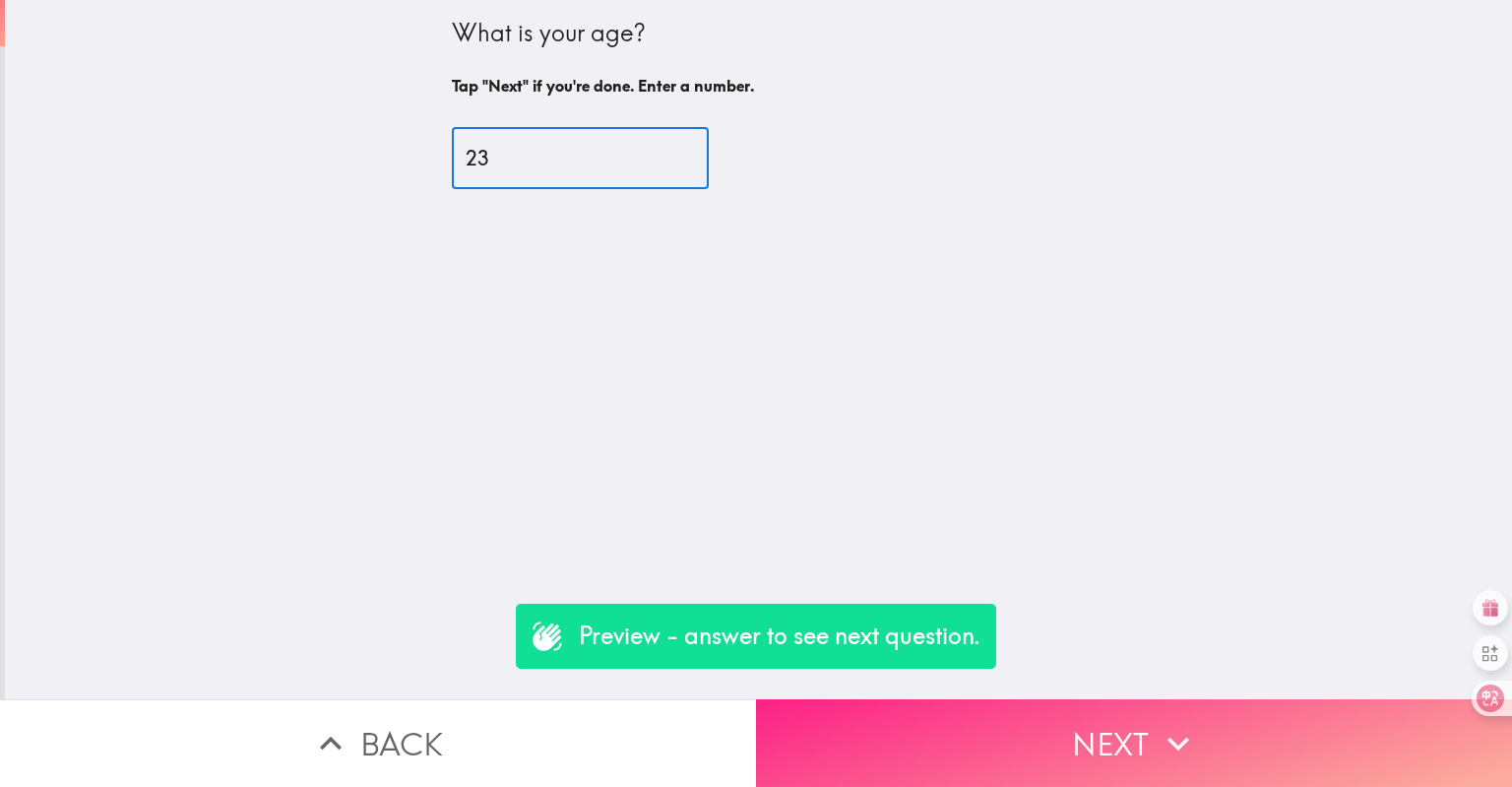 type on "23" 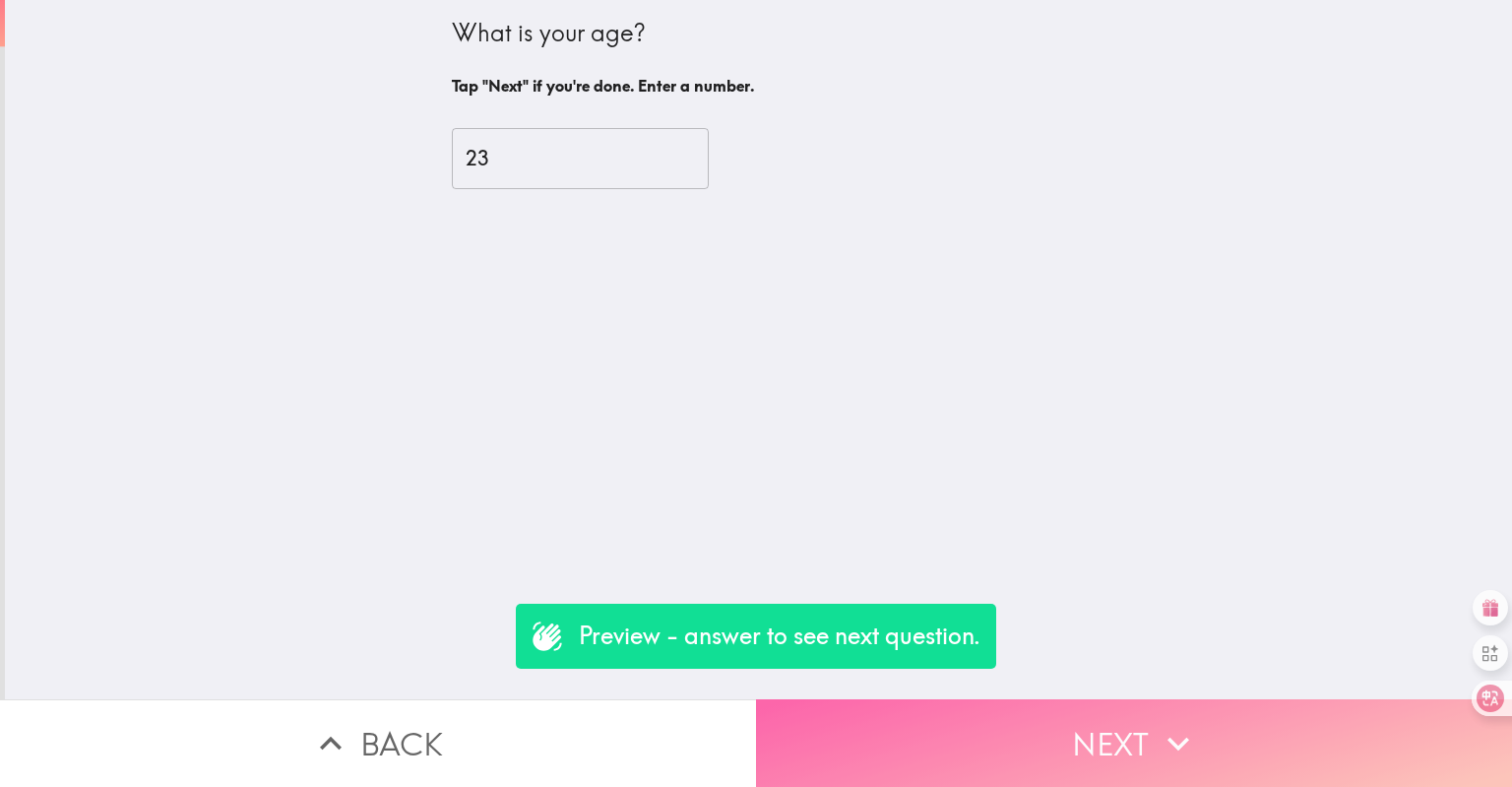 click on "Next" at bounding box center [1134, 743] 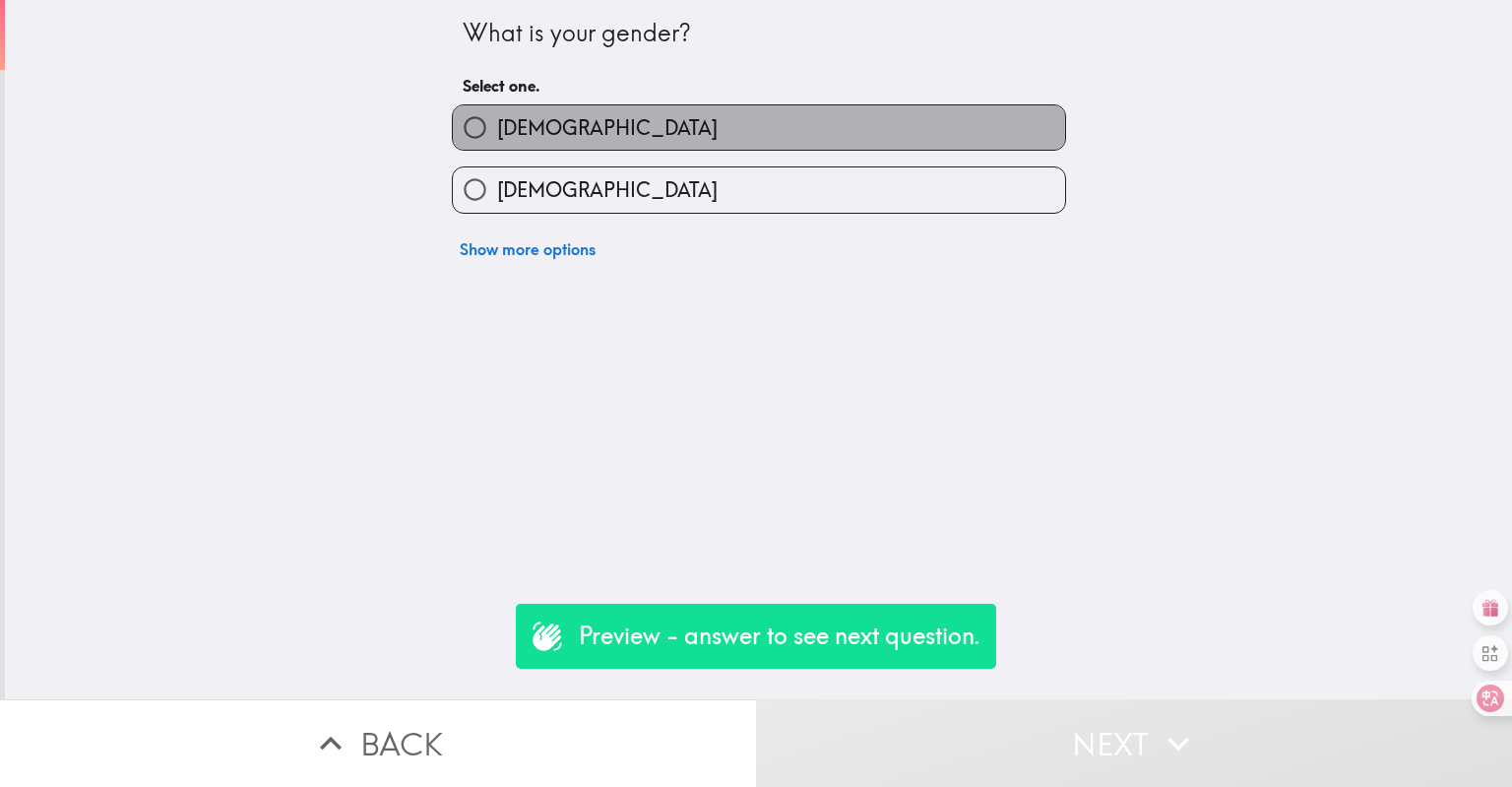 click on "[DEMOGRAPHIC_DATA]" at bounding box center (759, 127) 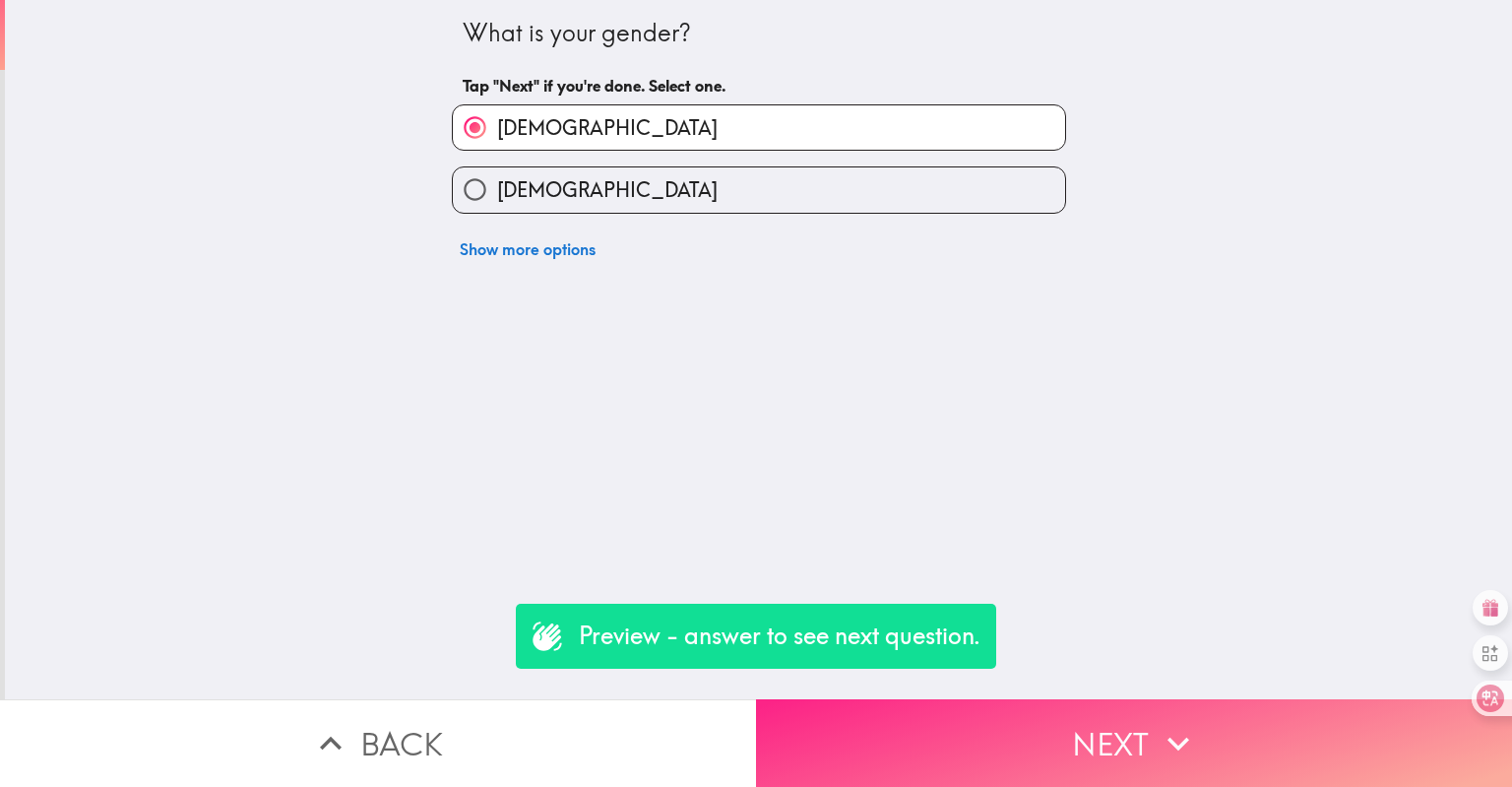 click on "Next" at bounding box center (1134, 743) 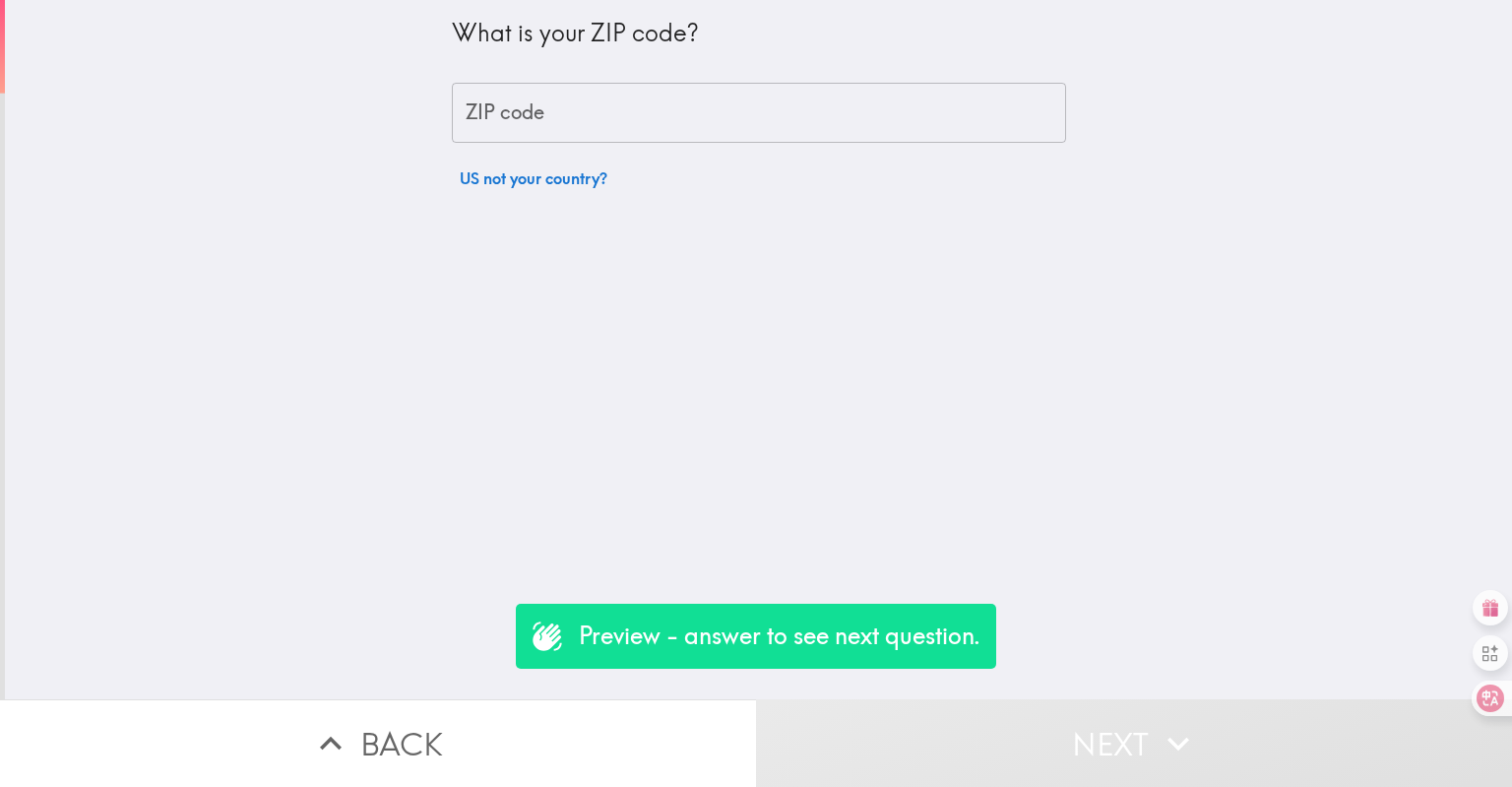click on "ZIP code" at bounding box center (759, 113) 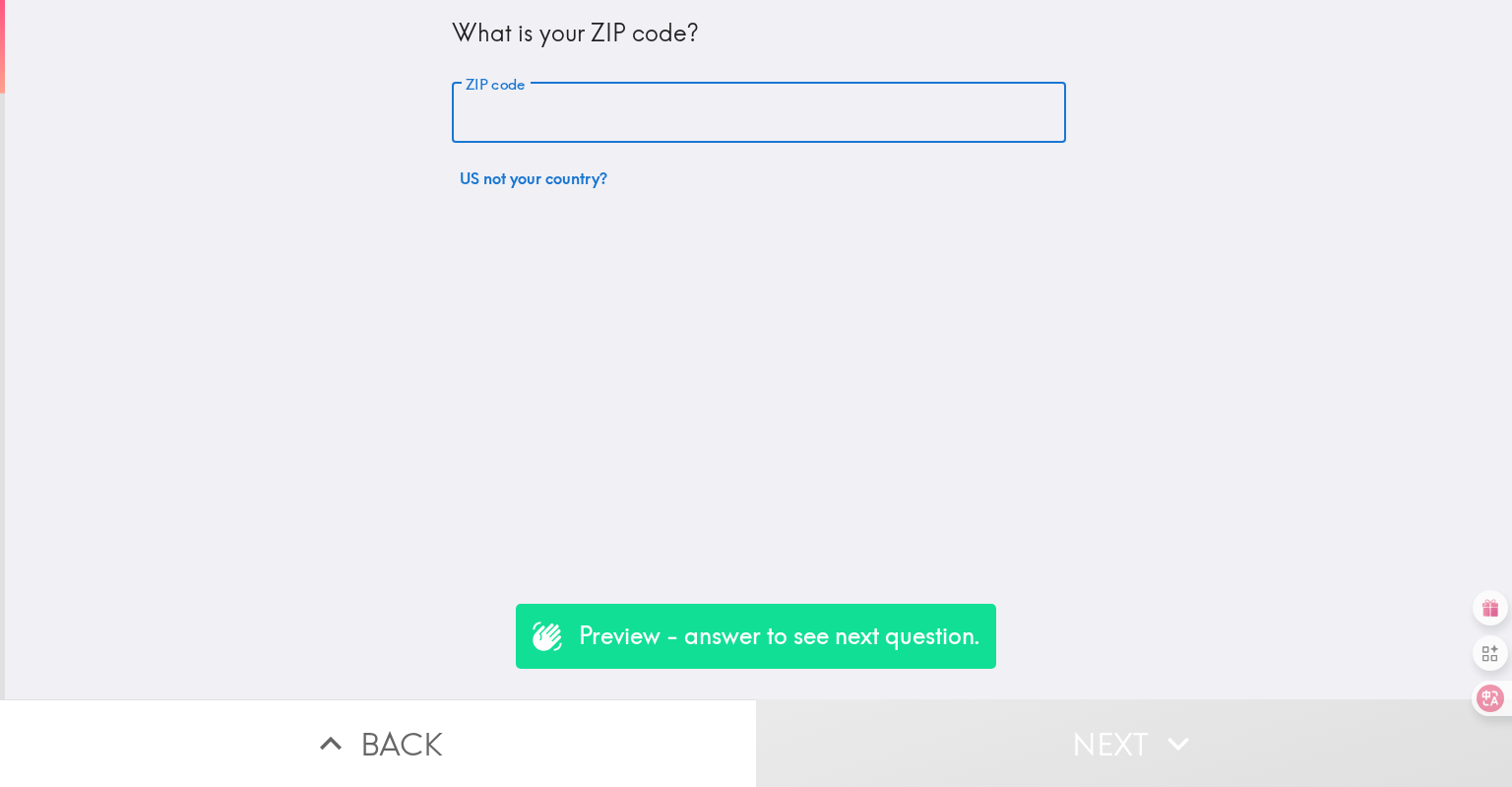 click on "ZIP code" at bounding box center (759, 113) 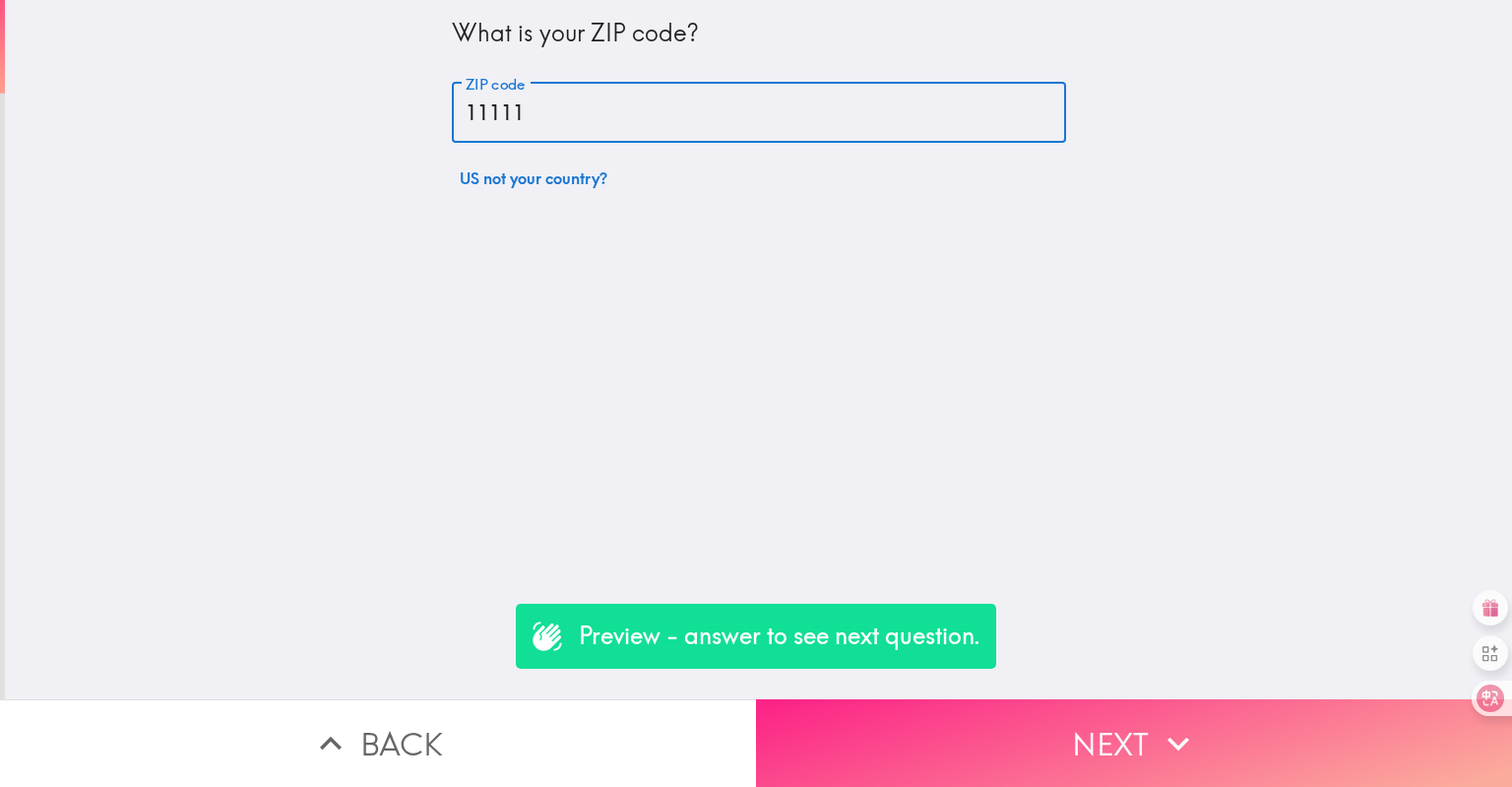 type on "11111" 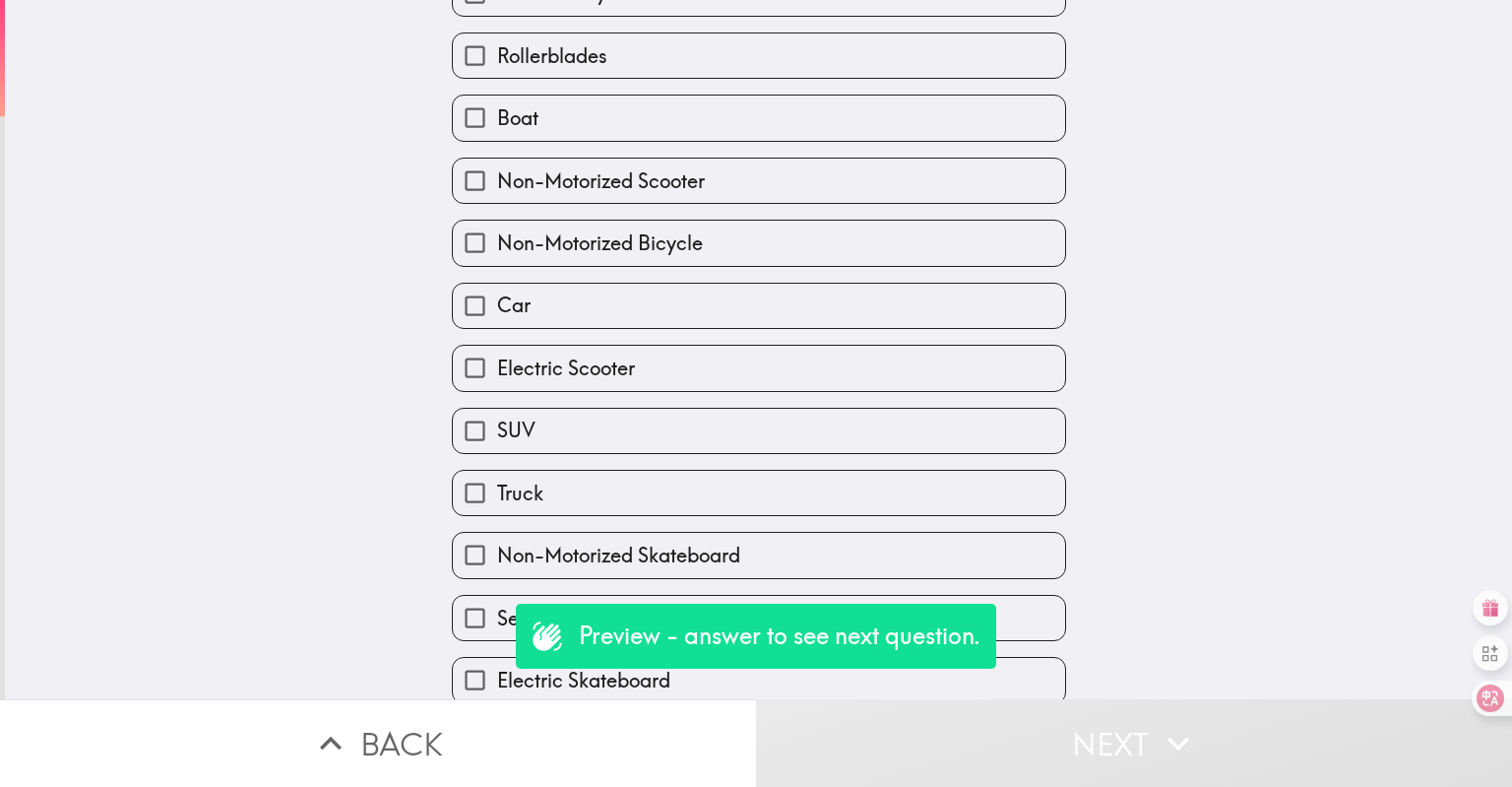 scroll, scrollTop: 367, scrollLeft: 0, axis: vertical 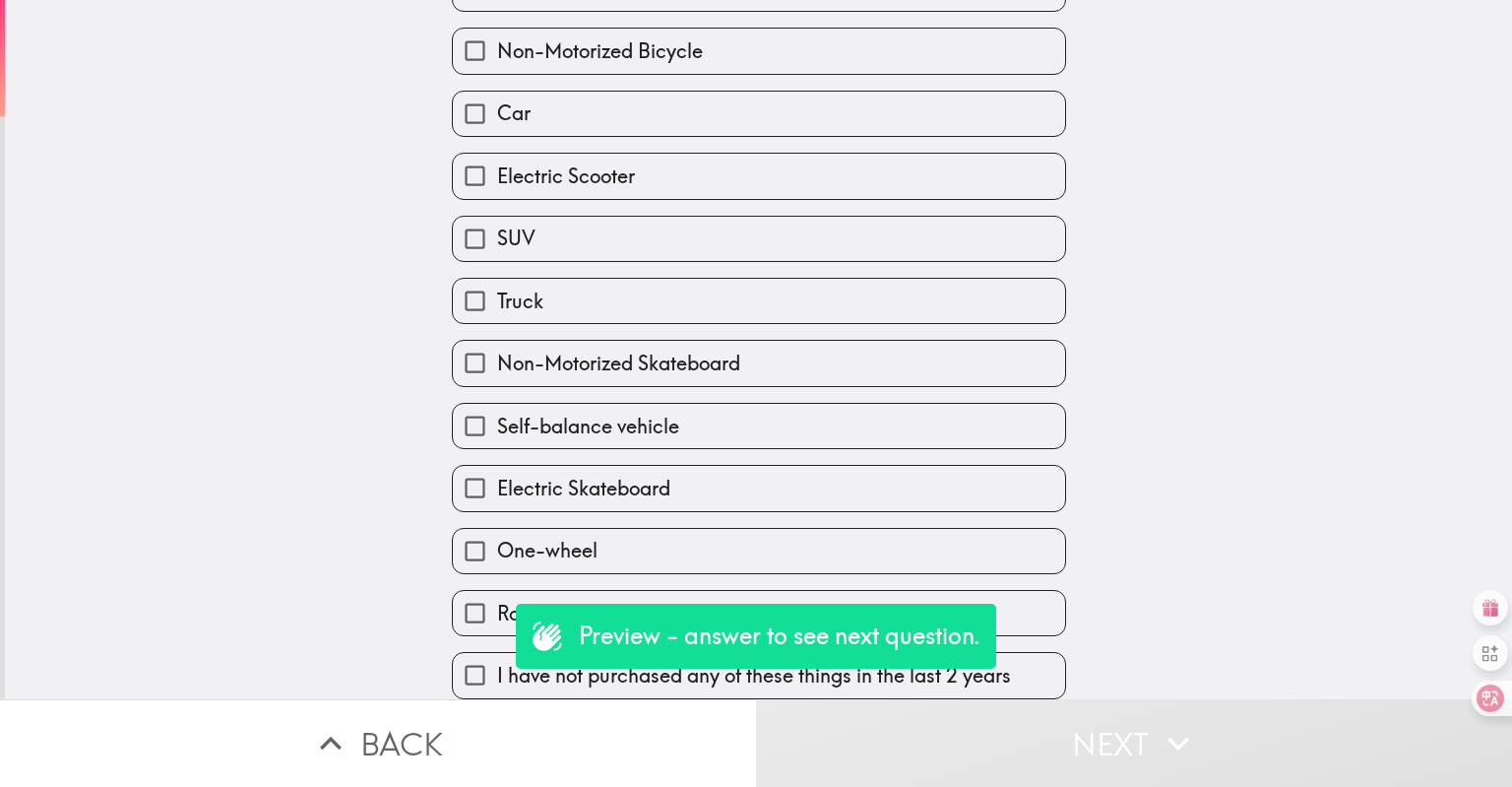 drag, startPoint x: 660, startPoint y: 476, endPoint x: 710, endPoint y: 520, distance: 66.6033 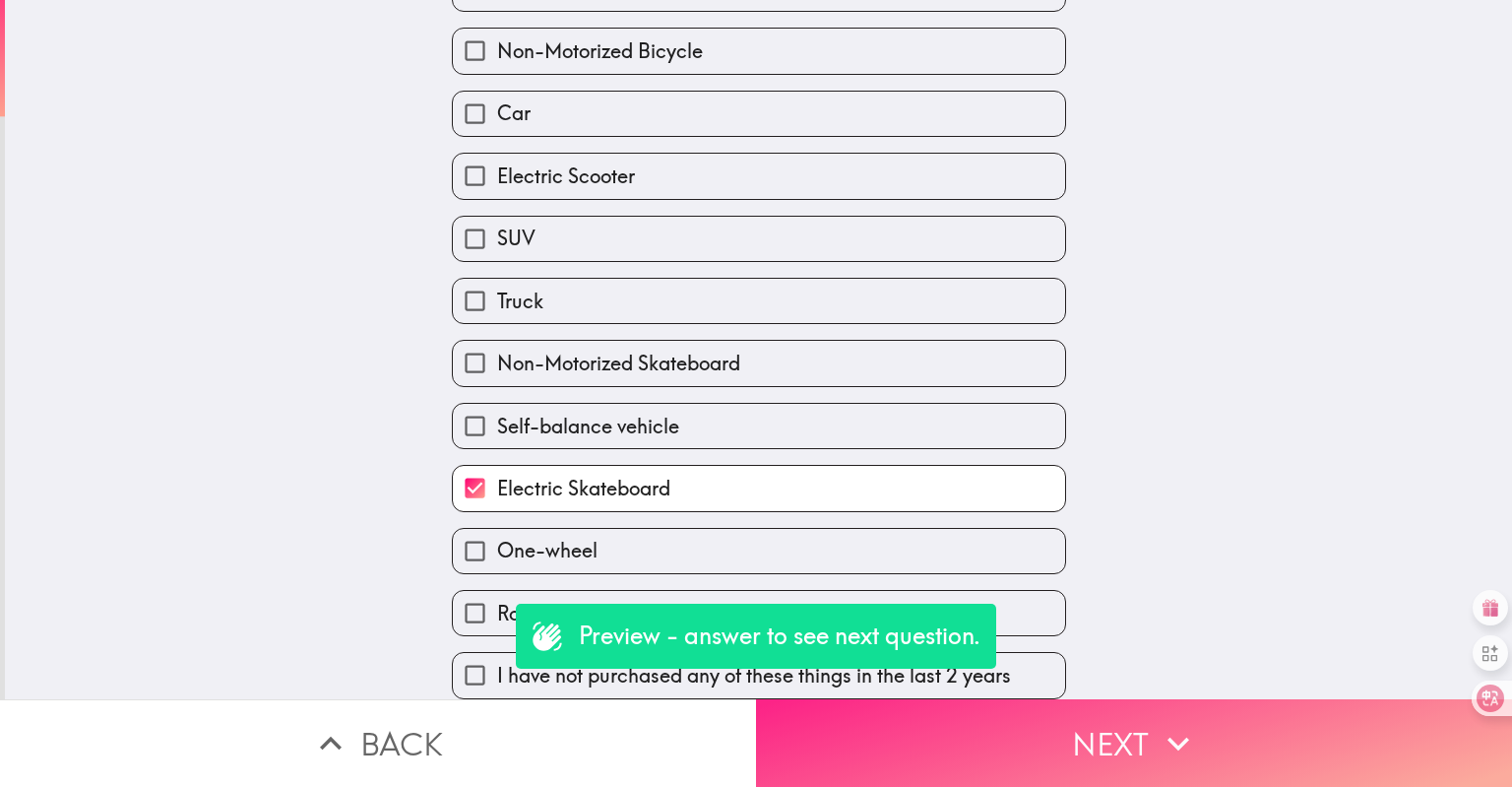 click on "Next" at bounding box center [1134, 743] 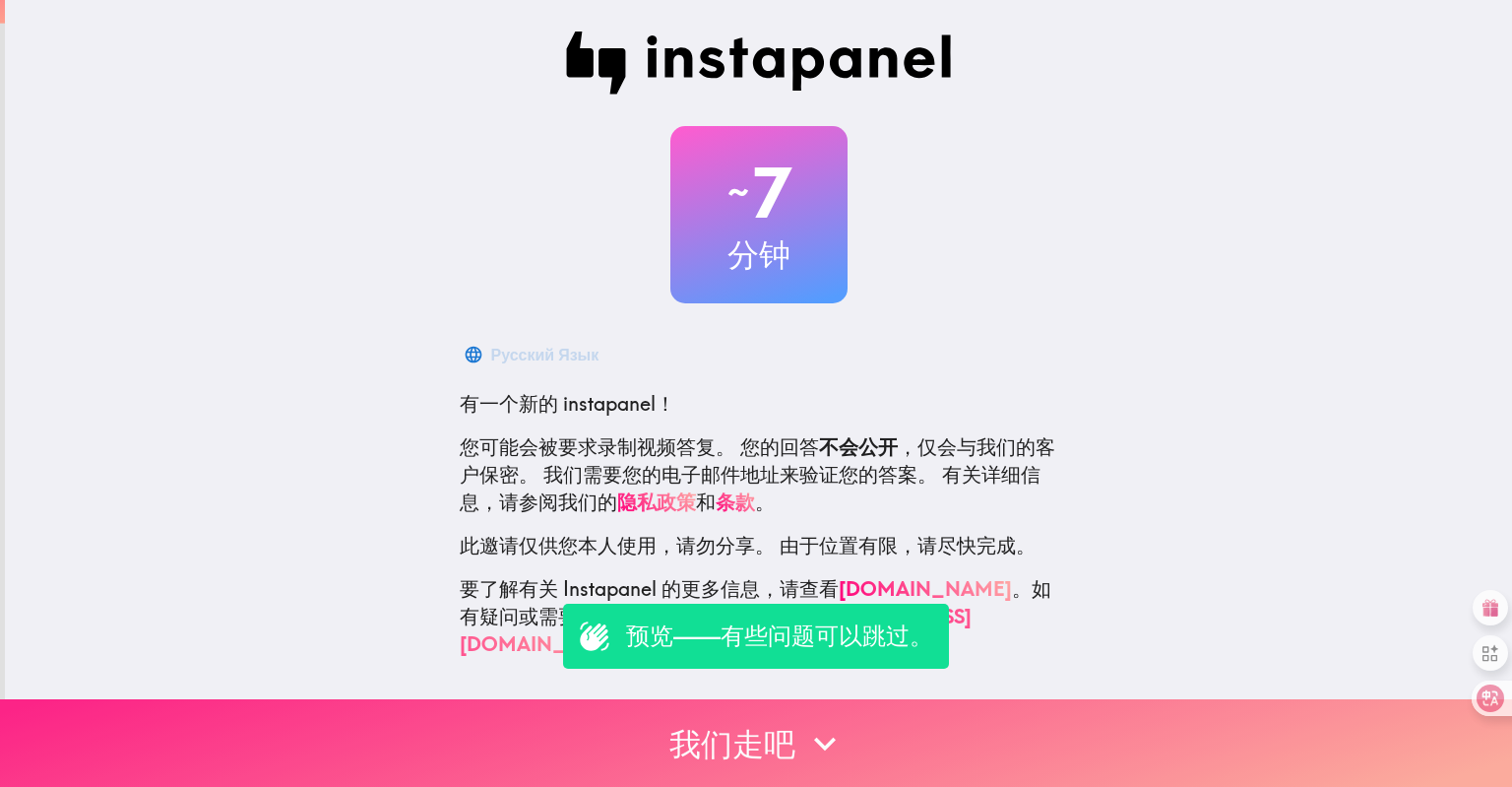 click on "我们走吧" at bounding box center [756, 743] 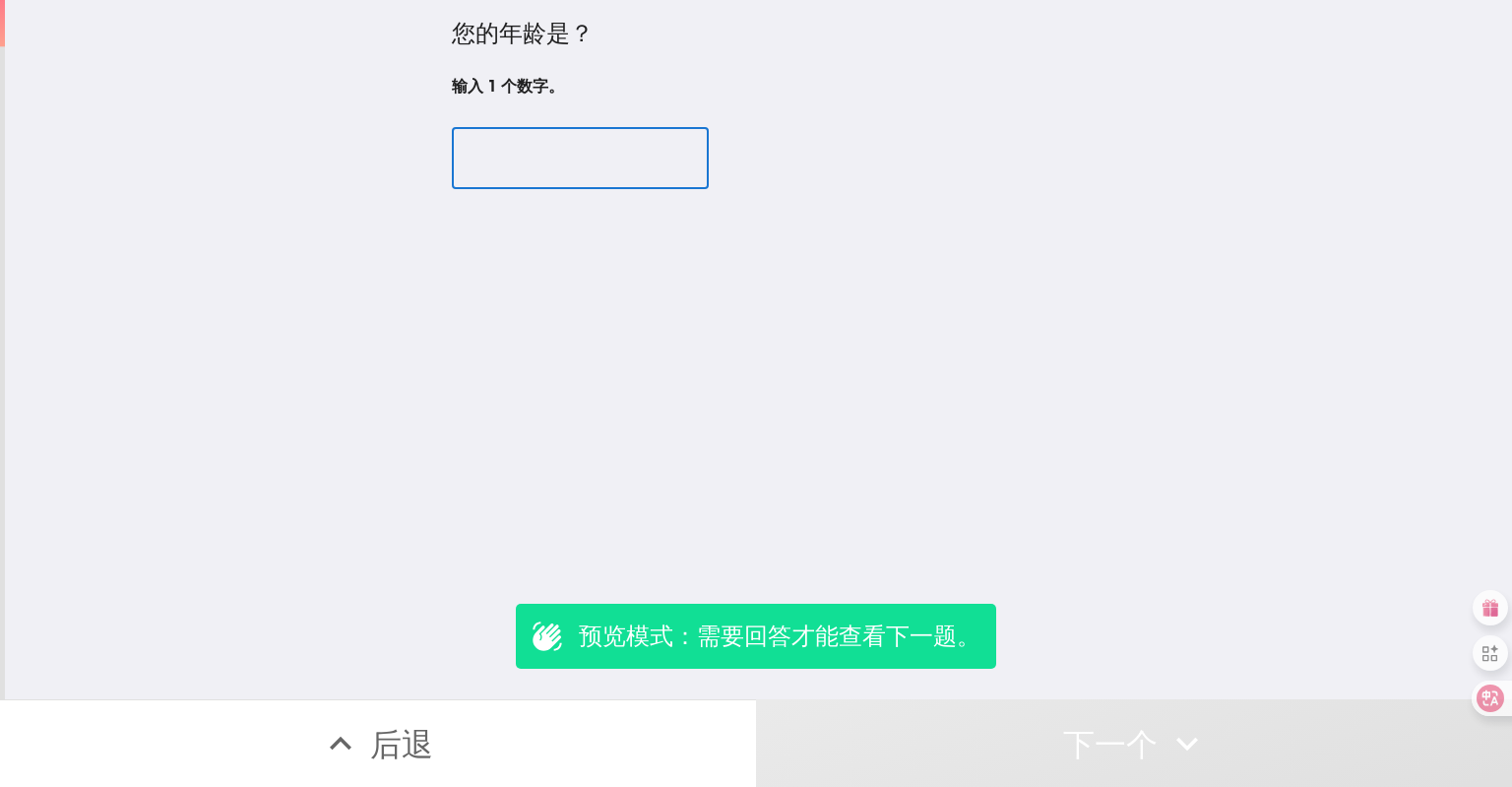 click at bounding box center (580, 159) 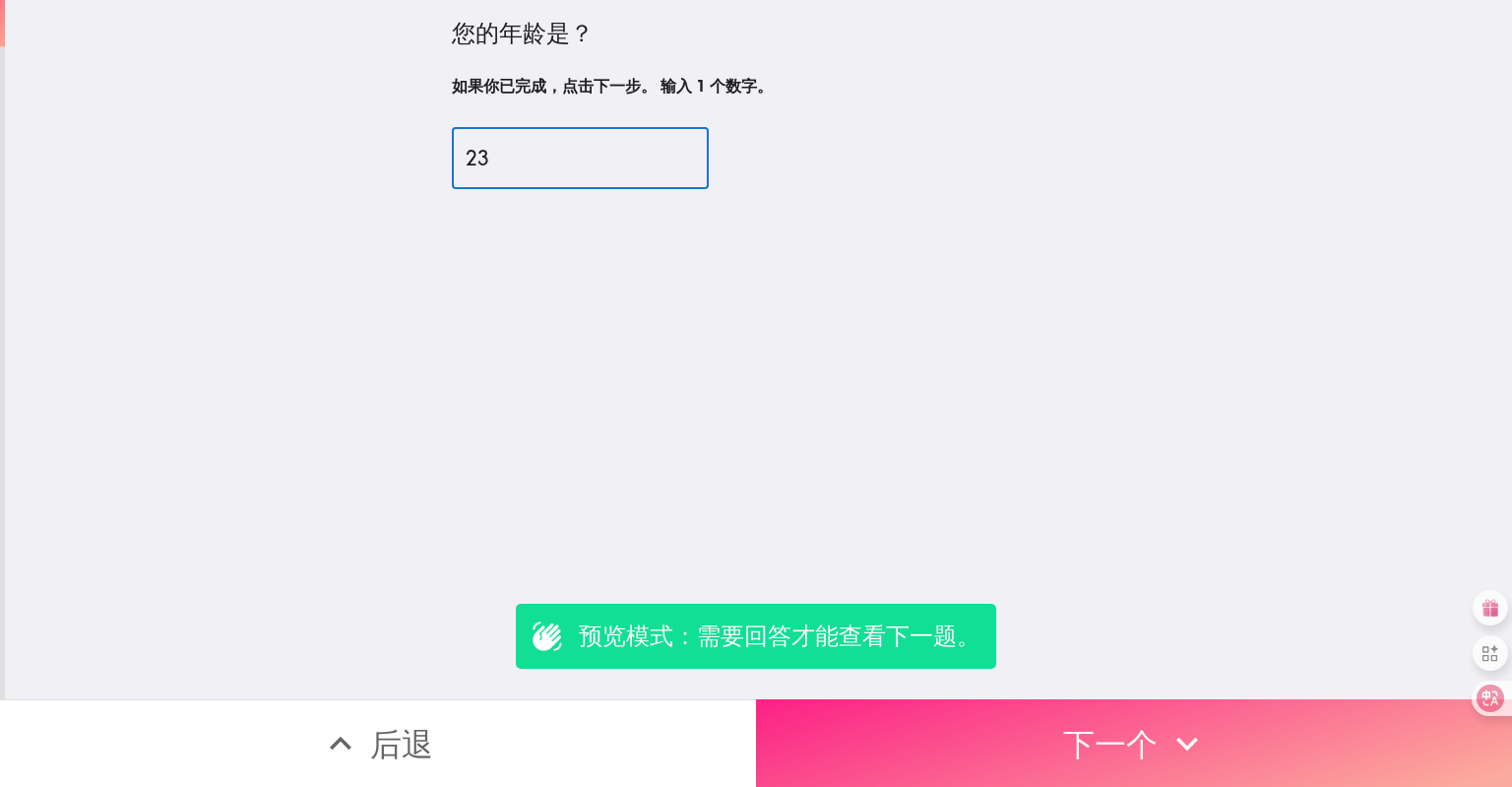 type on "23" 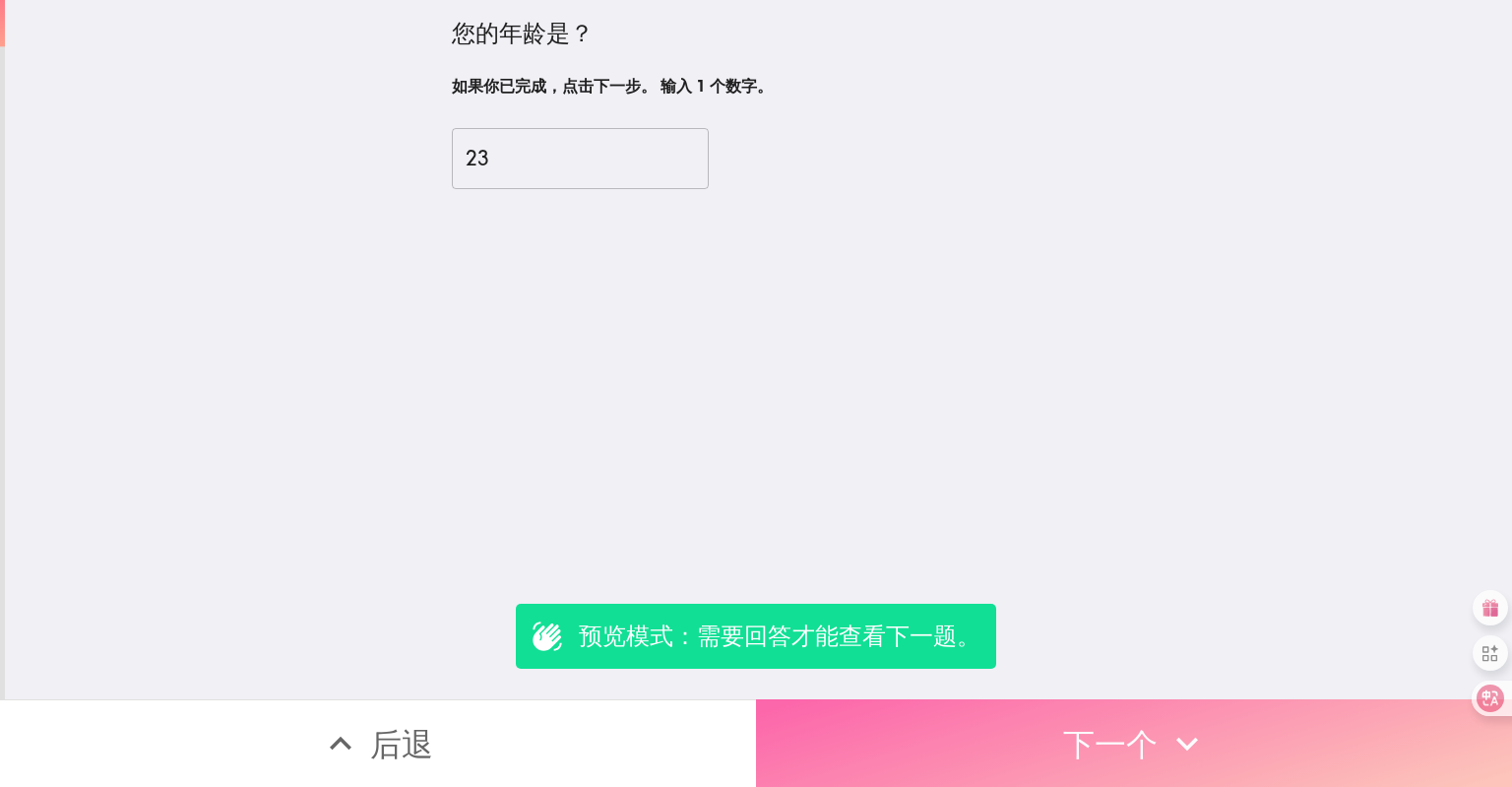 click on "下一个" at bounding box center (1134, 743) 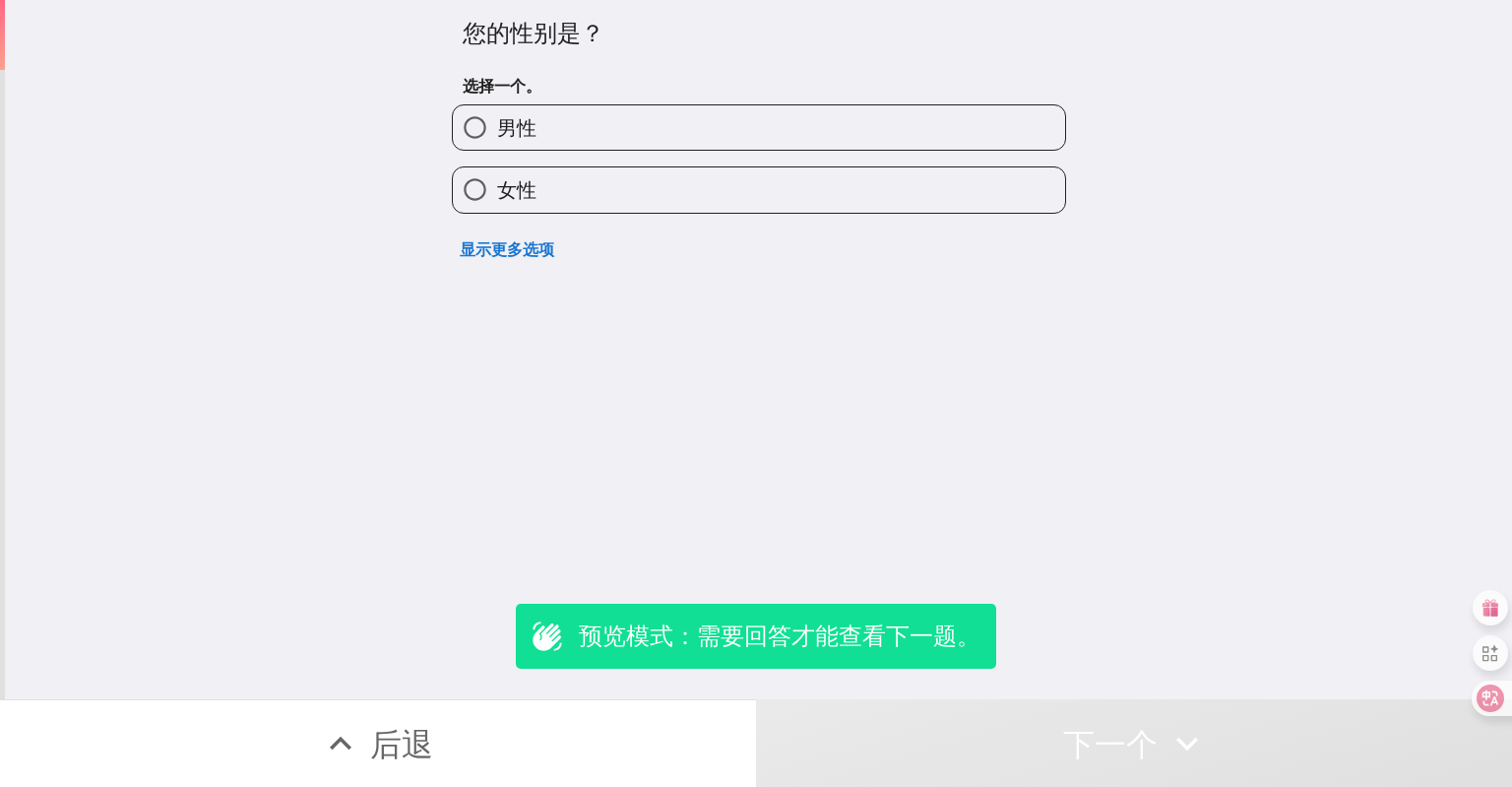 click on "女性" at bounding box center [759, 189] 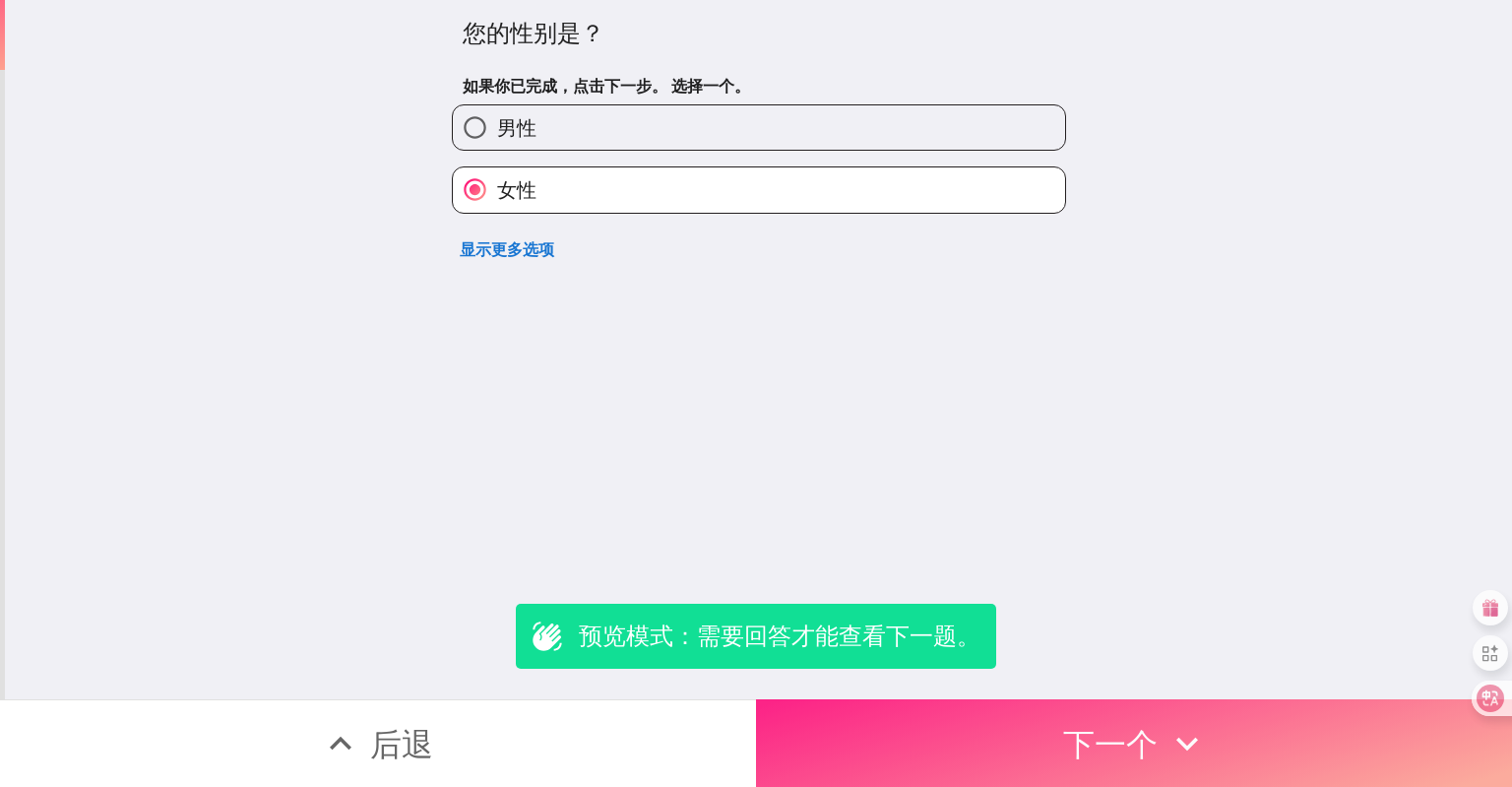 click on "下一个" at bounding box center (1134, 743) 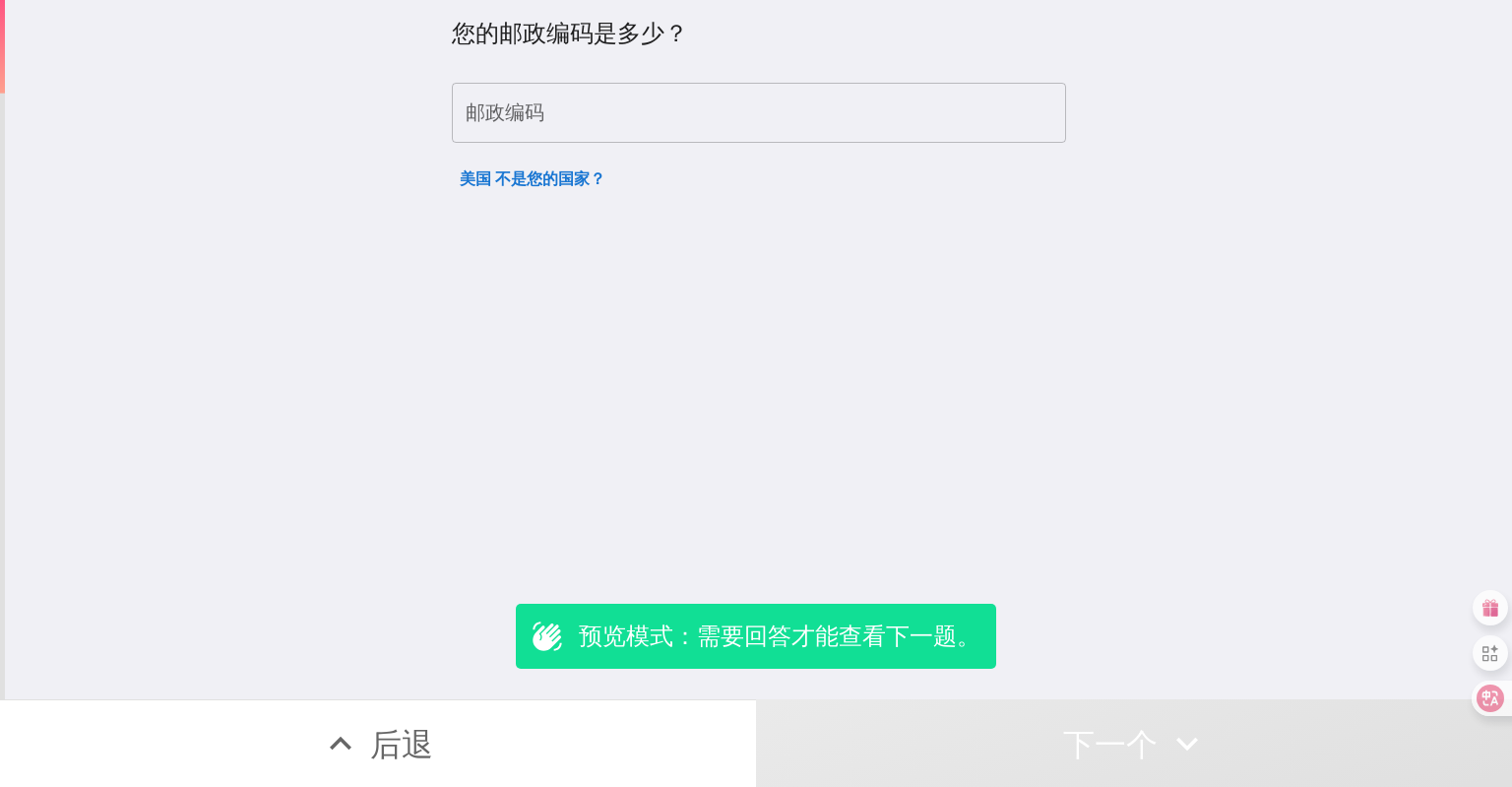 click on "邮政编码" at bounding box center (759, 113) 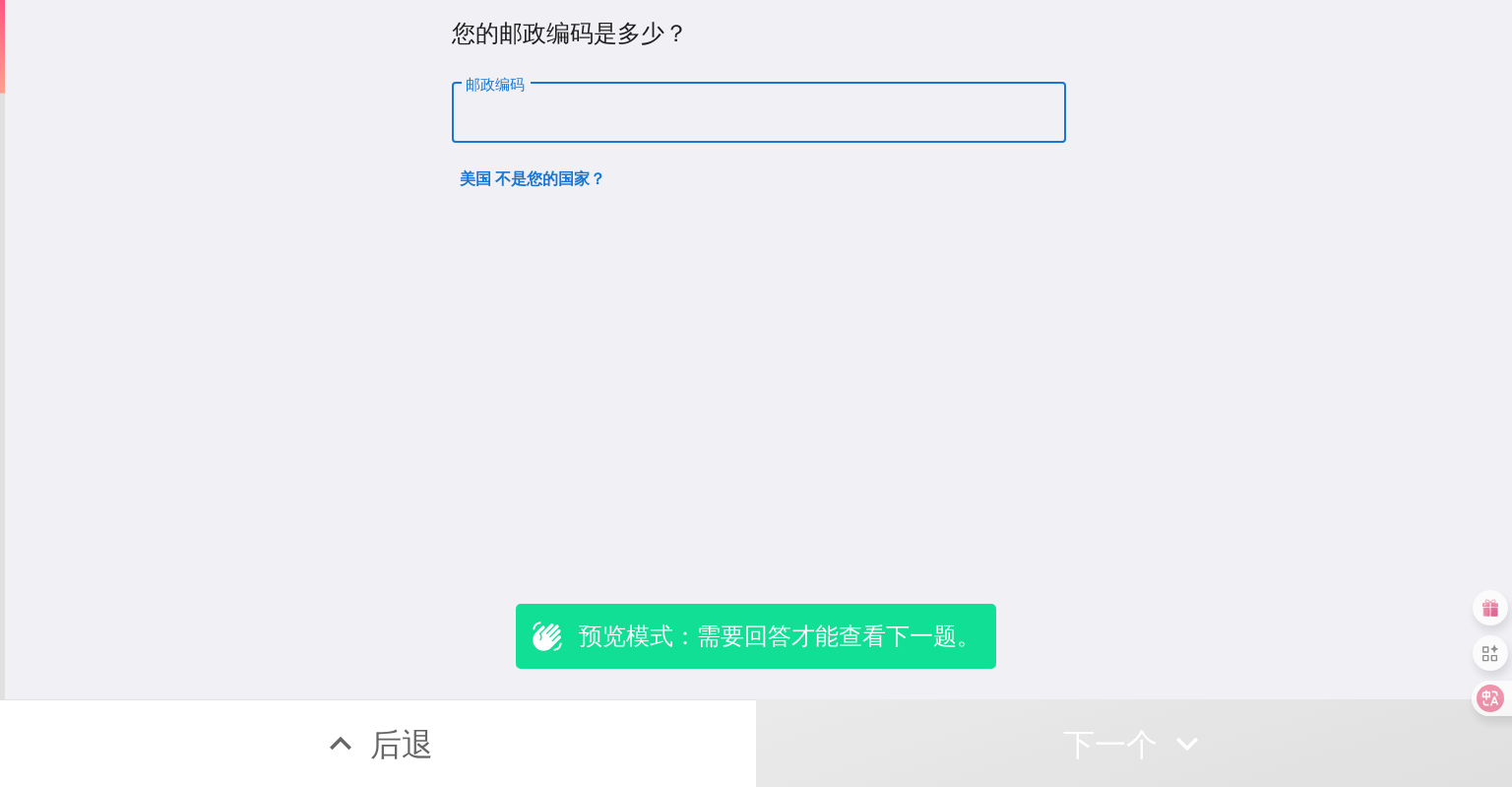 click on "邮政编码" at bounding box center [759, 113] 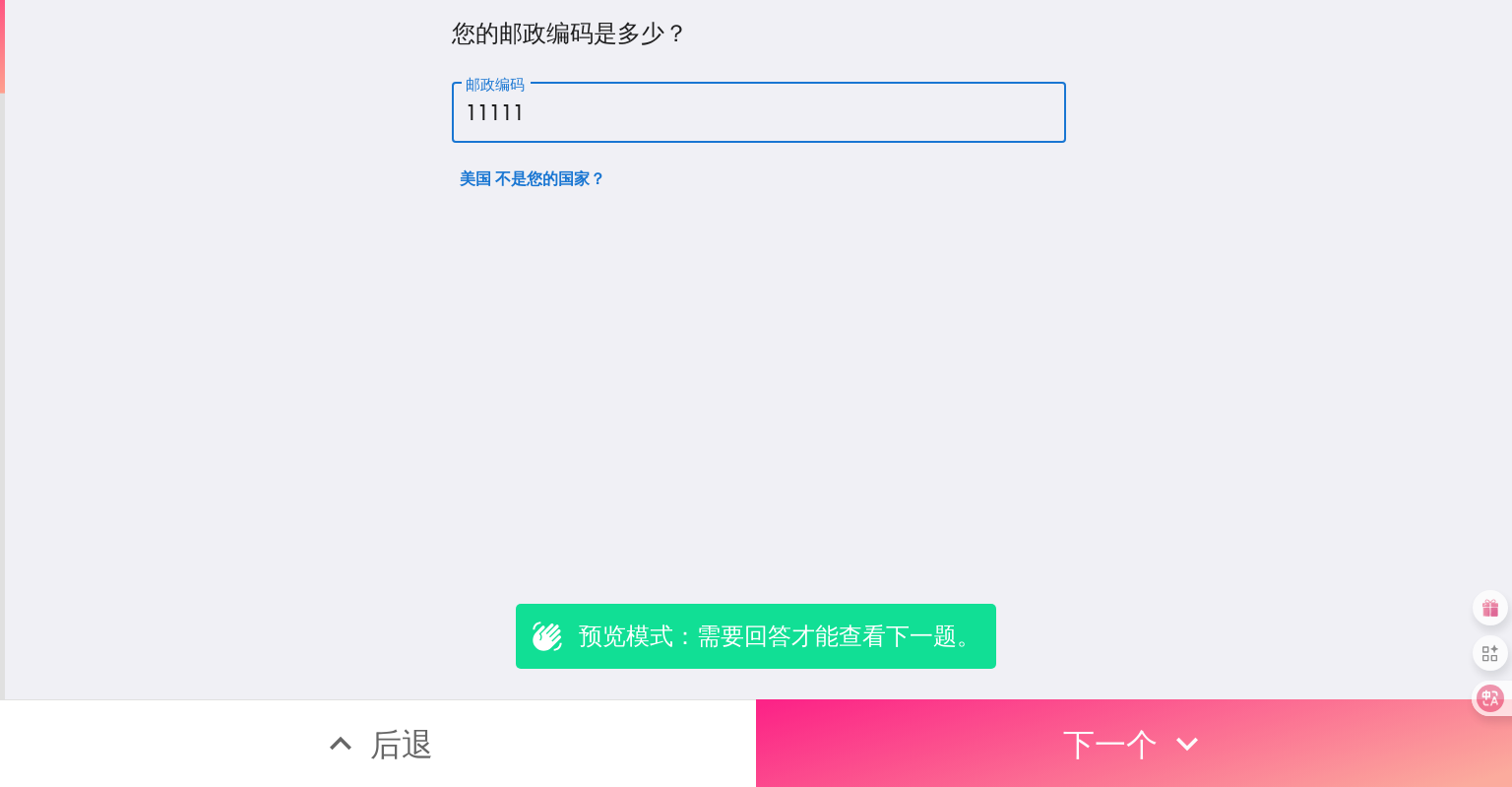 type on "11111" 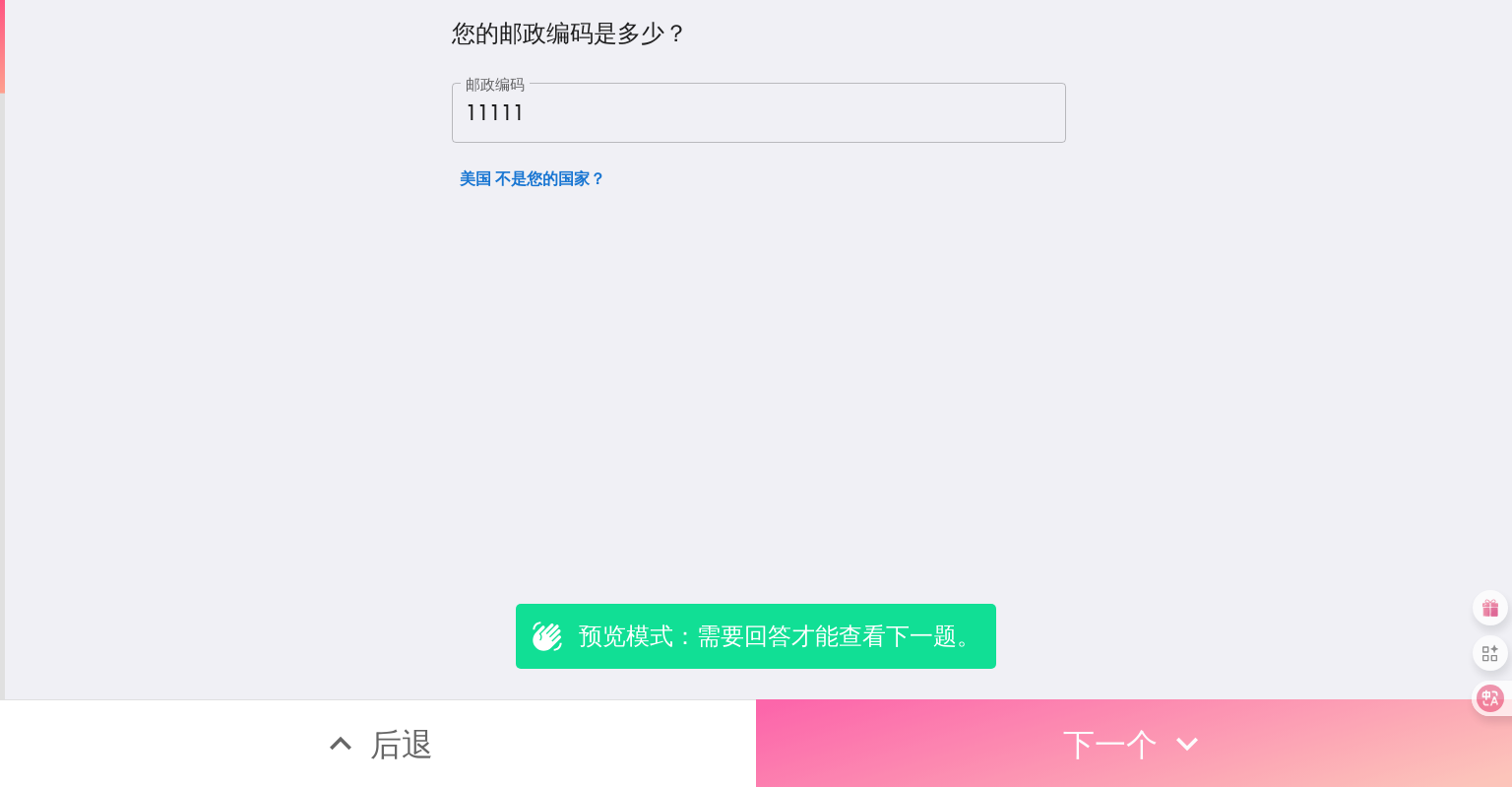 click on "下一个" at bounding box center (1134, 743) 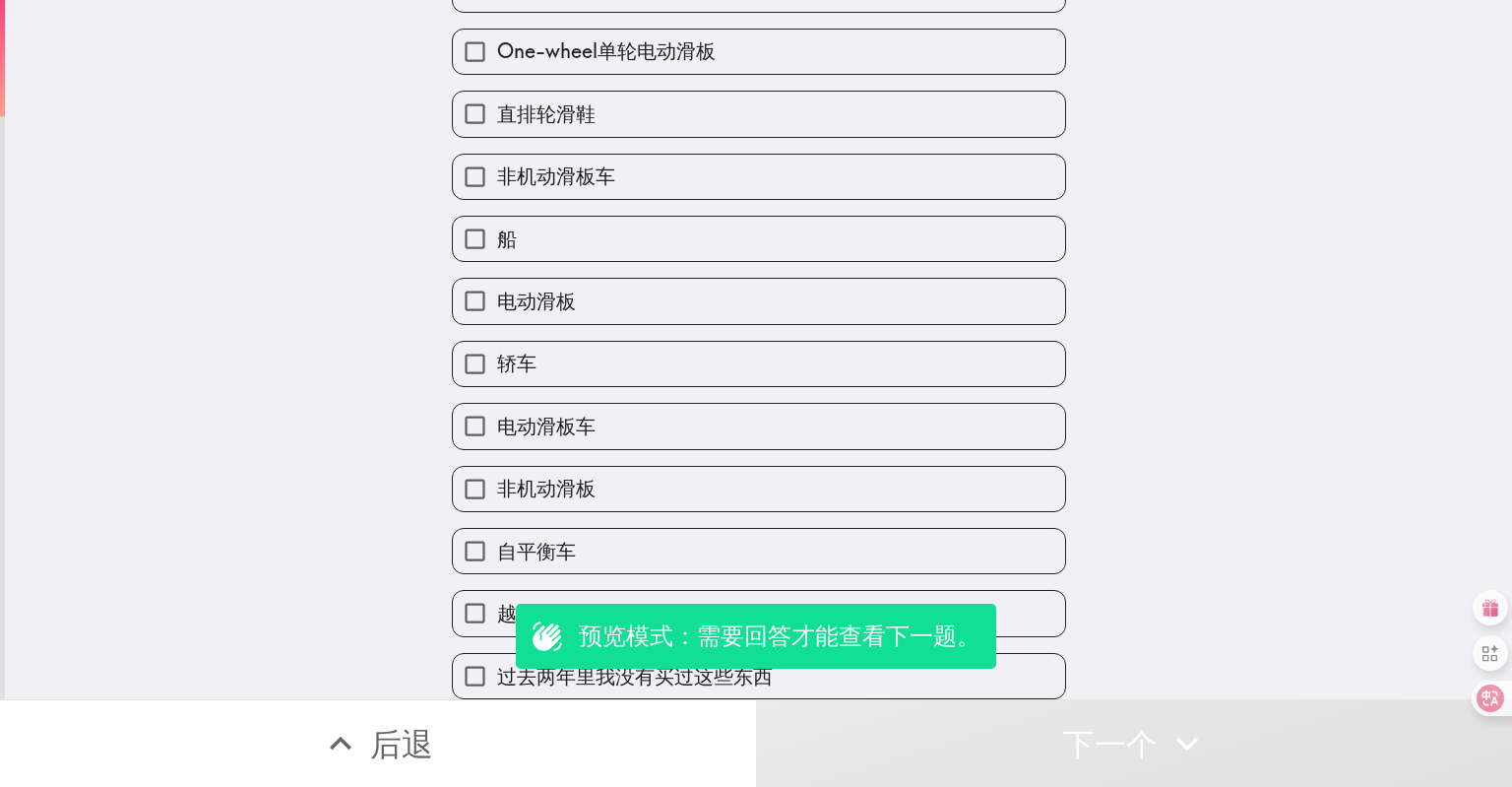 scroll, scrollTop: 335, scrollLeft: 0, axis: vertical 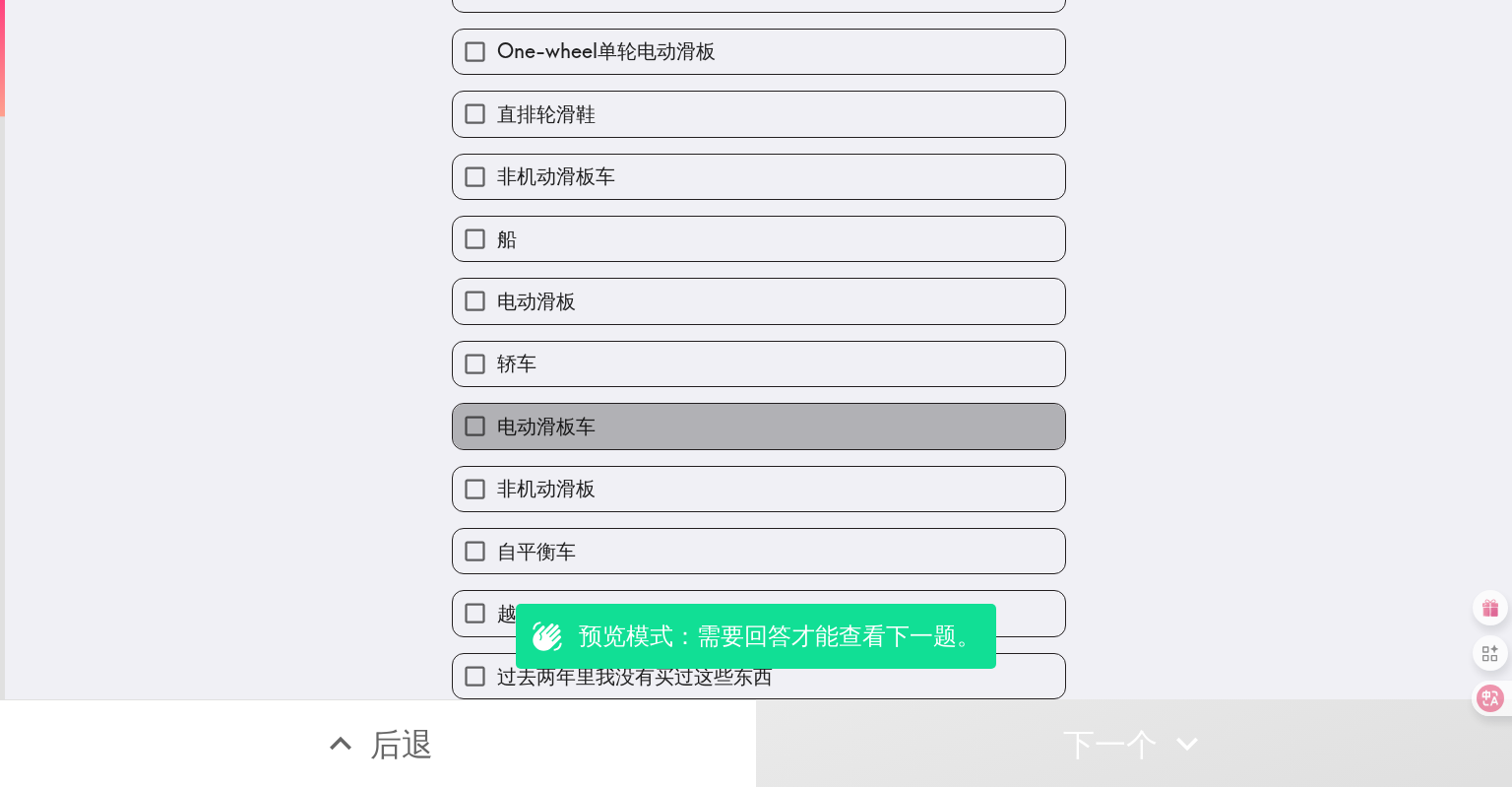 click on "电动滑板车" at bounding box center (759, 426) 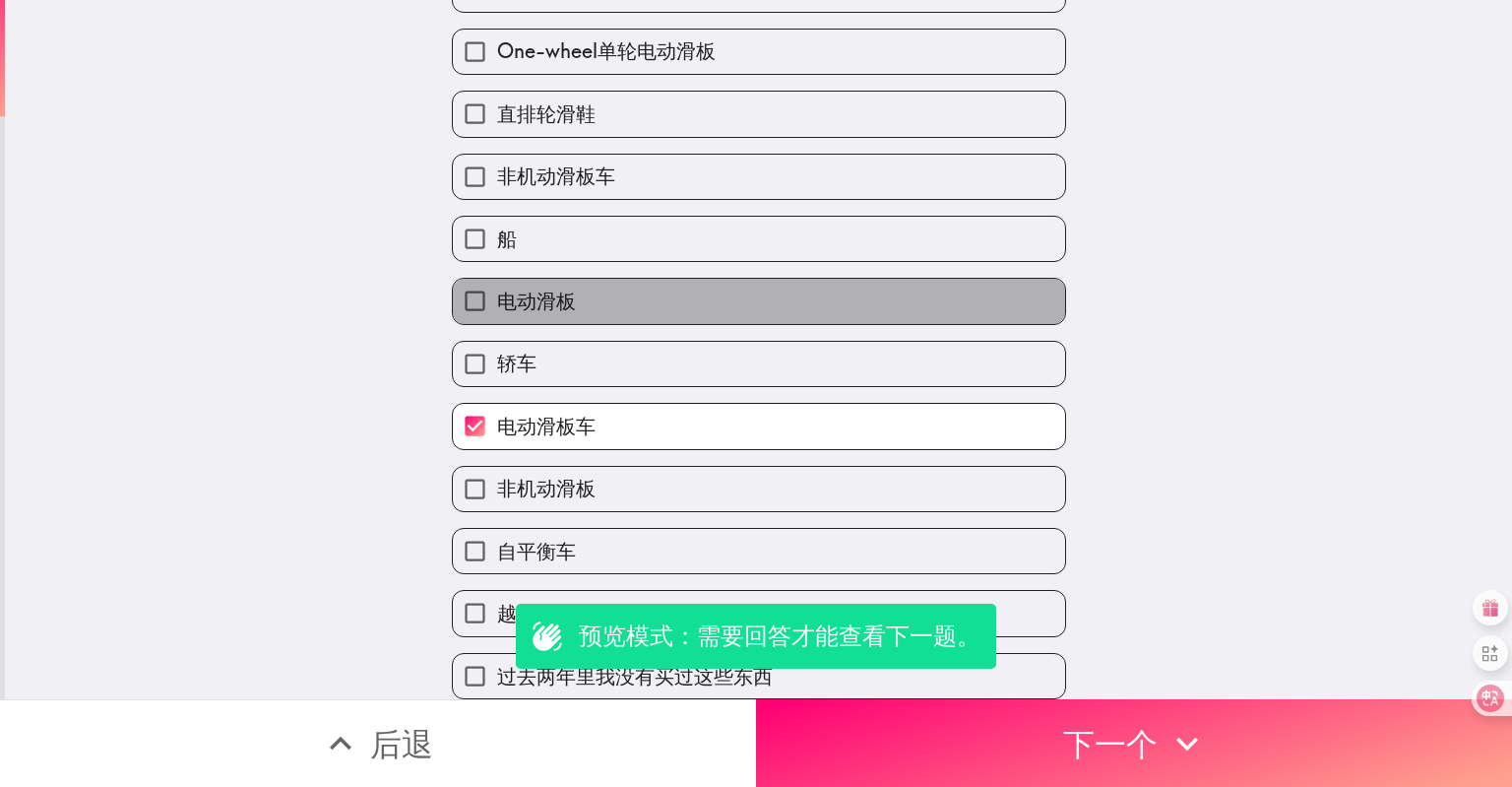 click on "电动滑板" at bounding box center (759, 300) 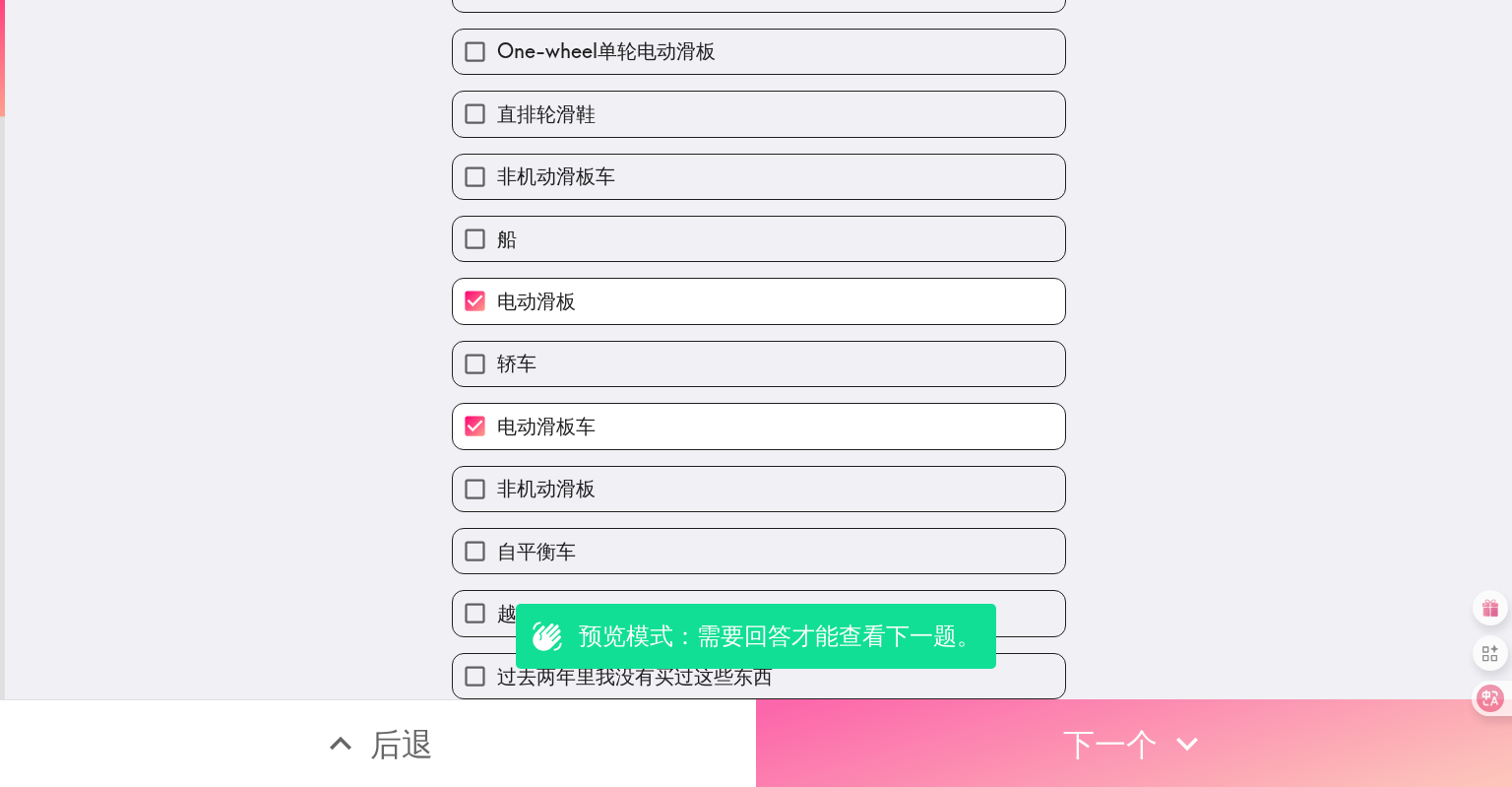 click on "下一个" at bounding box center (1134, 743) 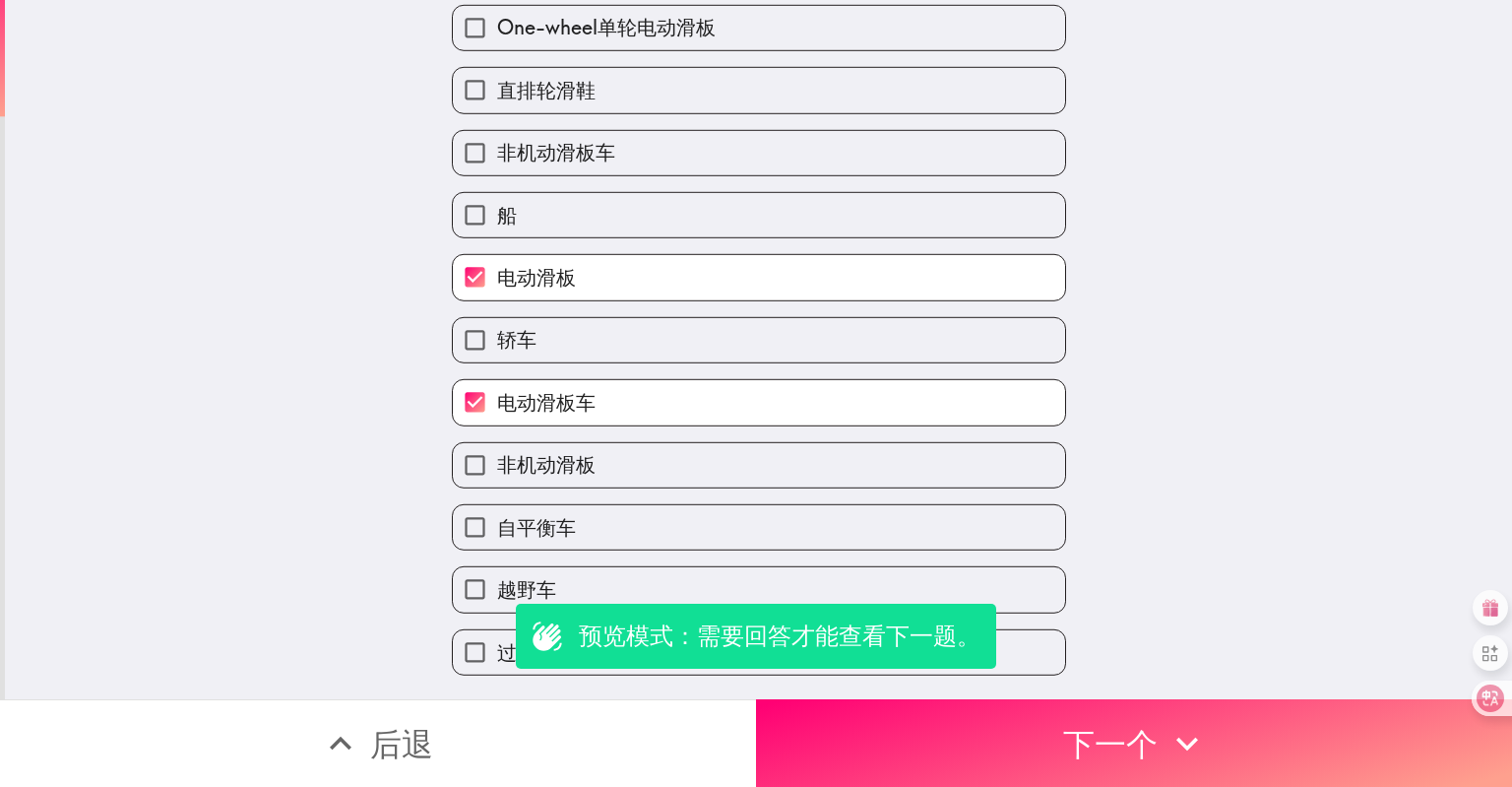 scroll, scrollTop: 0, scrollLeft: 0, axis: both 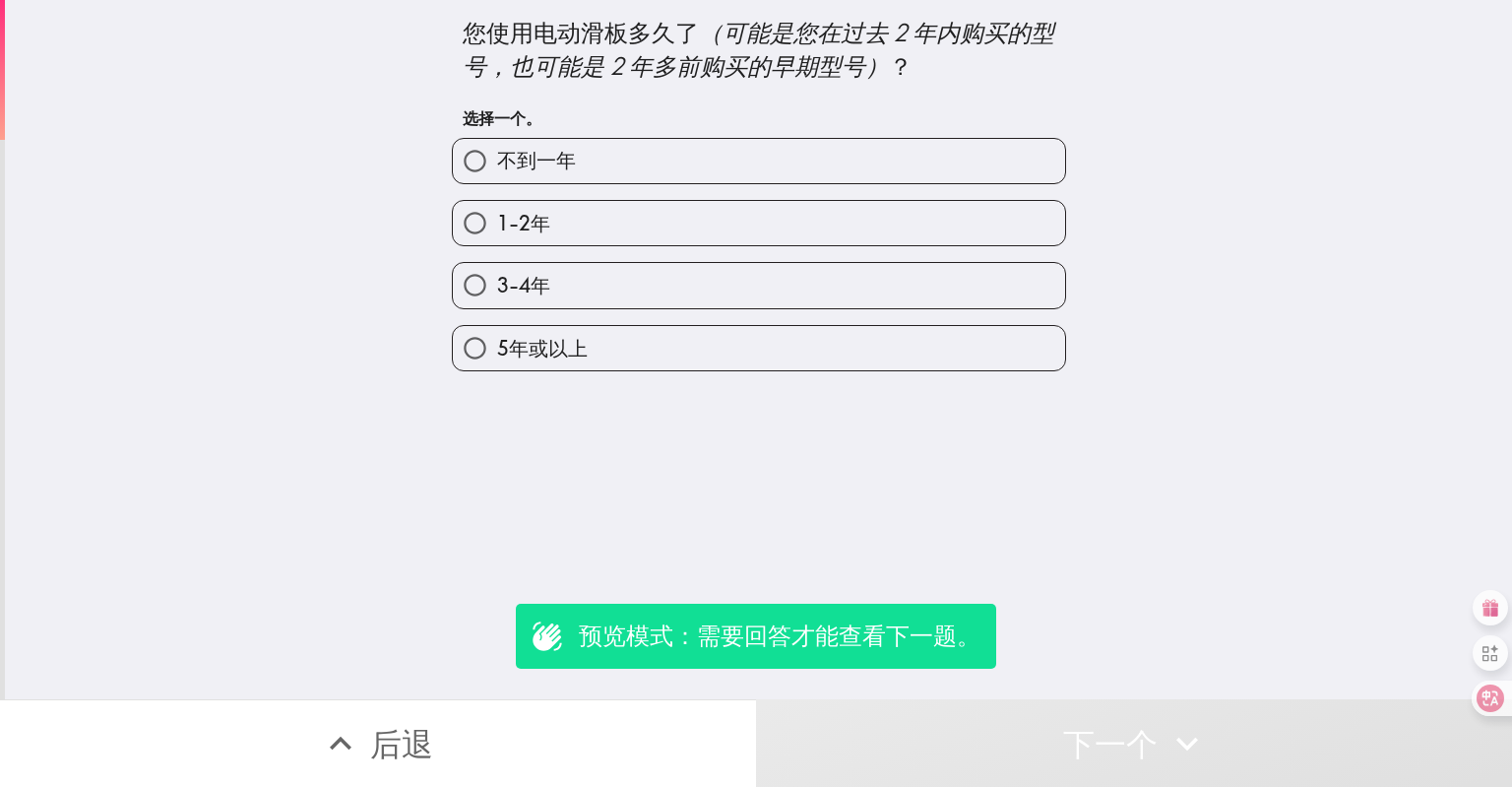 click on "1-2年" at bounding box center (759, 223) 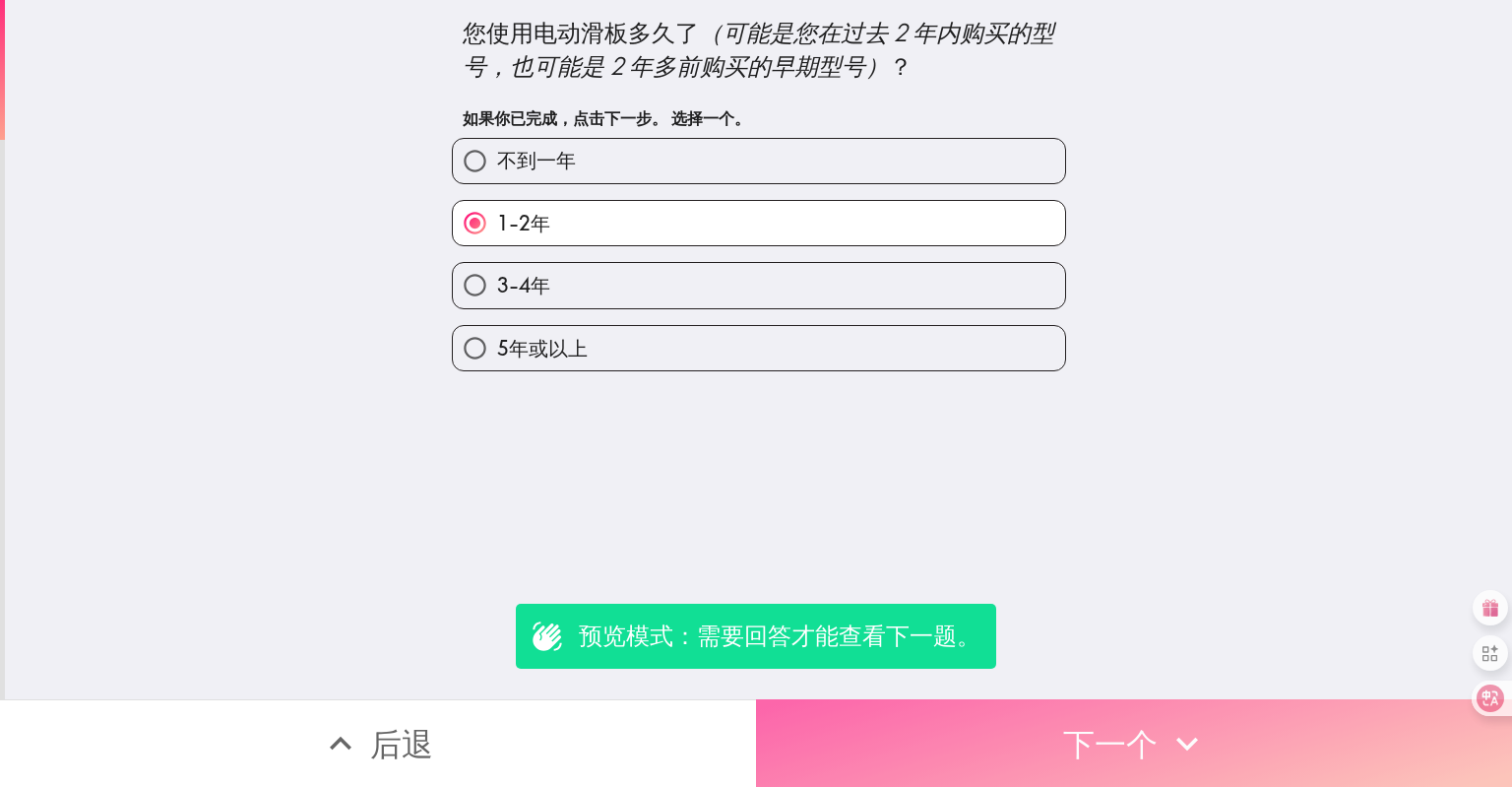 click on "下一个" at bounding box center (1134, 743) 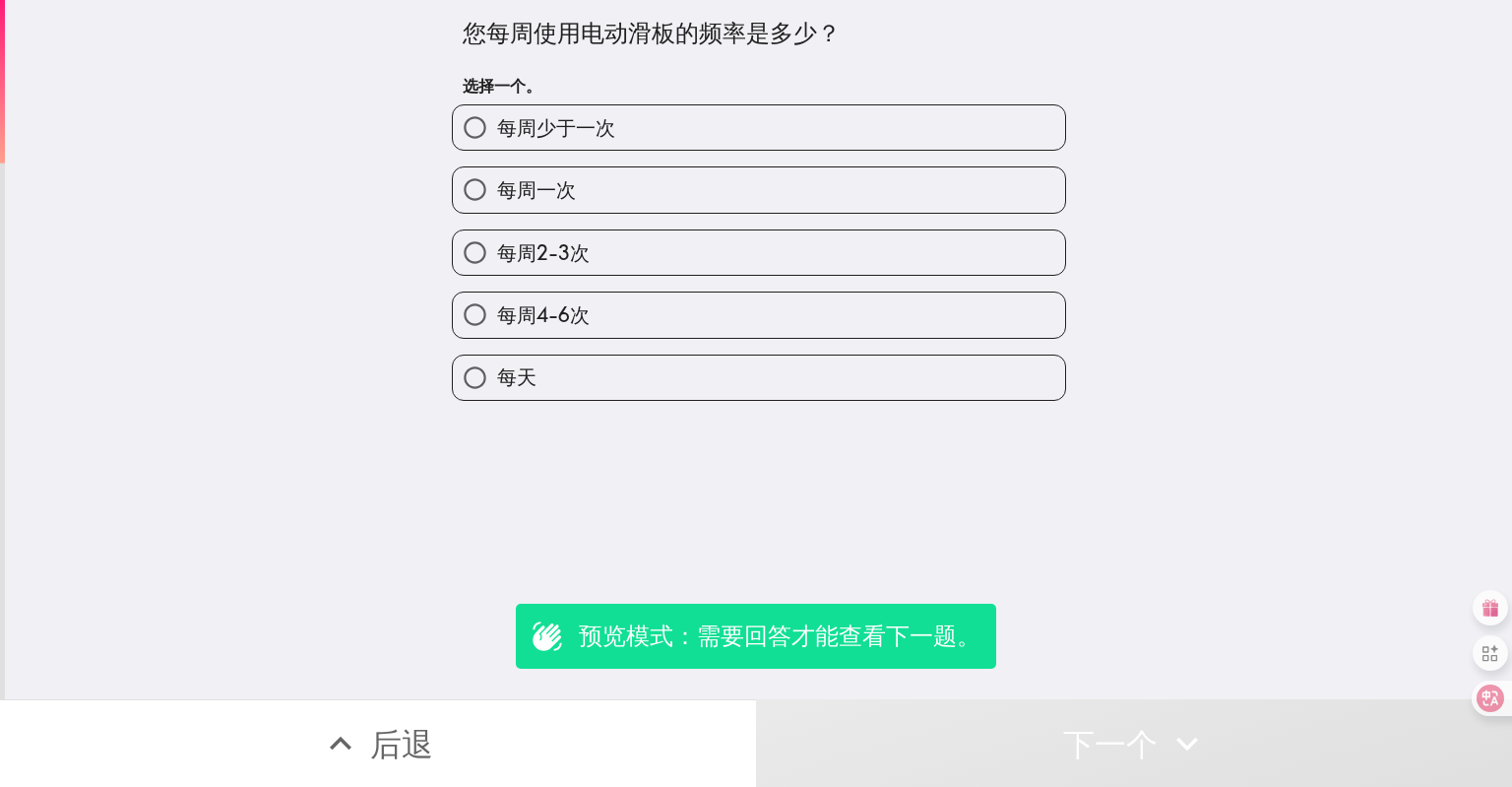 drag, startPoint x: 586, startPoint y: 256, endPoint x: 590, endPoint y: 267, distance: 11.7046999 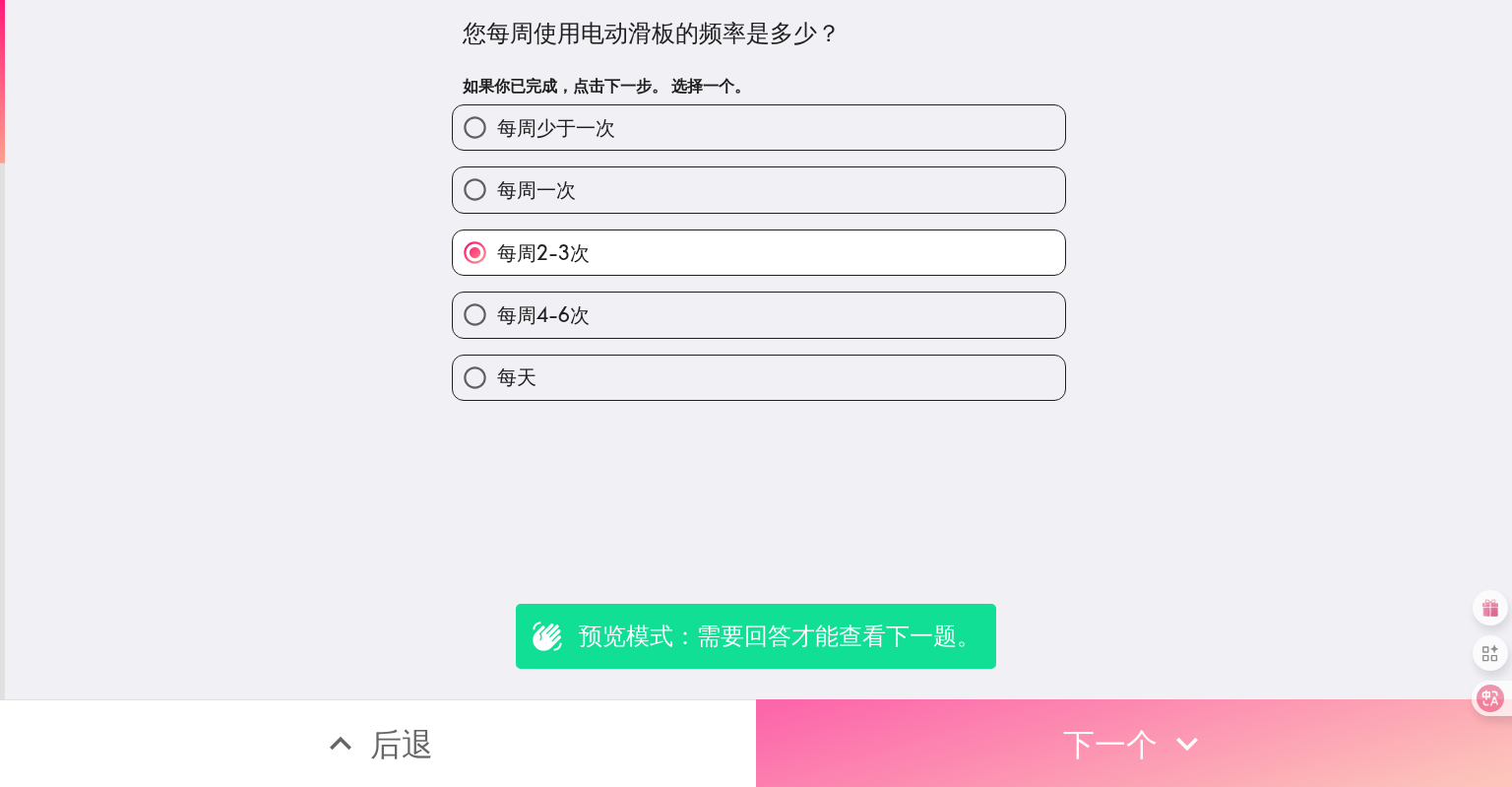 click on "下一个" at bounding box center (1134, 743) 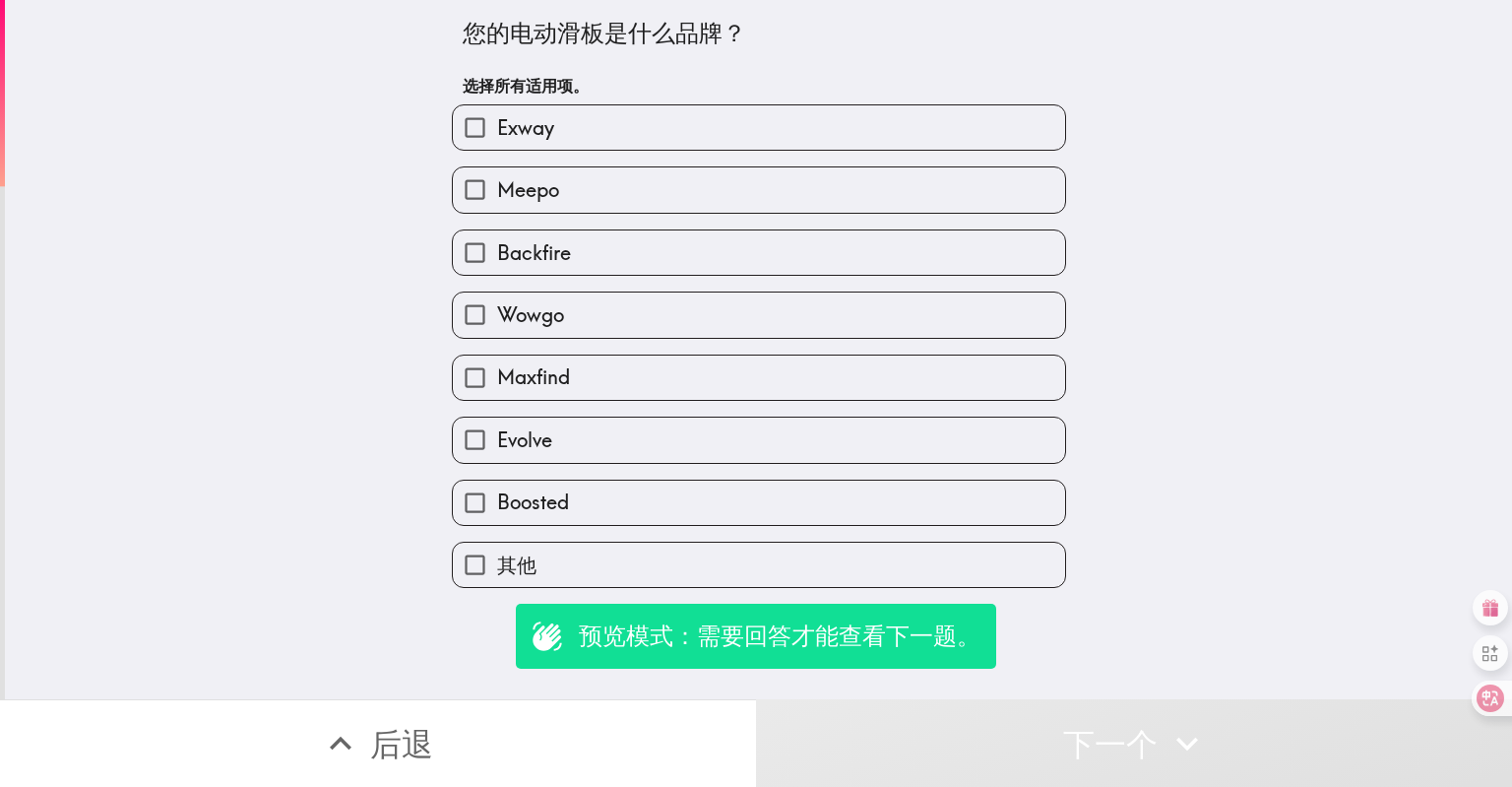 drag, startPoint x: 718, startPoint y: 303, endPoint x: 723, endPoint y: 318, distance: 15.811388 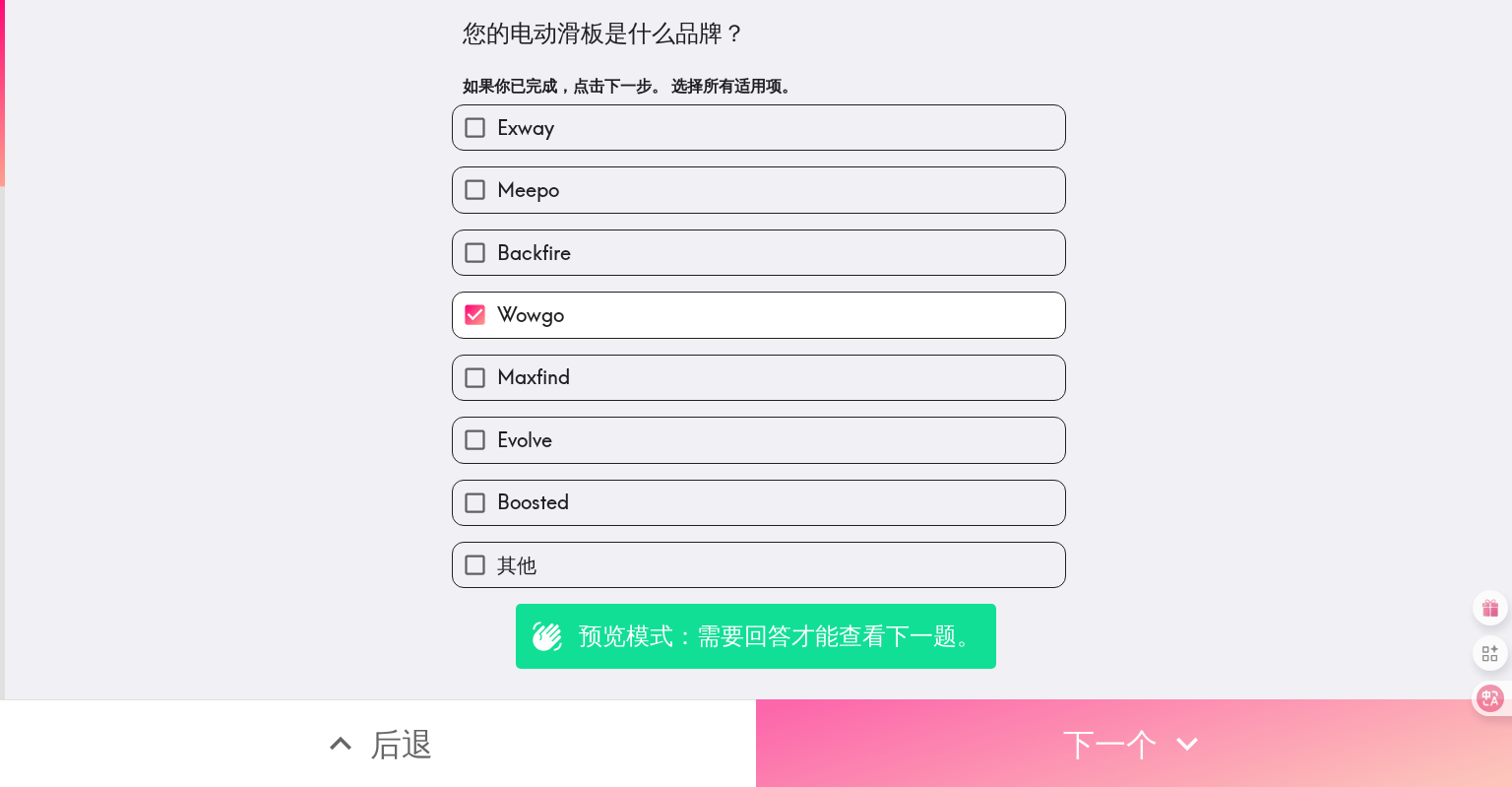 click on "下一个" at bounding box center [1134, 743] 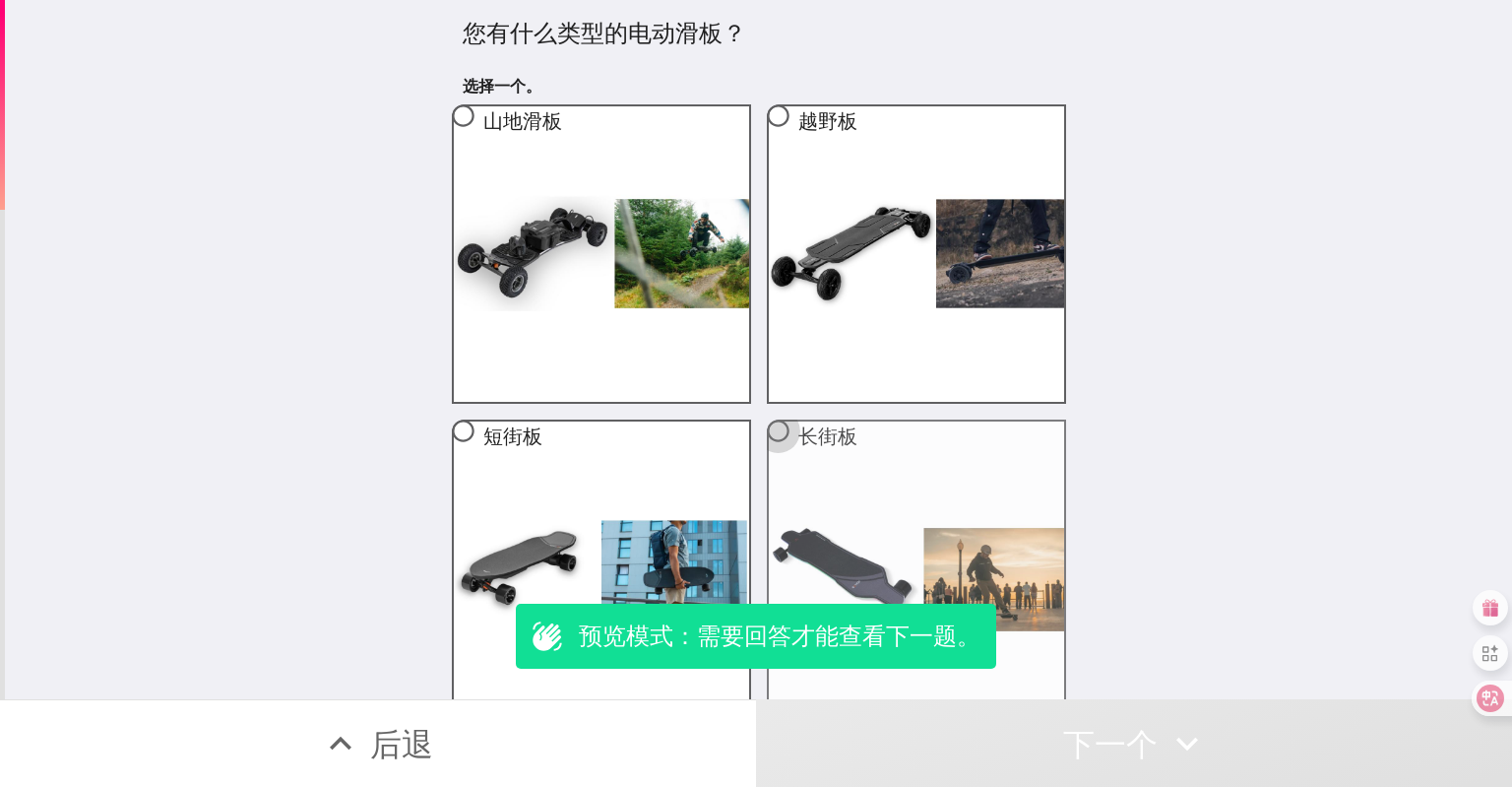 click on "长街板" at bounding box center [778, 430] 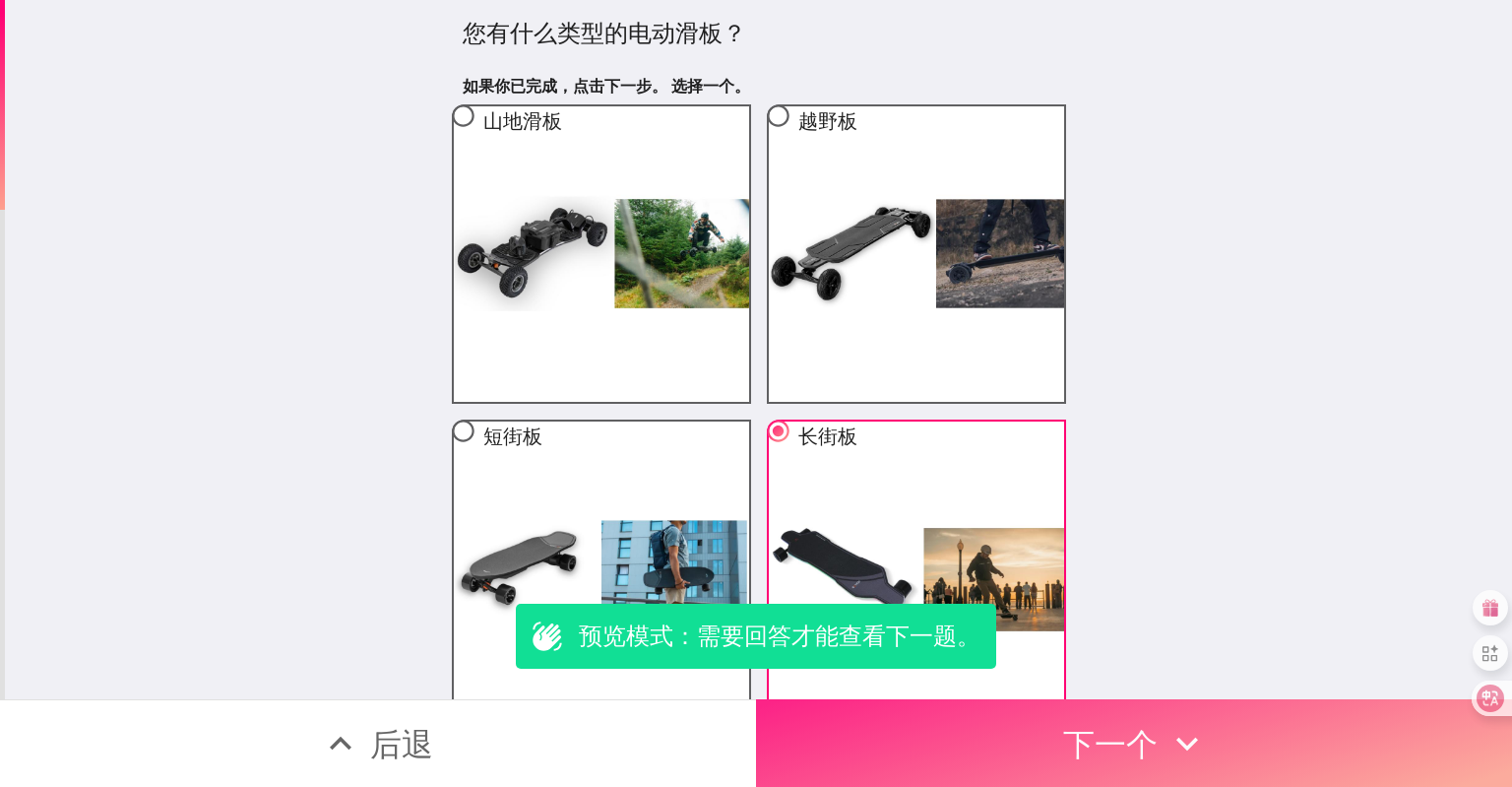 click on "下一个" at bounding box center (1134, 743) 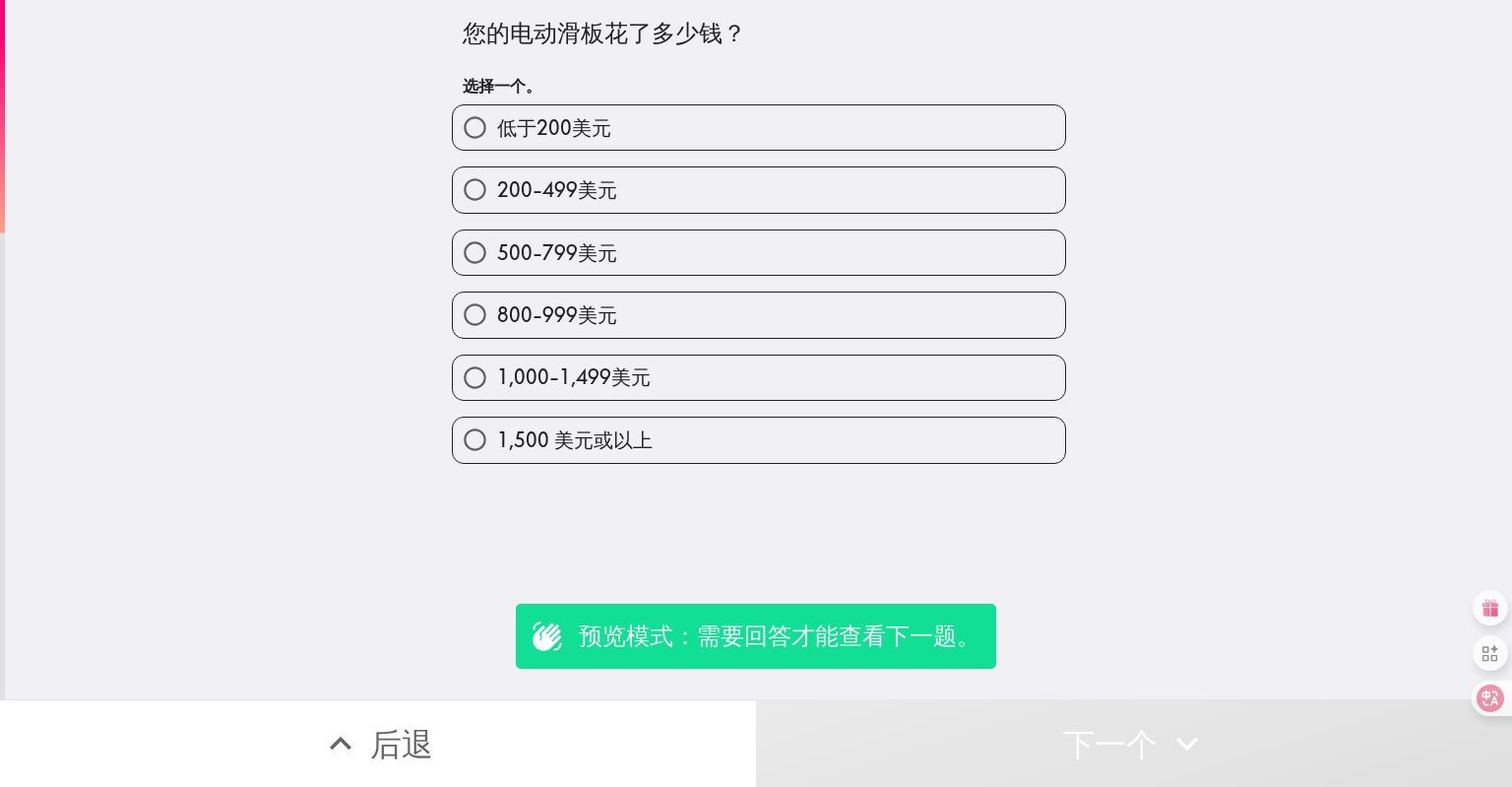 click on "500-799美元" at bounding box center [557, 253] 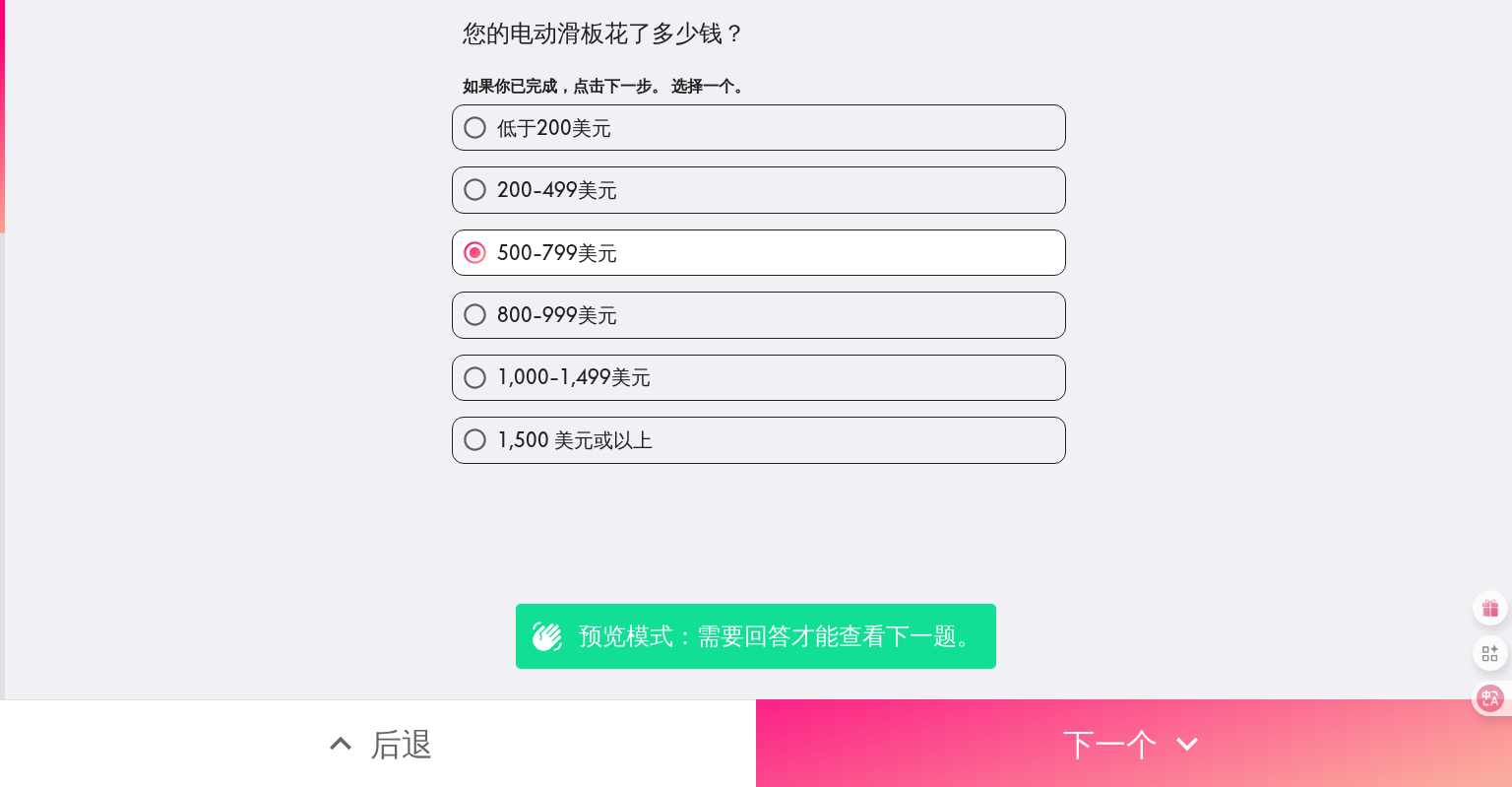 click on "下一个" at bounding box center (1134, 743) 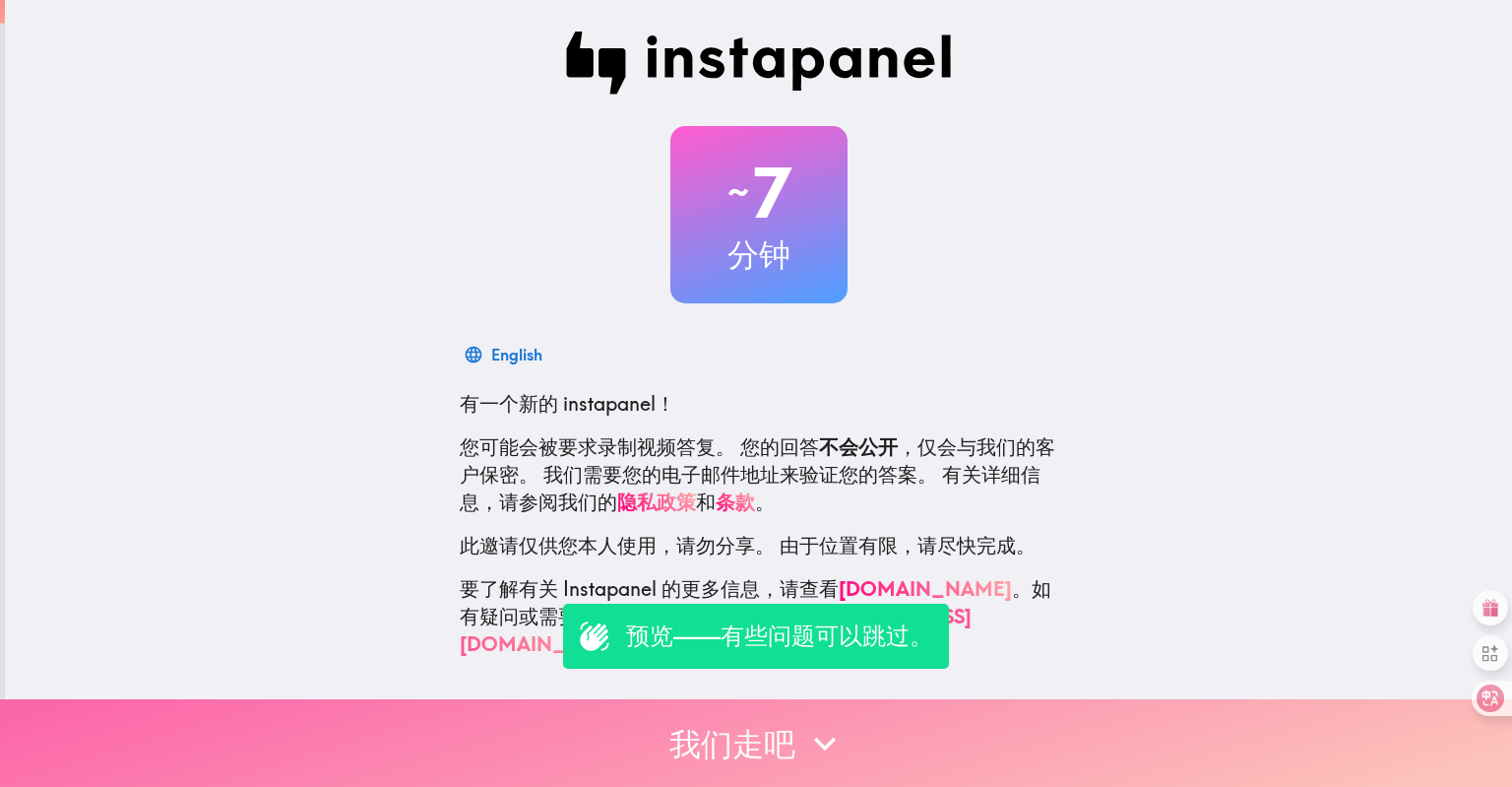 click on "我们走吧" at bounding box center (756, 743) 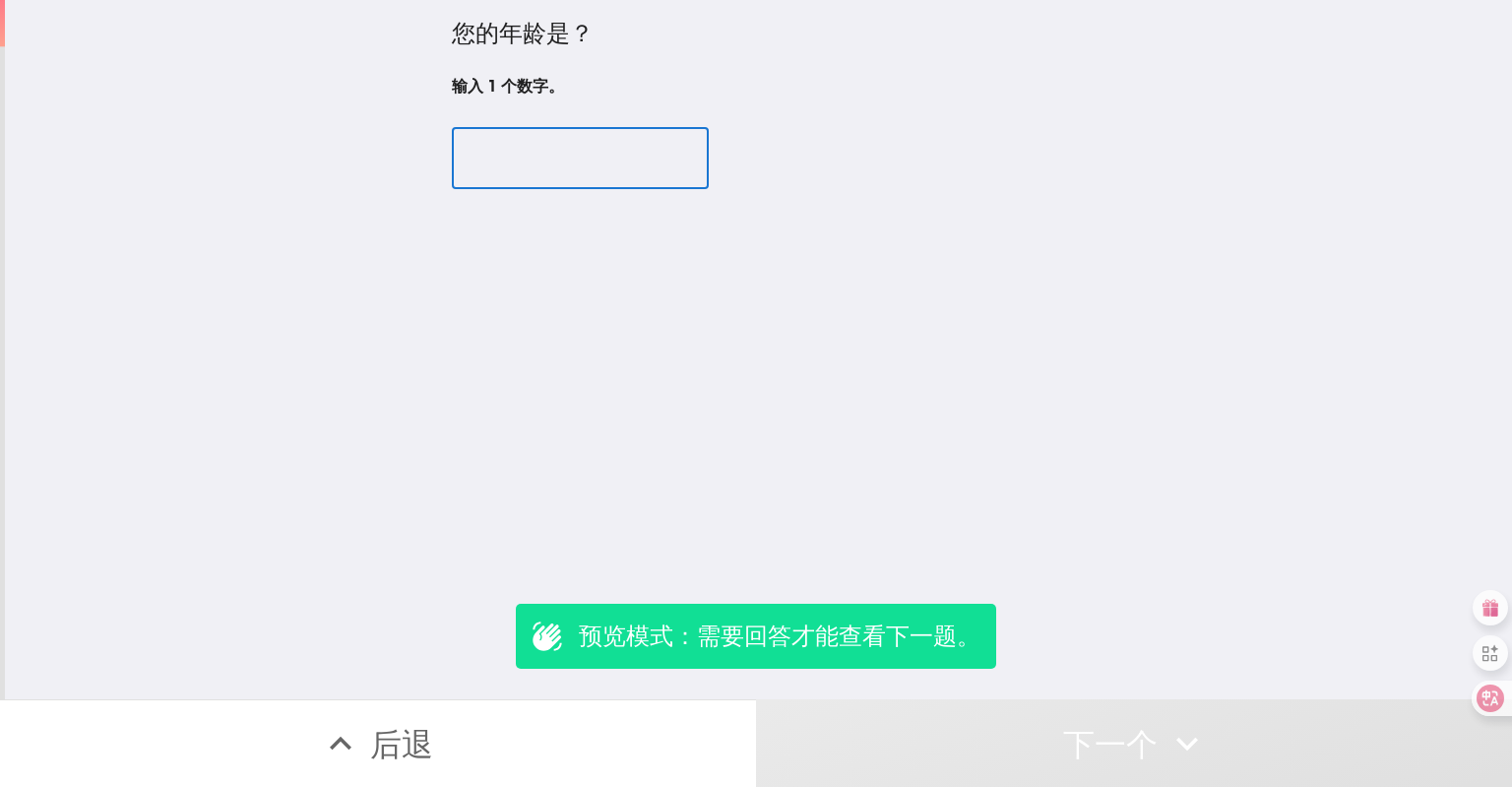 click at bounding box center (580, 159) 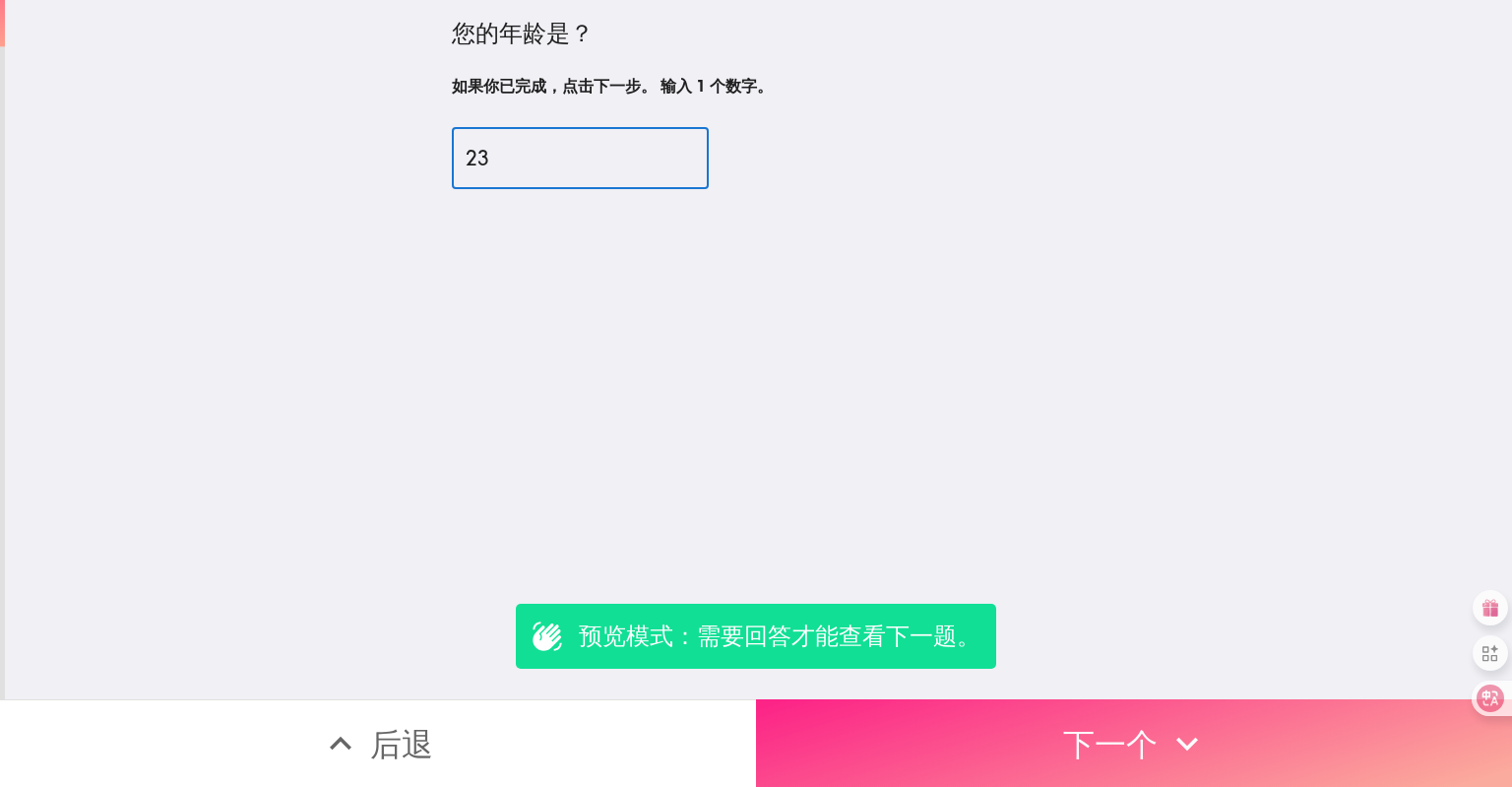 type on "23" 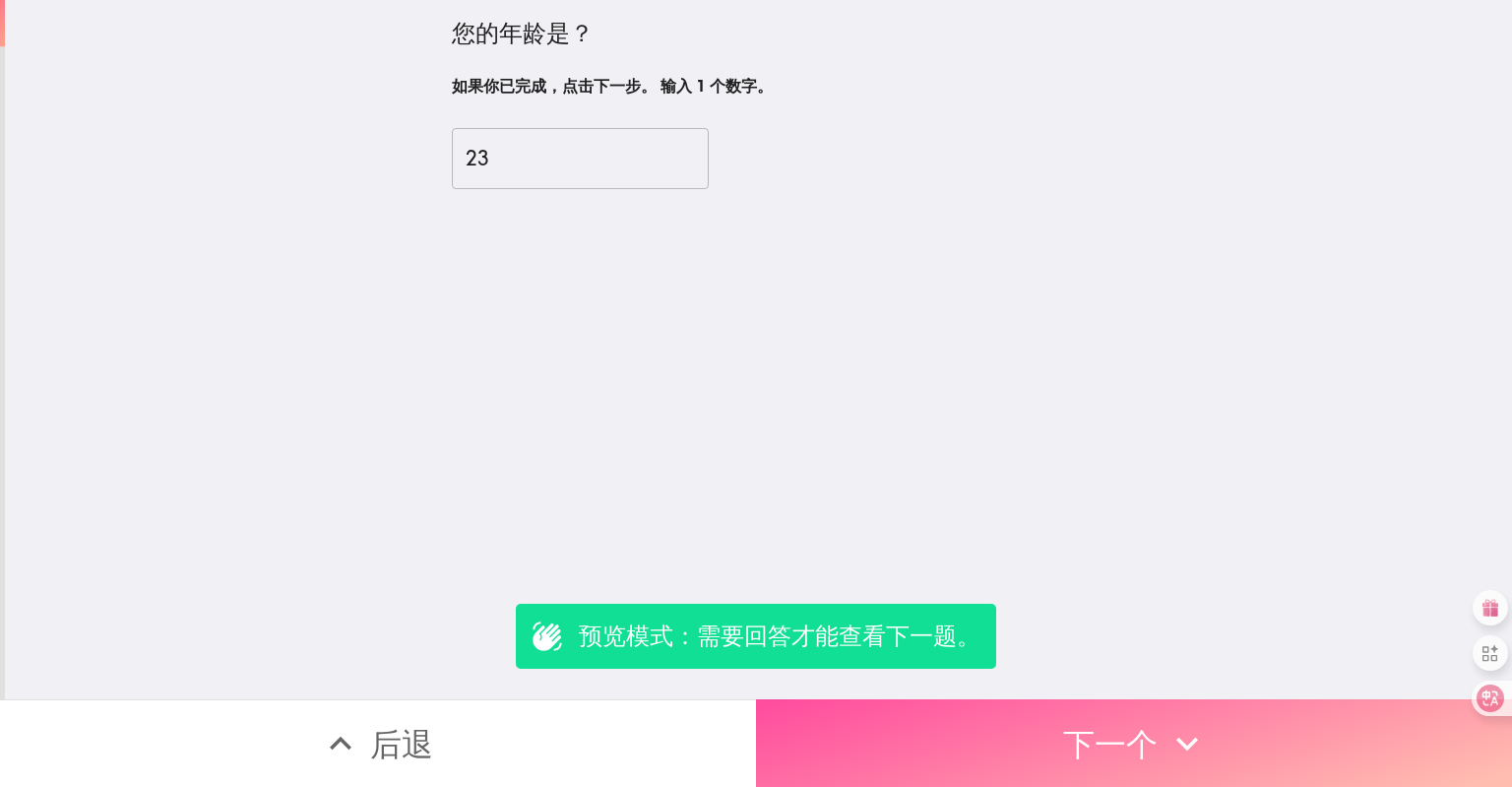drag, startPoint x: 853, startPoint y: 708, endPoint x: 836, endPoint y: 642, distance: 68.154237 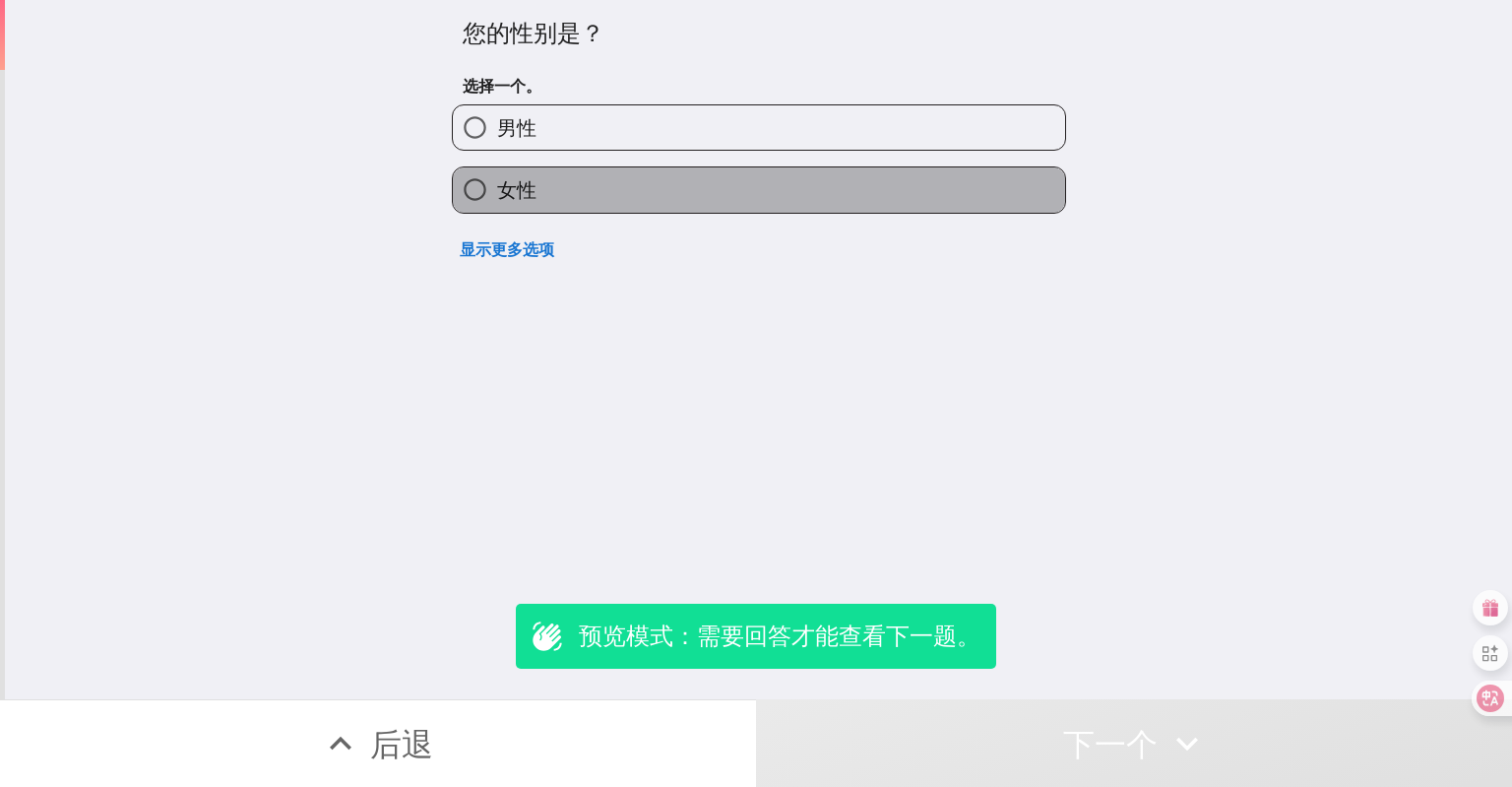 click on "女性" at bounding box center [759, 189] 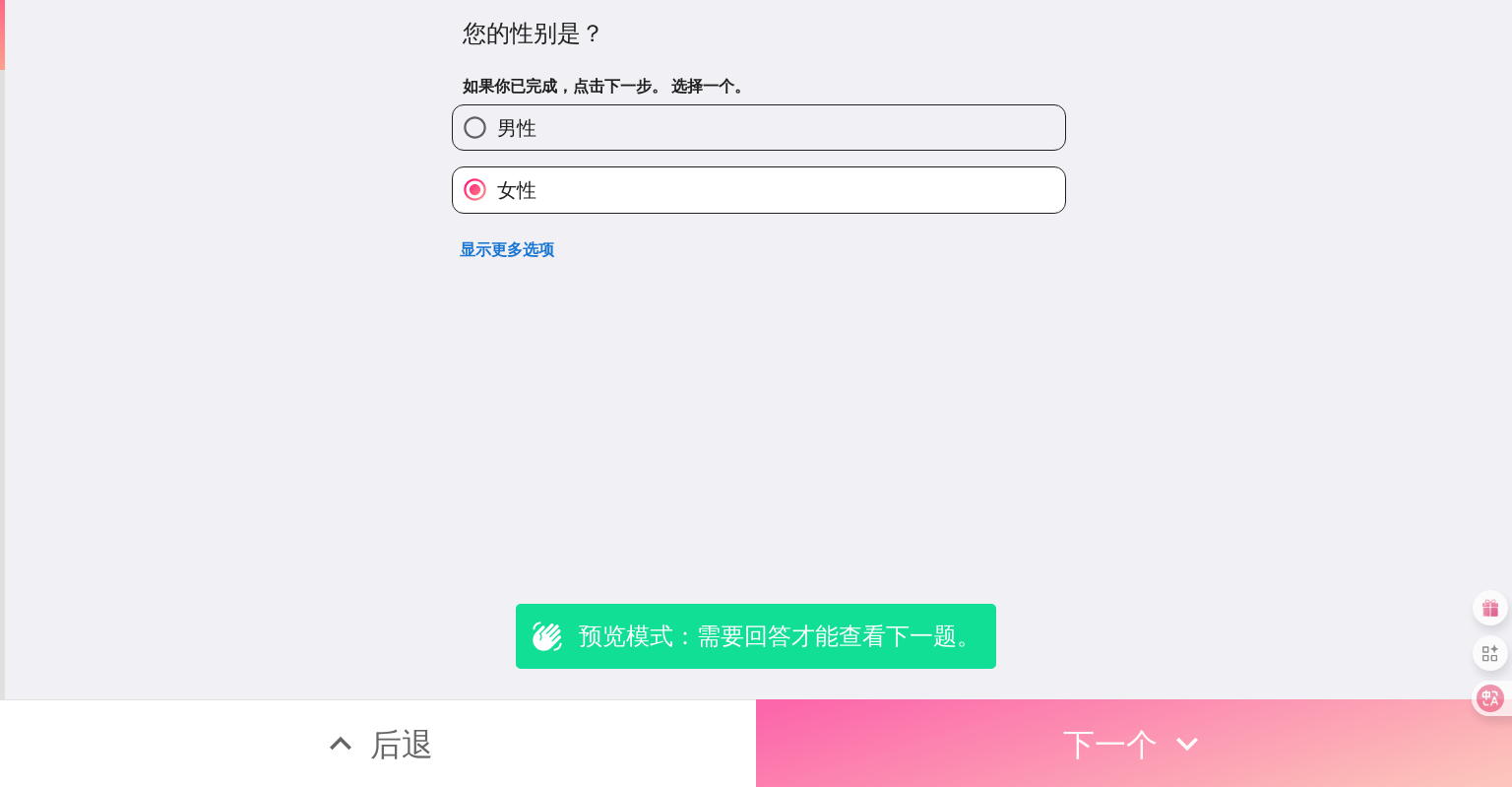 click on "下一个" at bounding box center [1134, 743] 